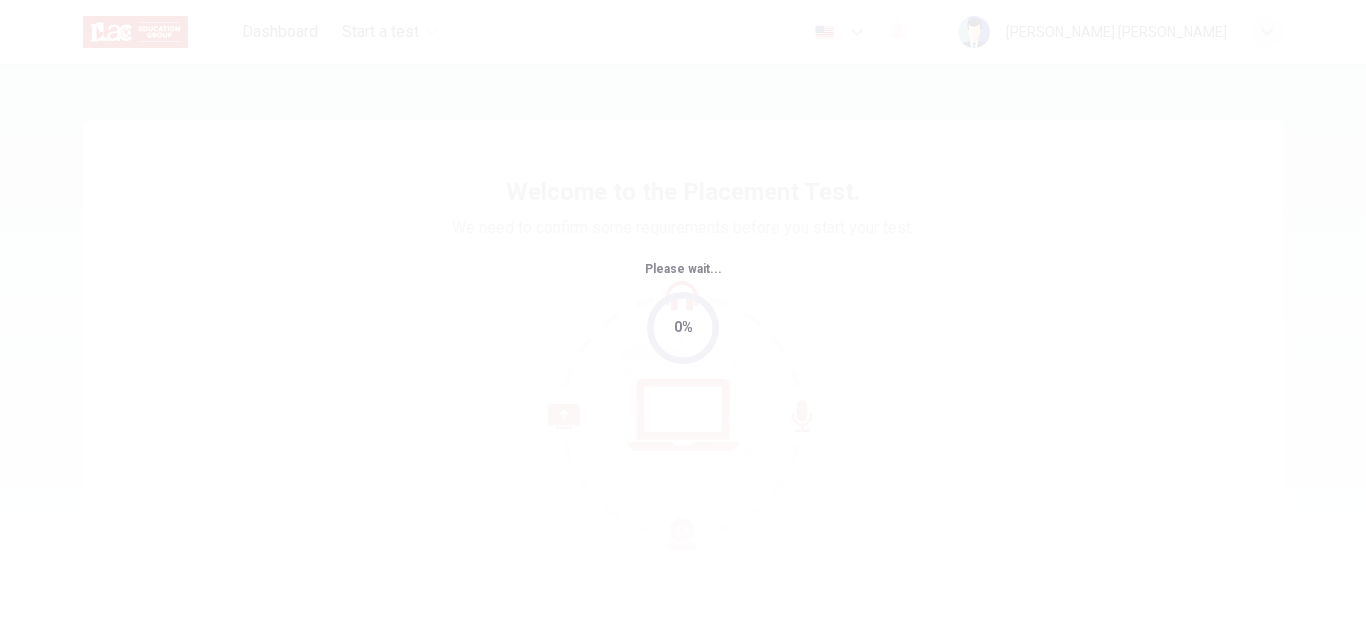 scroll, scrollTop: 0, scrollLeft: 0, axis: both 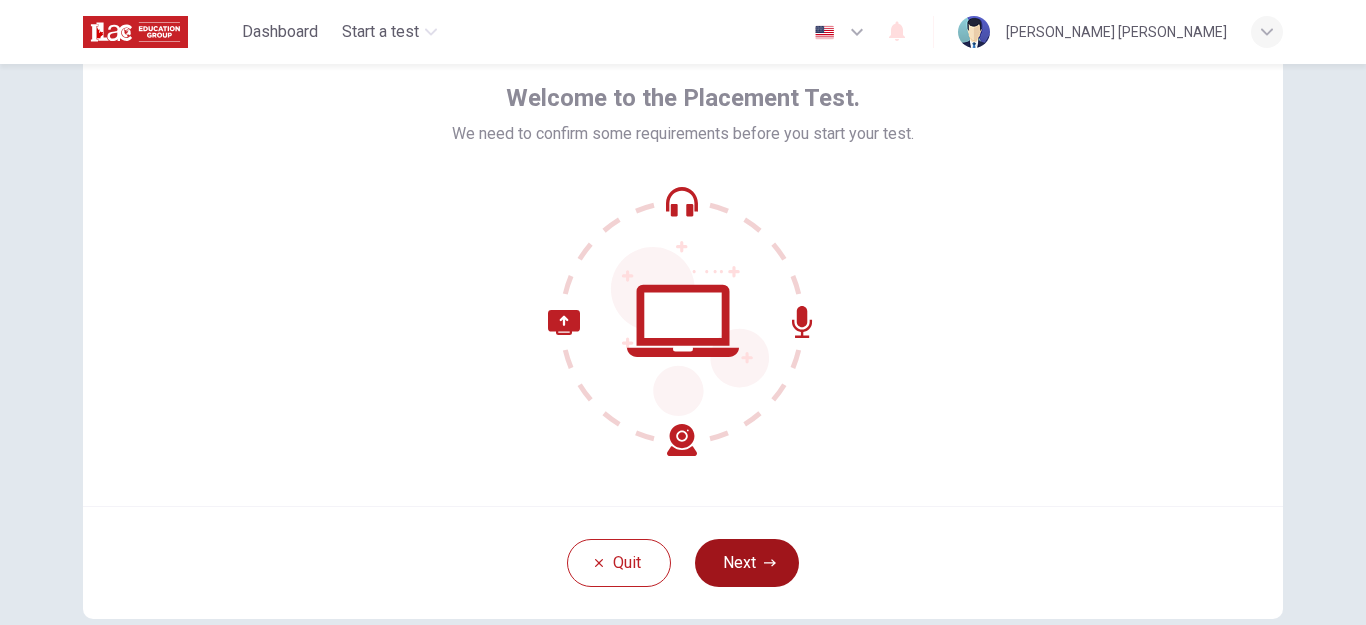 click on "Next" at bounding box center [747, 563] 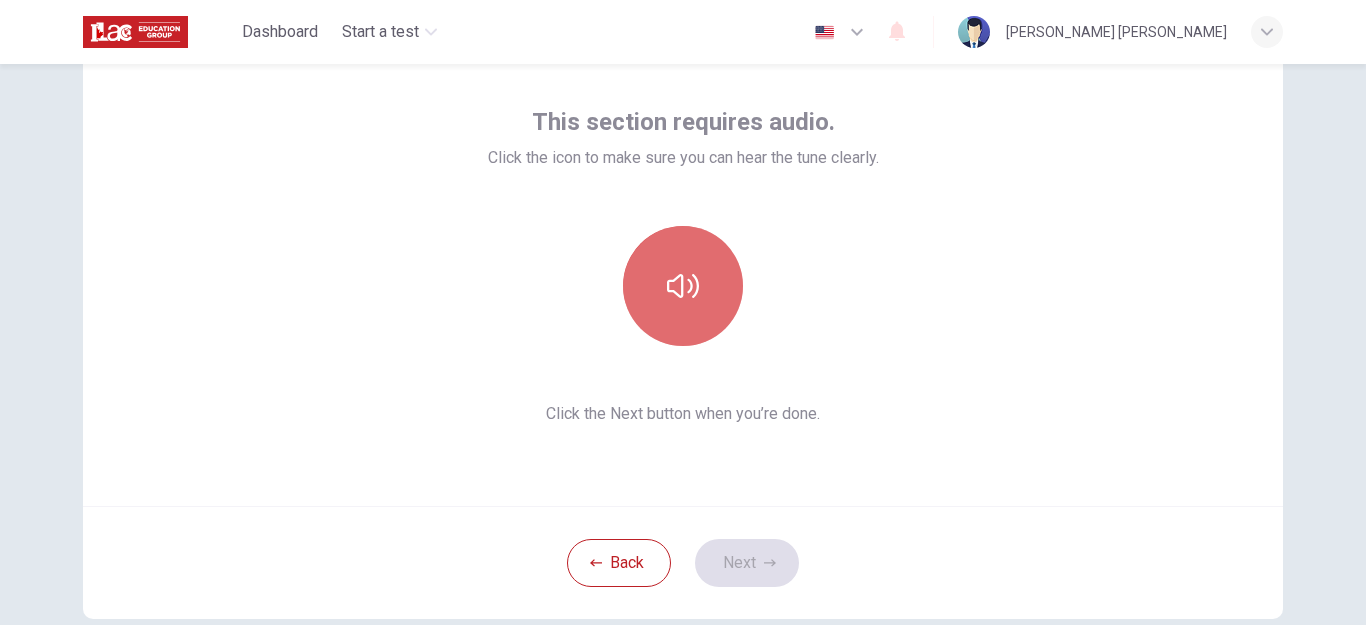 click 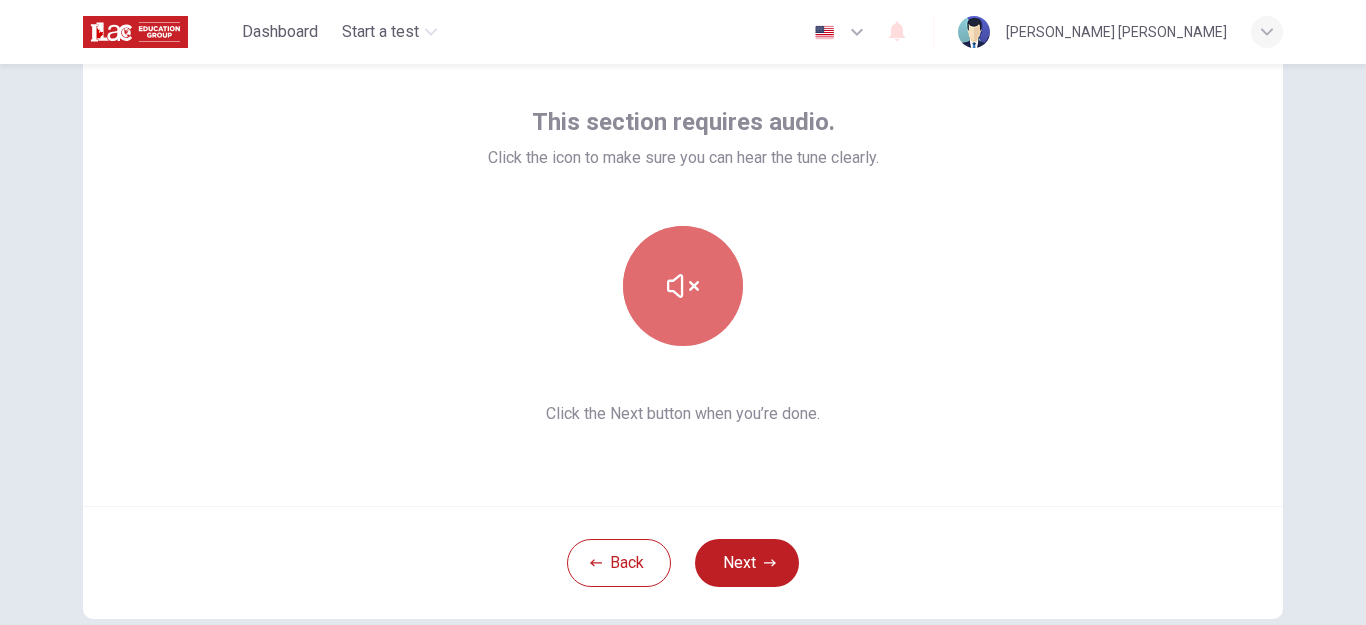 click 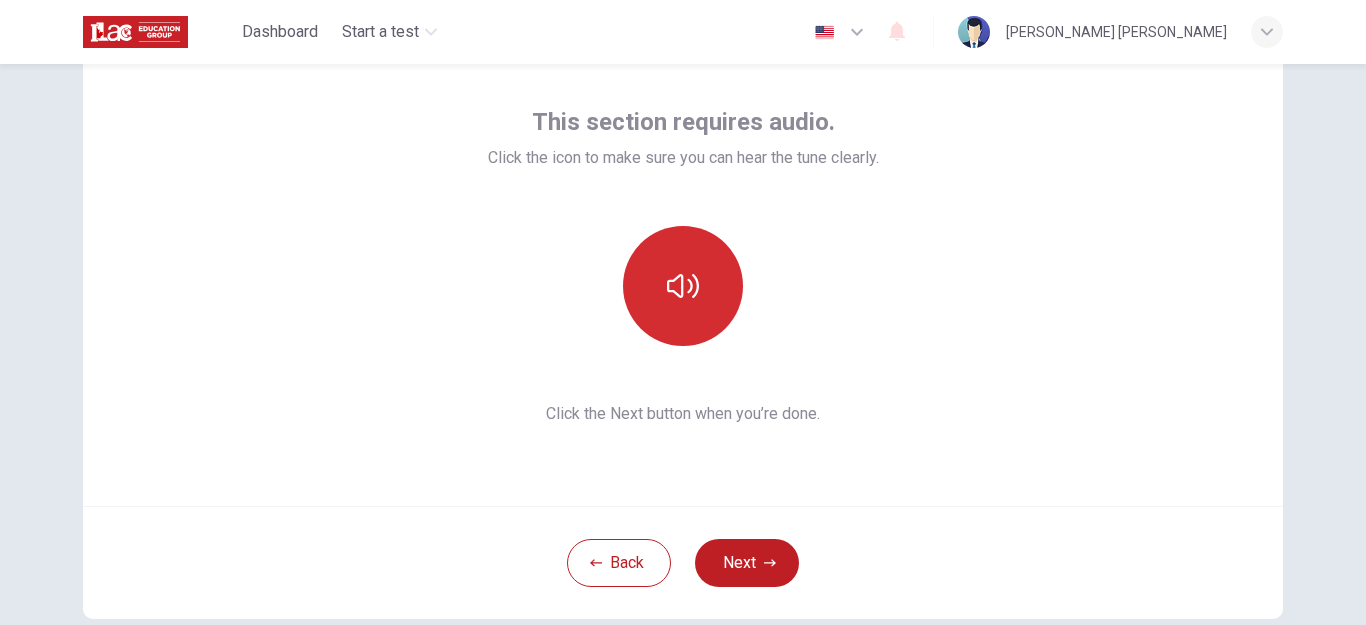 click 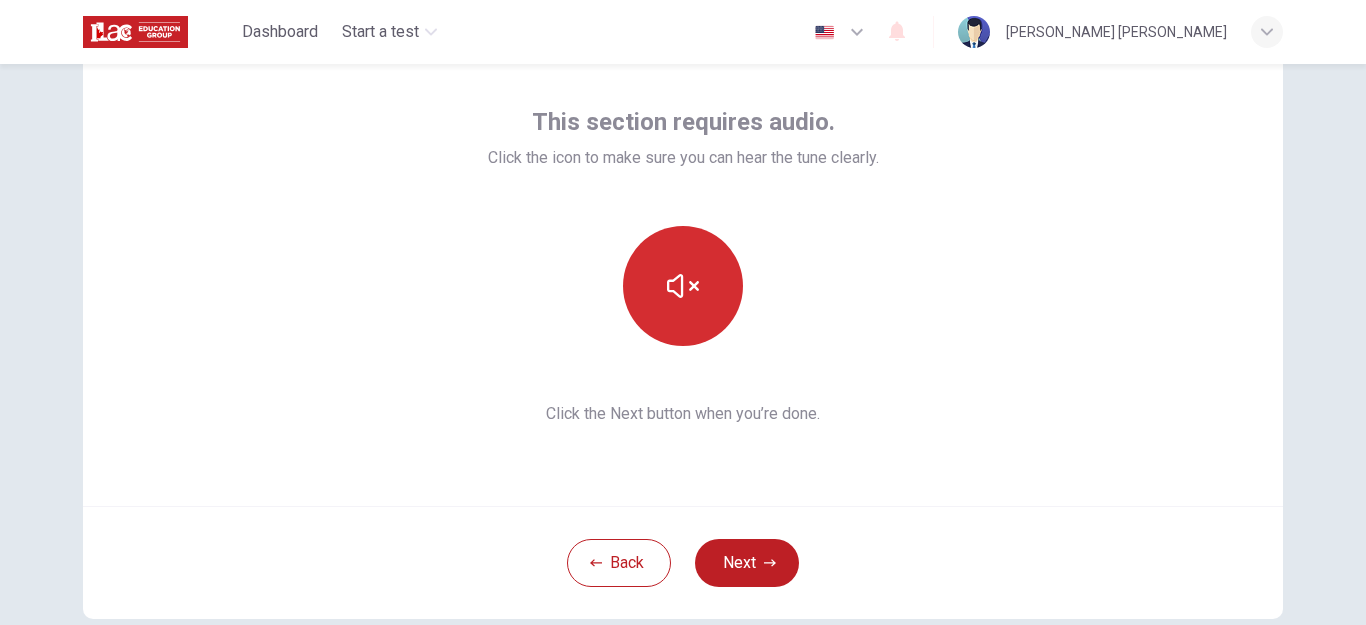click at bounding box center (683, 286) 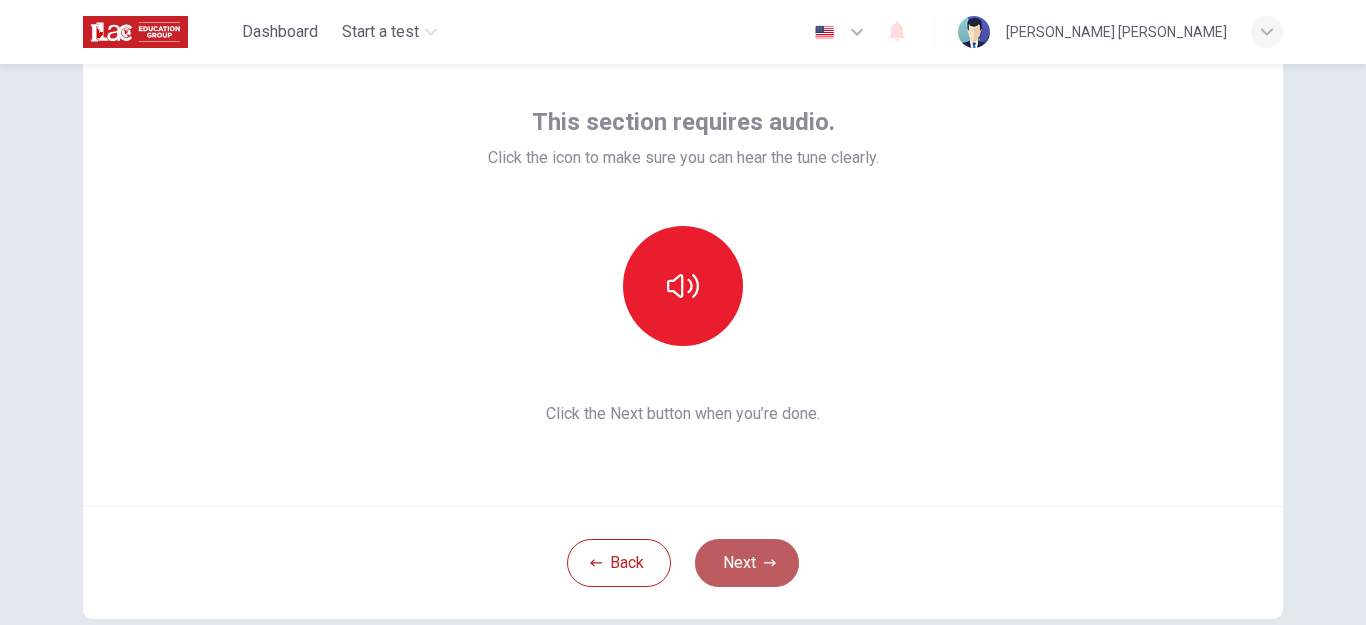 click on "Next" at bounding box center (747, 563) 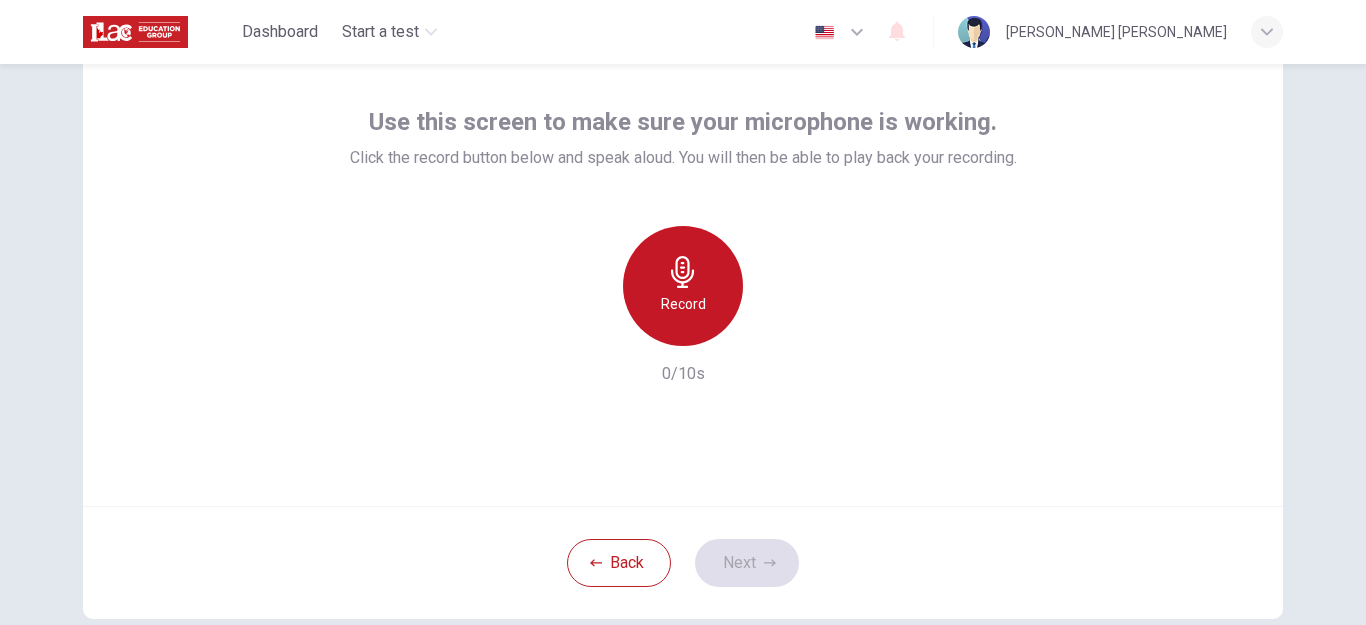 click on "Record" at bounding box center (683, 286) 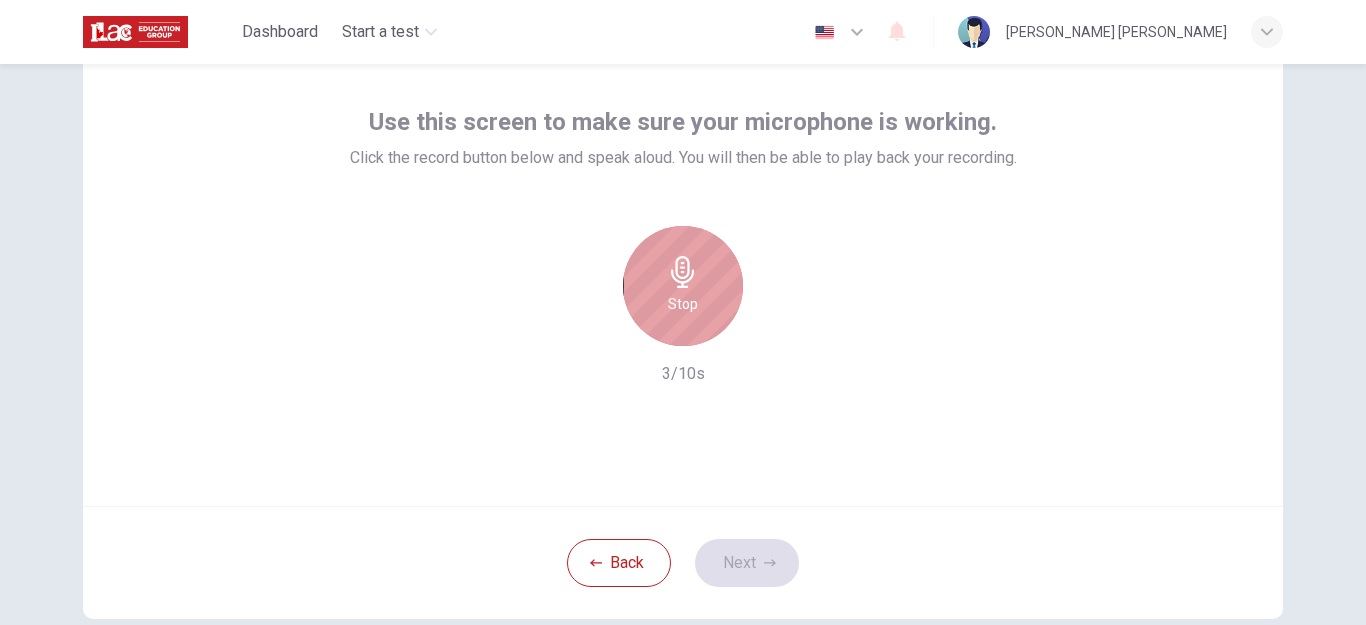 click on "Stop" at bounding box center (683, 286) 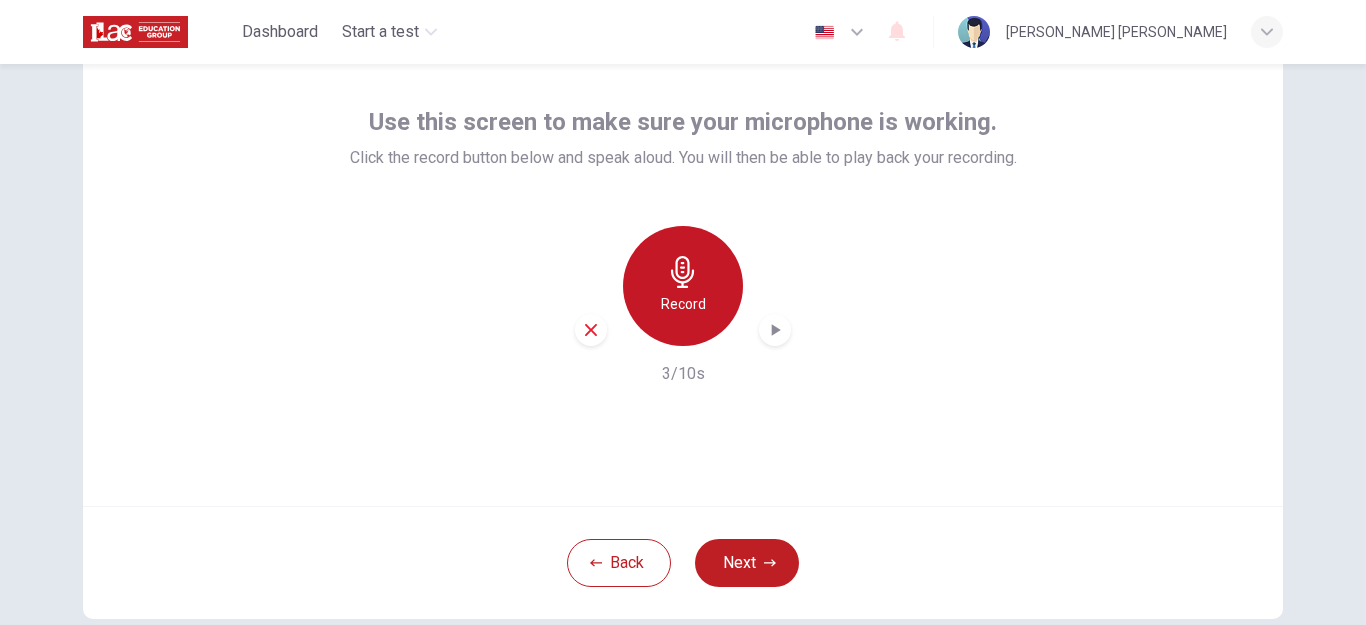 click 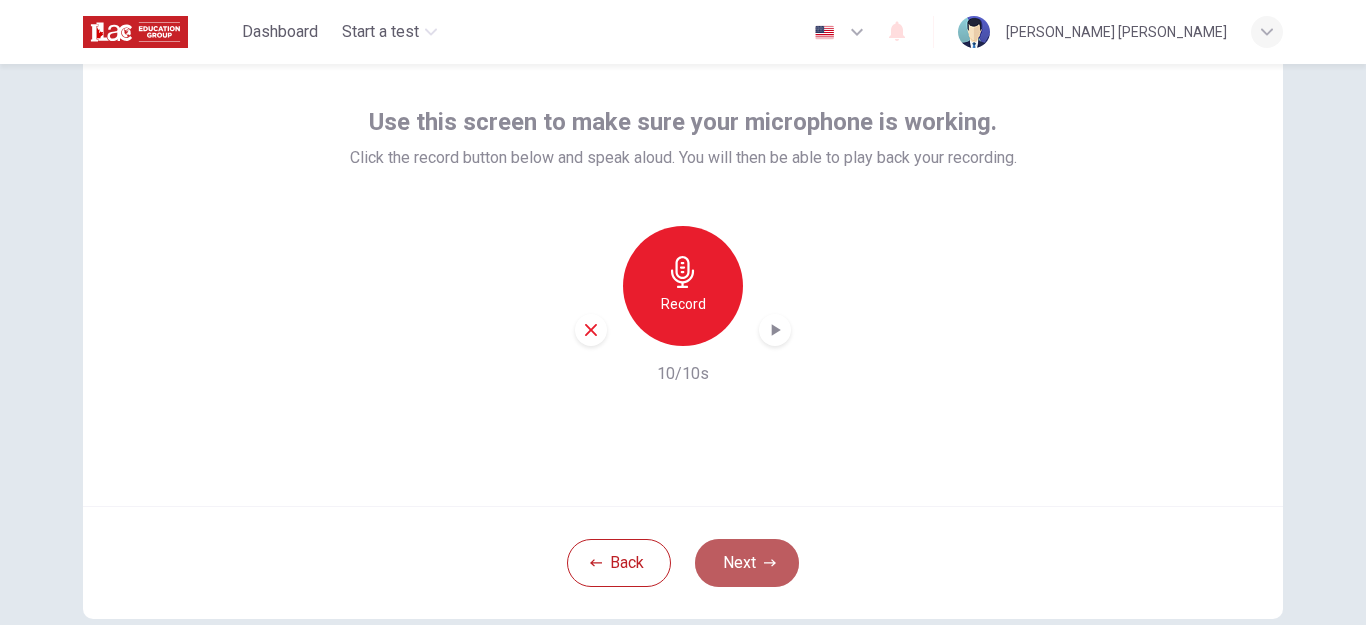 click on "Next" at bounding box center (747, 563) 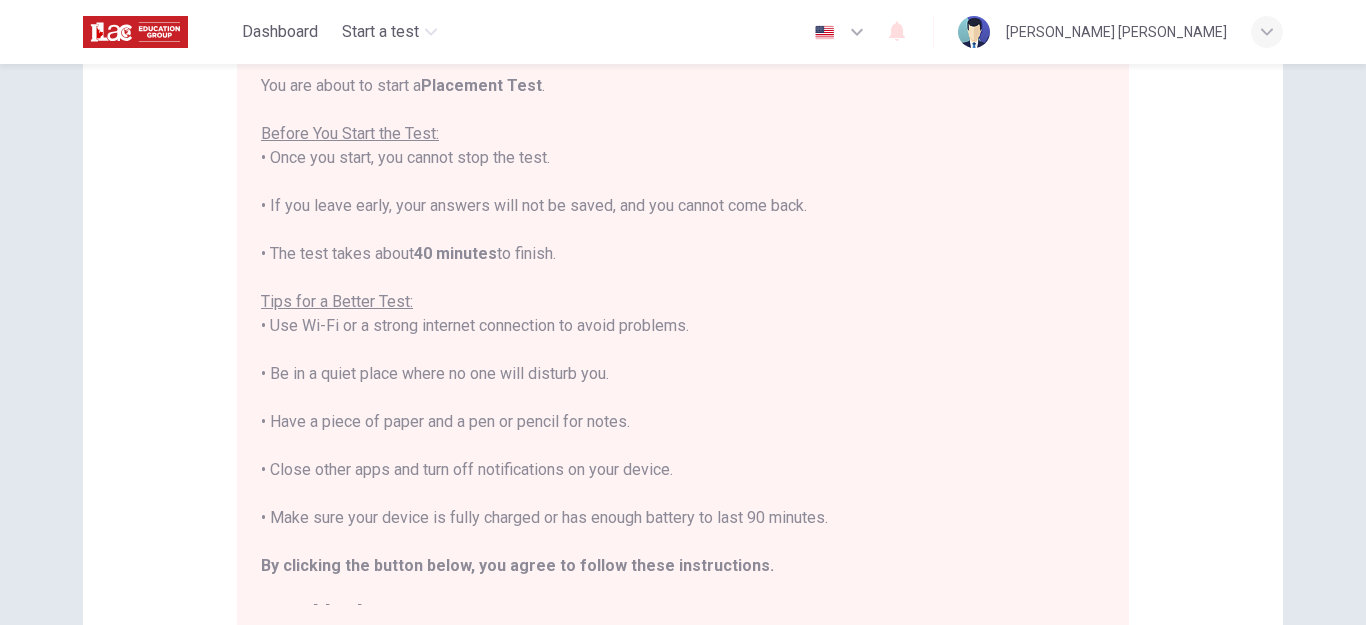 scroll, scrollTop: 201, scrollLeft: 0, axis: vertical 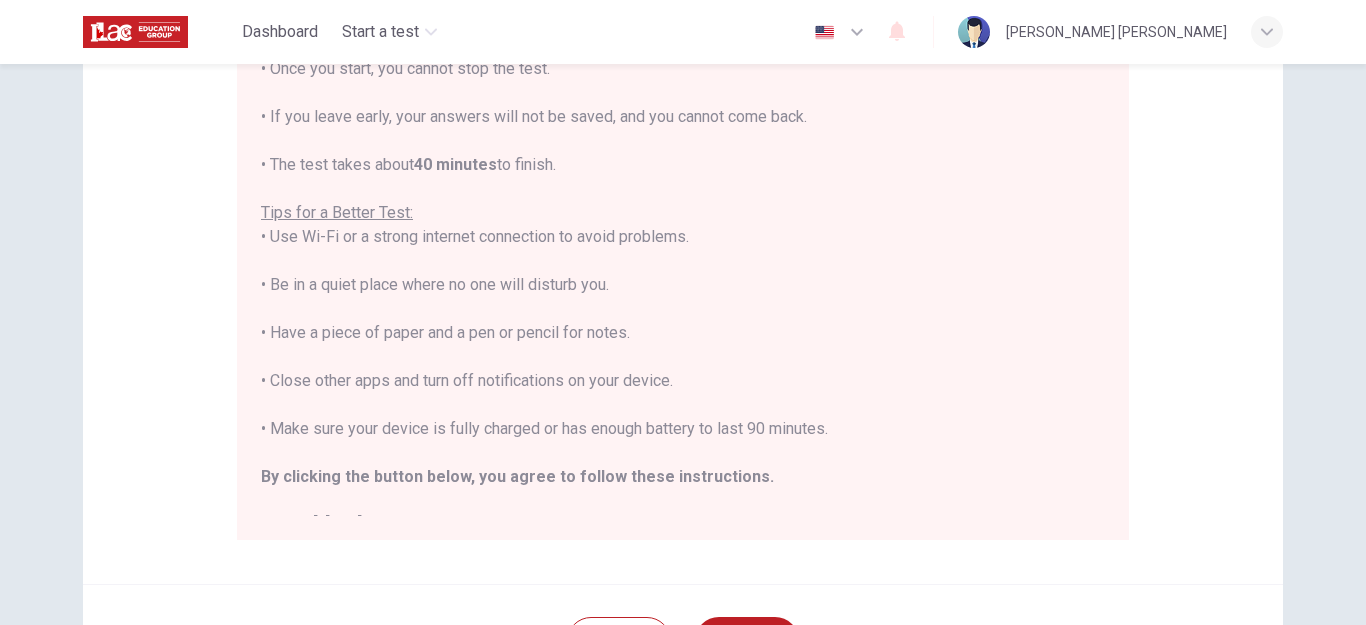 click on "You are about to start a  Placement Test .
Before You Start the Test:
• Once you start, you cannot stop the test.
• If you leave early, your answers will not be saved, and you cannot come back.
• The test takes about  40 minutes  to finish.
Tips for a Better Test:
• Use Wi-Fi or a strong internet connection to avoid problems.
• Be in a quiet place where no one will disturb you.
• Have a piece of paper and a pen or pencil for notes.
• Close other apps and turn off notifications on your device.
• Make sure your device is fully charged or has enough battery to last 90 minutes.
By clicking the button below, you agree to follow these instructions.
Good luck!" at bounding box center (683, 261) 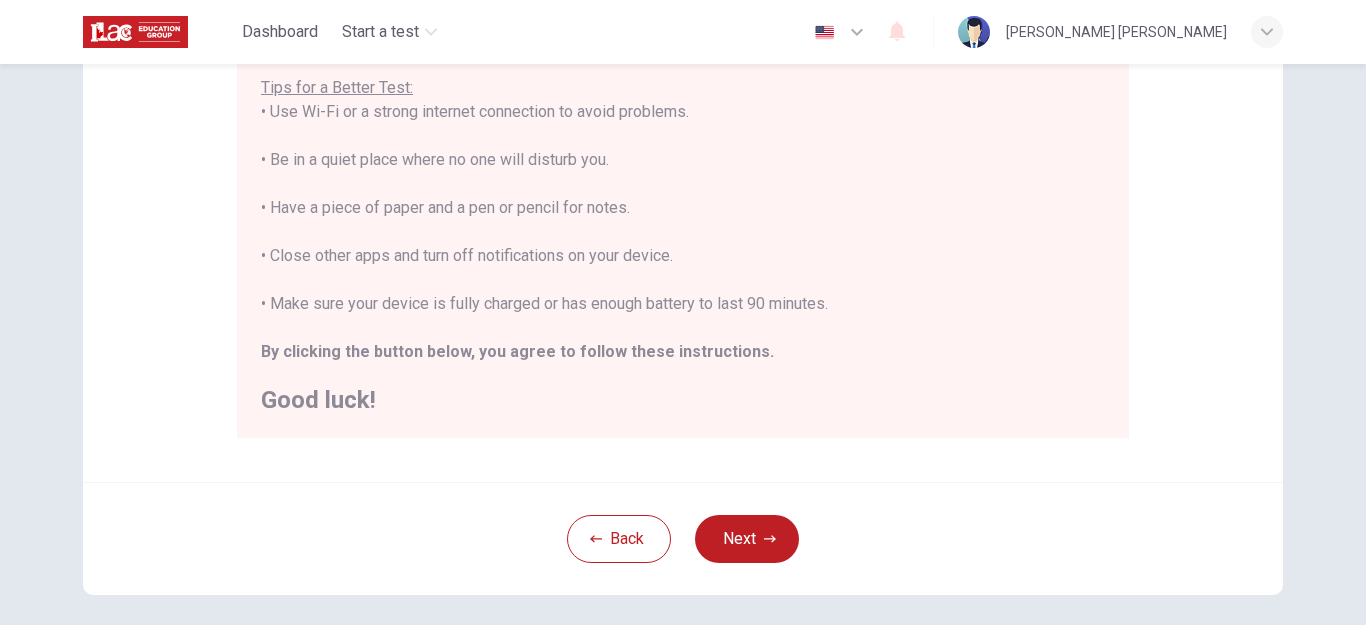 scroll, scrollTop: 388, scrollLeft: 0, axis: vertical 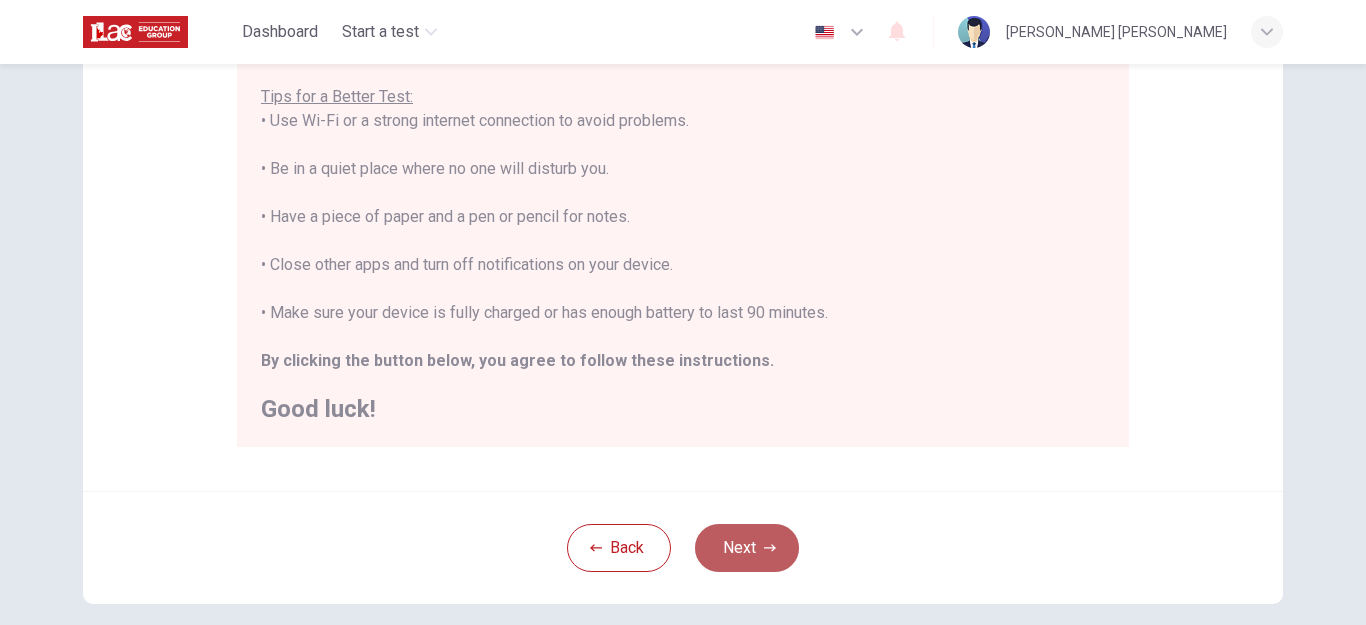click on "Next" at bounding box center (747, 548) 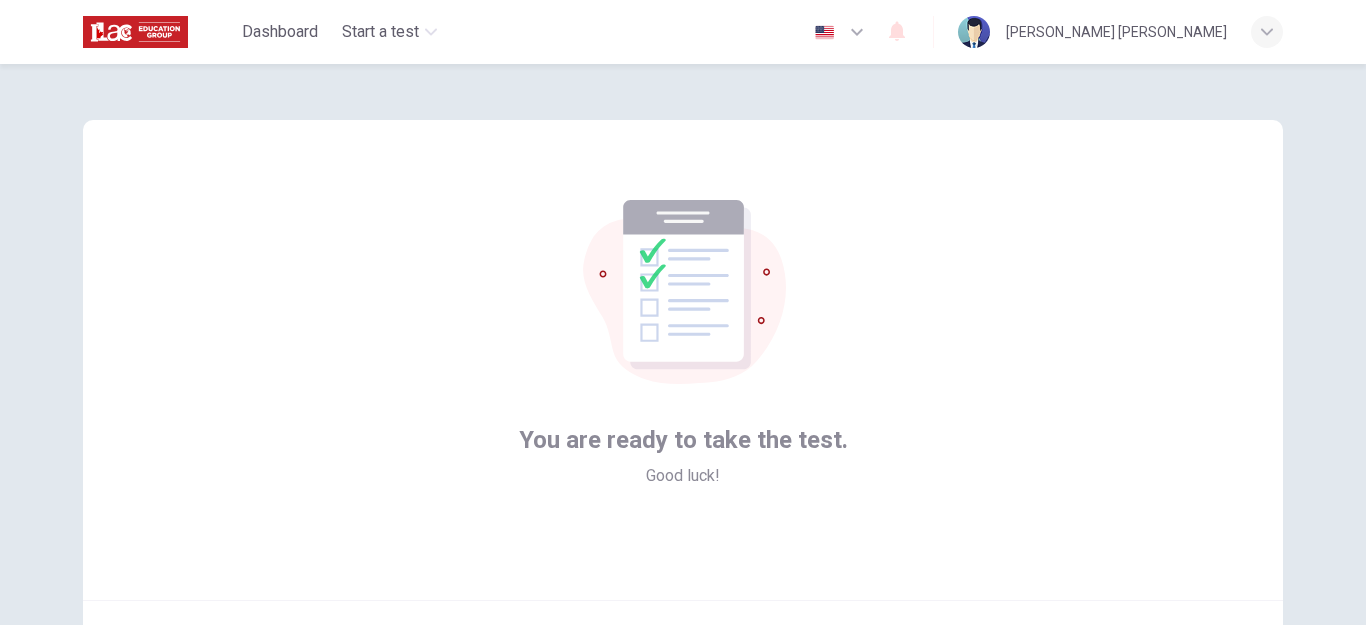 scroll, scrollTop: 144, scrollLeft: 0, axis: vertical 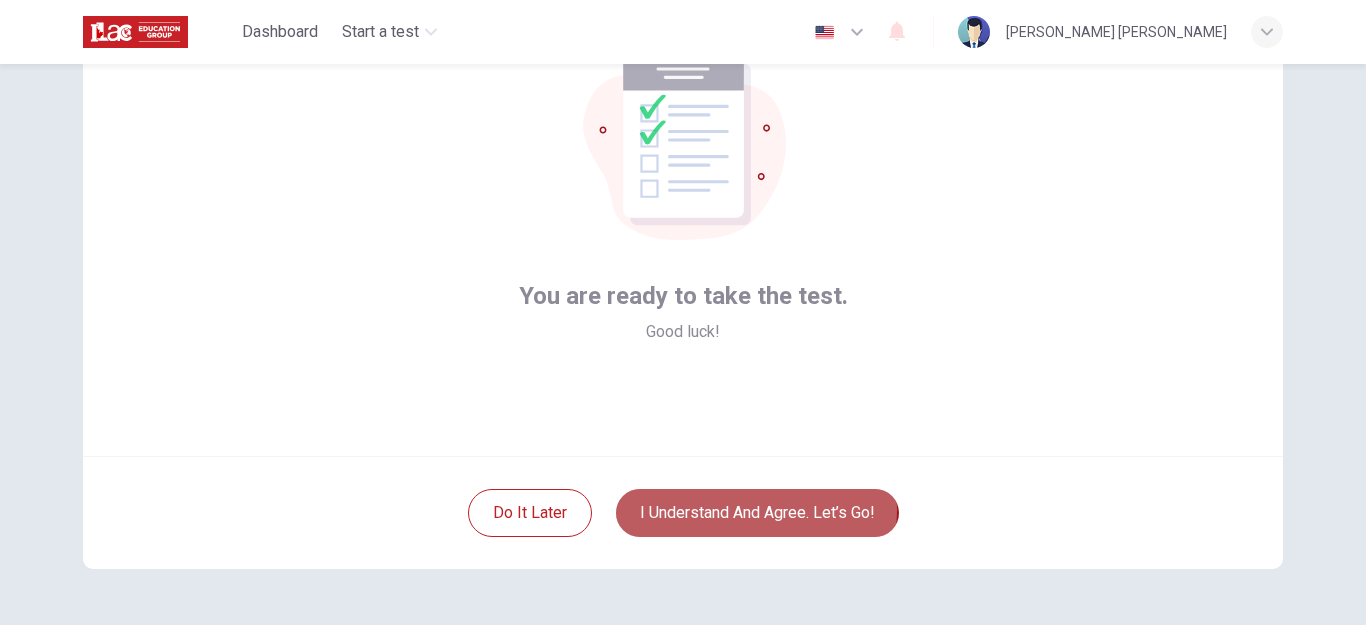 click on "I understand and agree. Let’s go!" at bounding box center (757, 513) 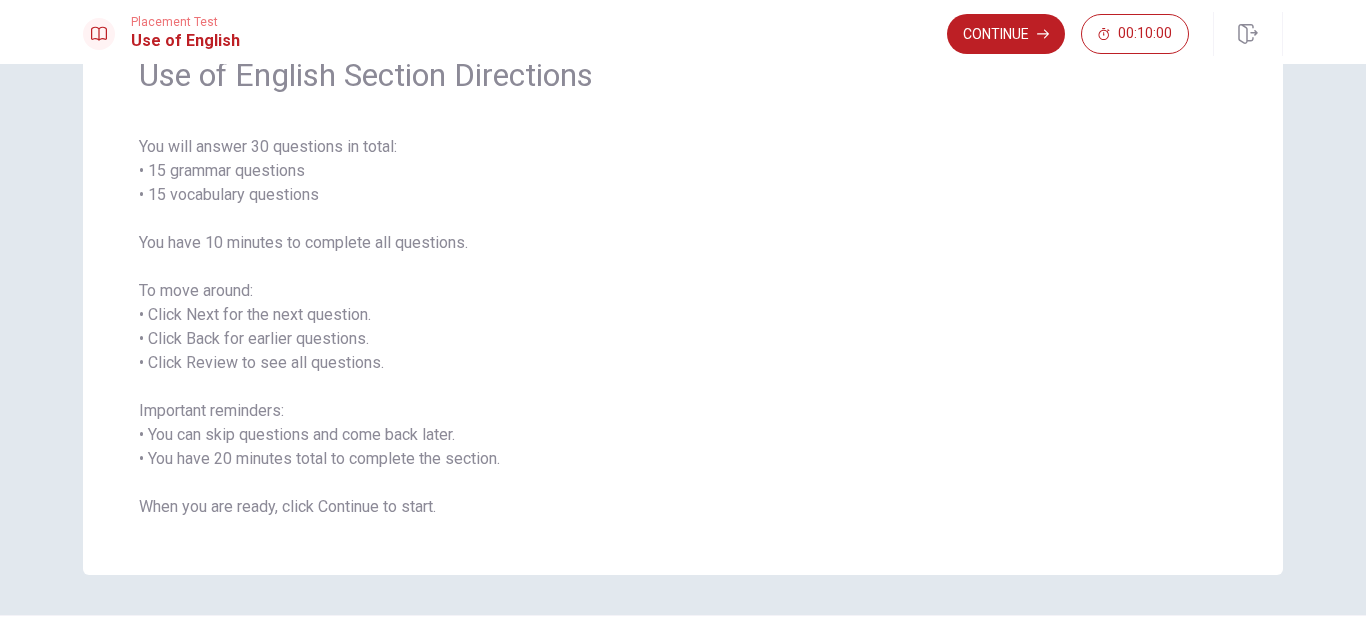 scroll, scrollTop: 112, scrollLeft: 0, axis: vertical 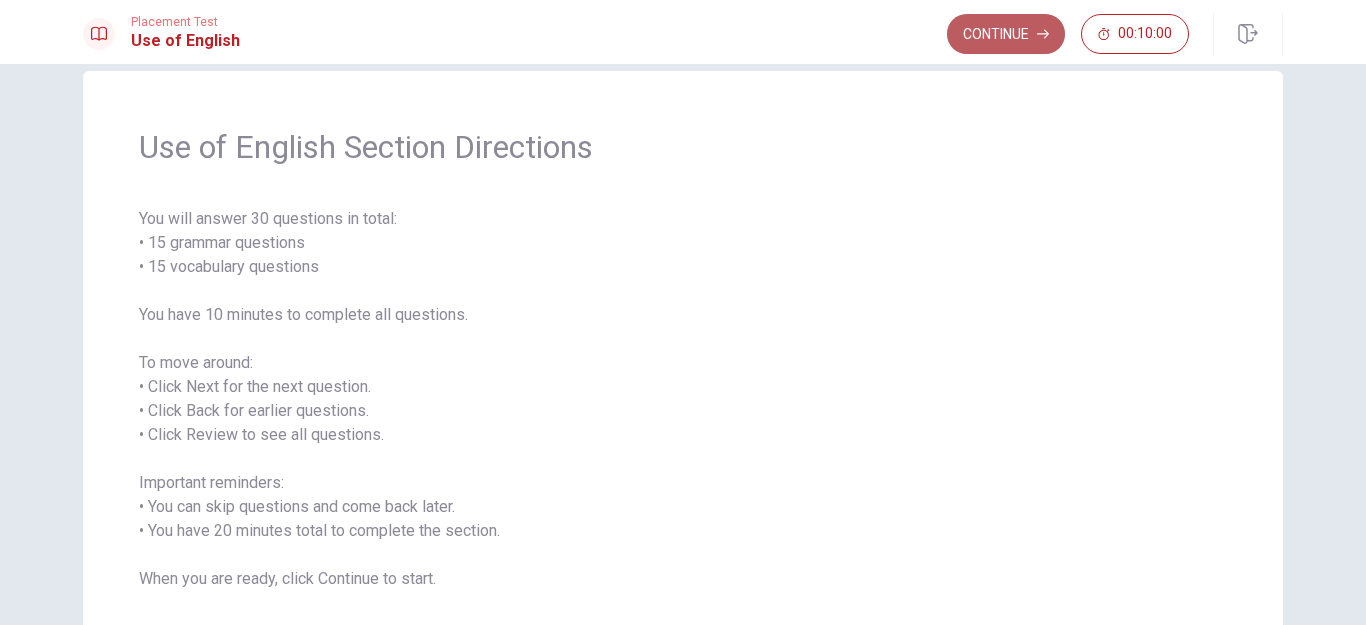 click on "Continue" at bounding box center [1006, 34] 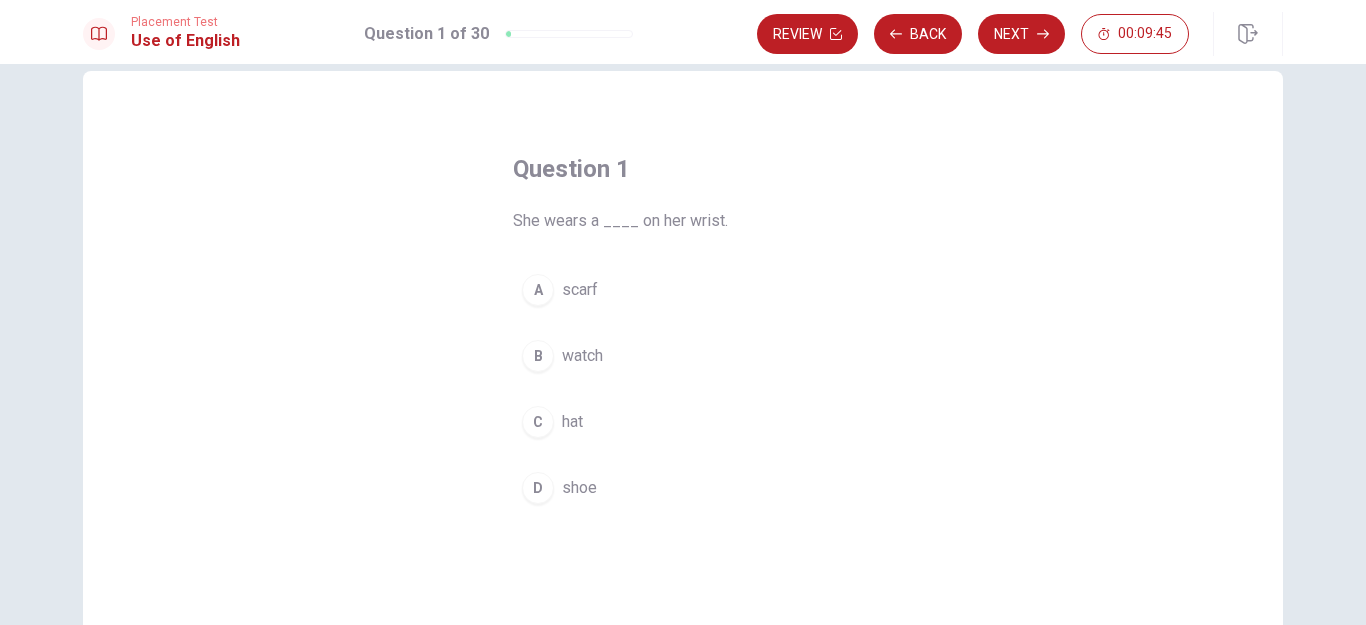 click on "C" at bounding box center [538, 422] 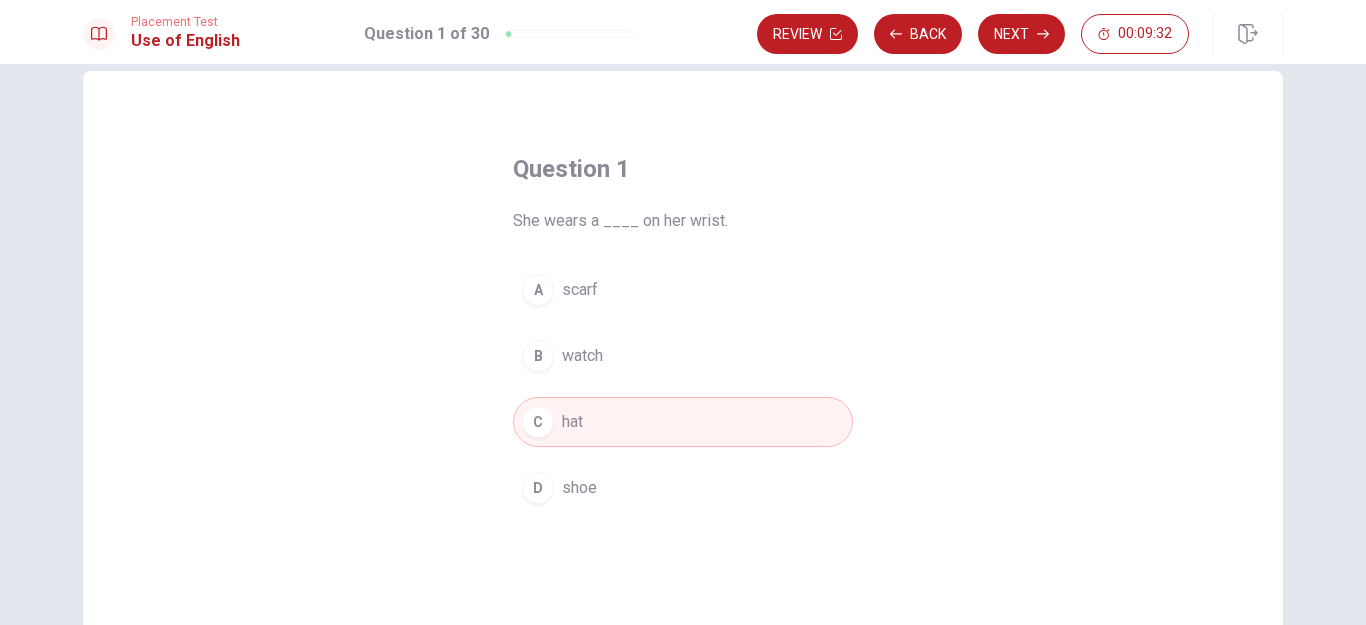 click on "scarf" at bounding box center (580, 290) 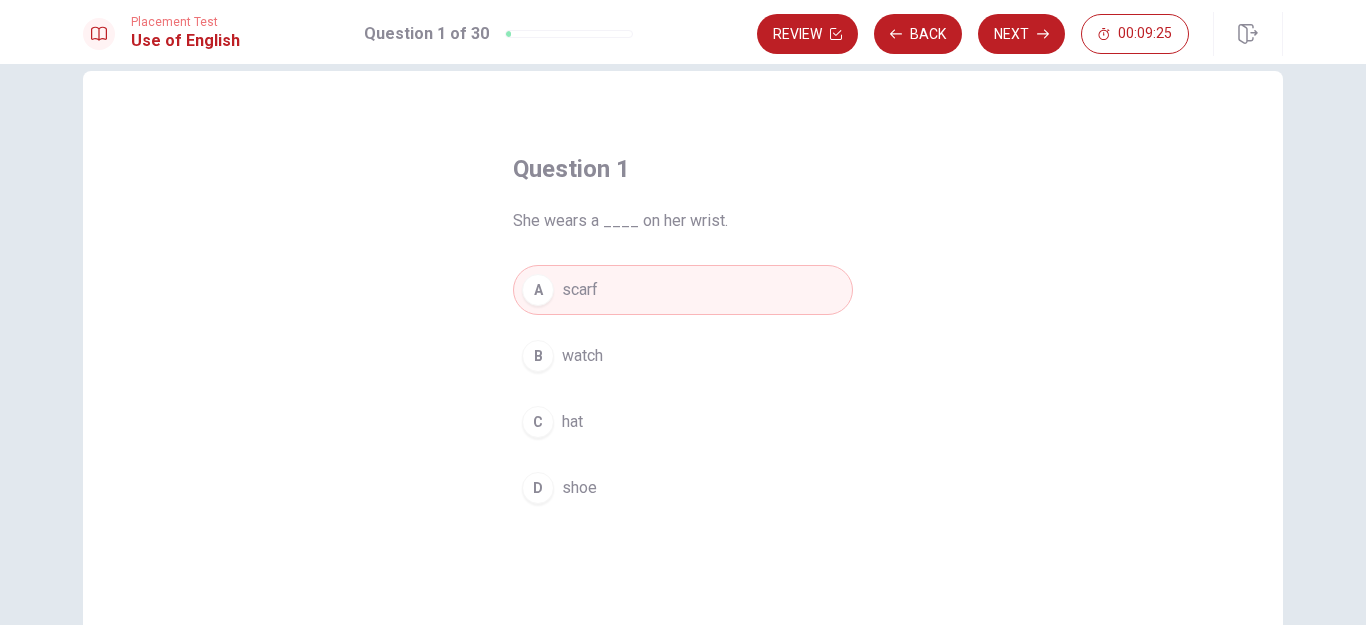 click on "watch" at bounding box center (582, 356) 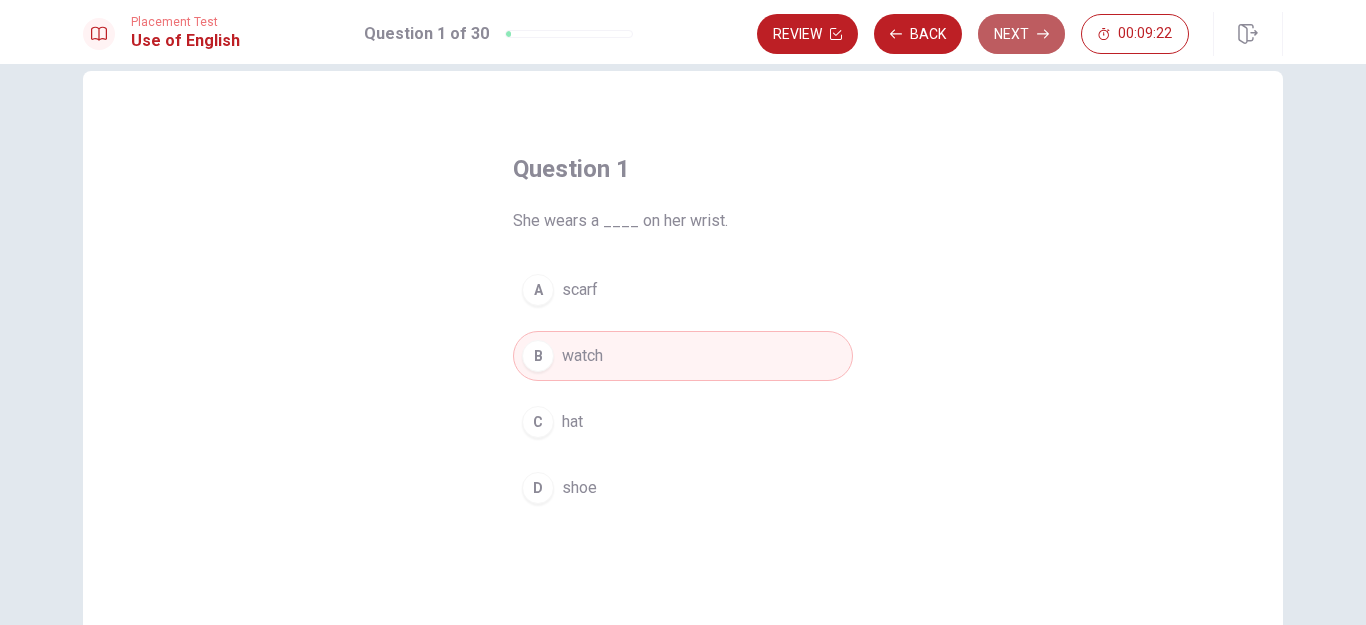 click on "Next" at bounding box center [1021, 34] 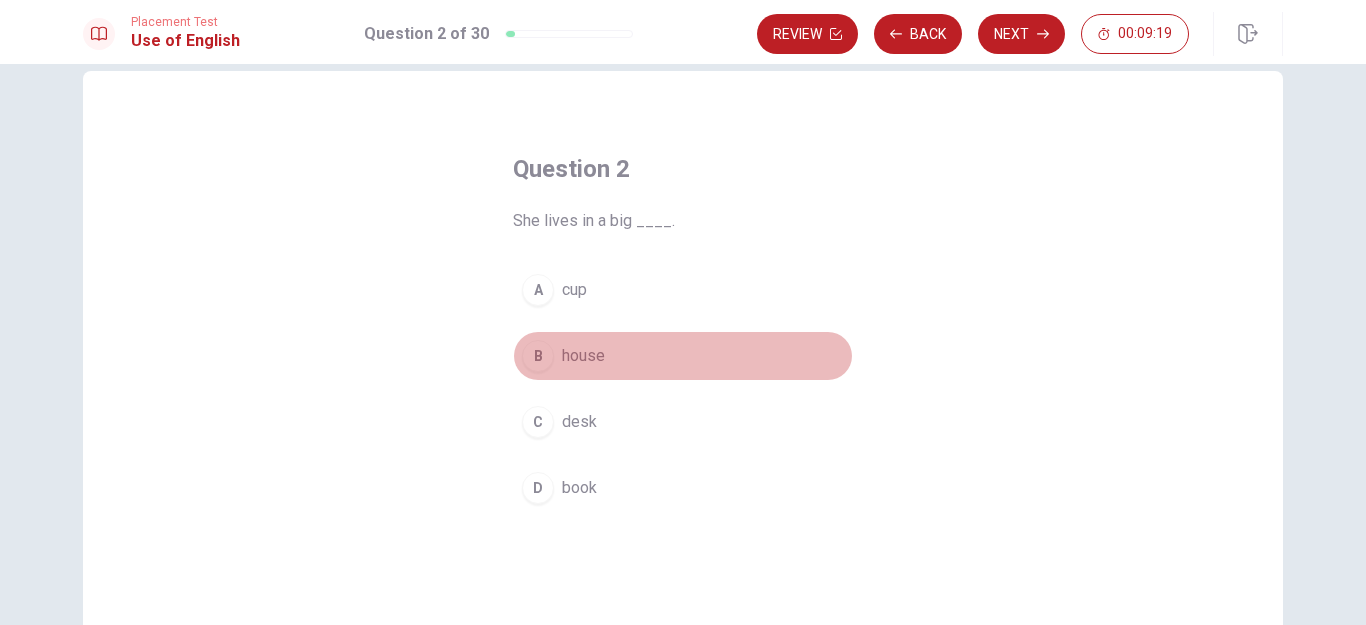 click on "house" at bounding box center [583, 356] 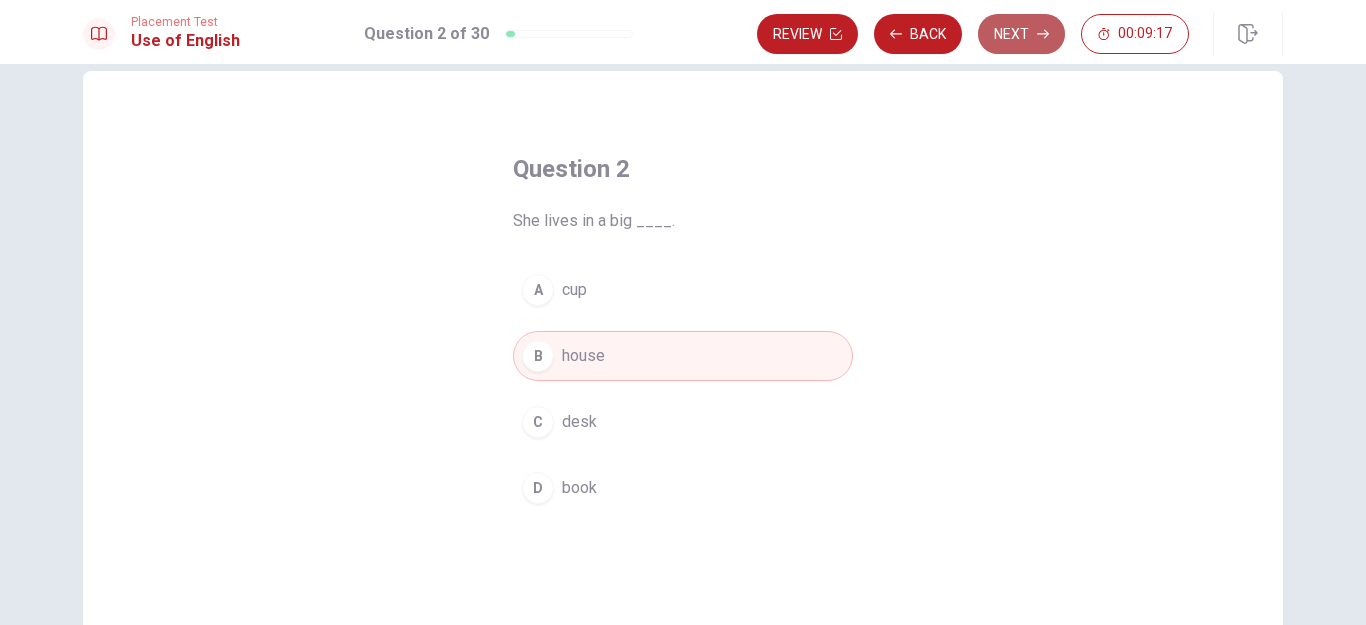 click on "Next" at bounding box center (1021, 34) 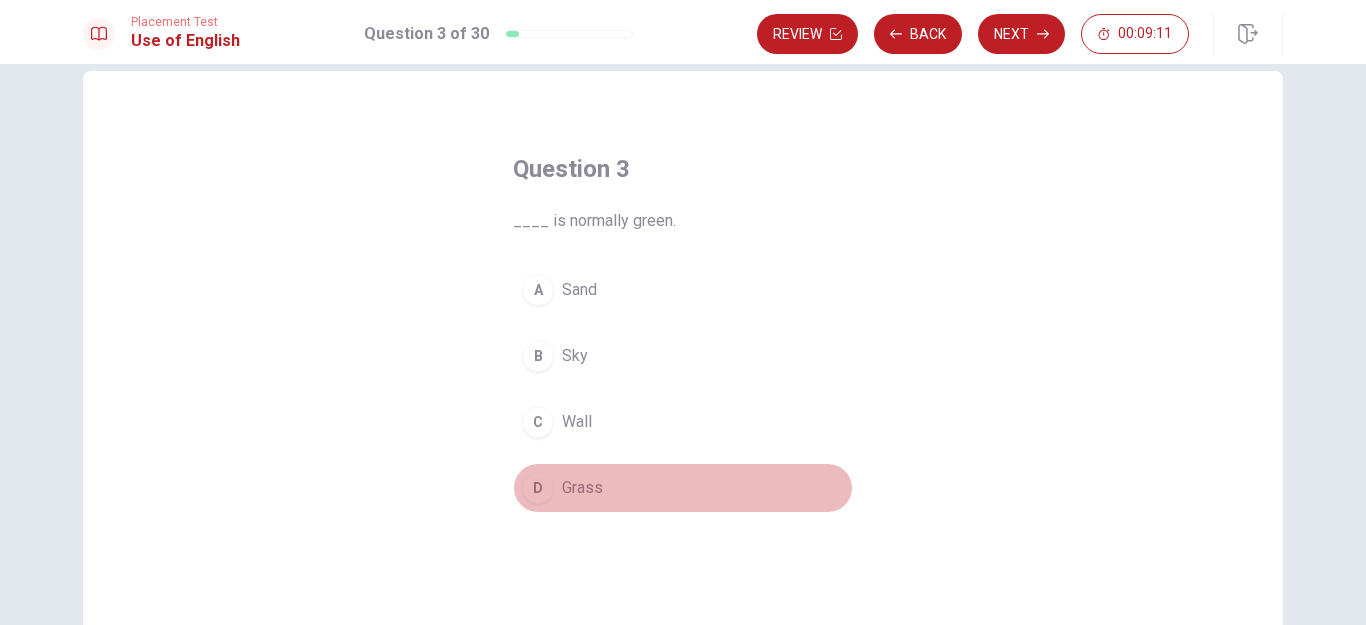 click on "Grass" at bounding box center (582, 488) 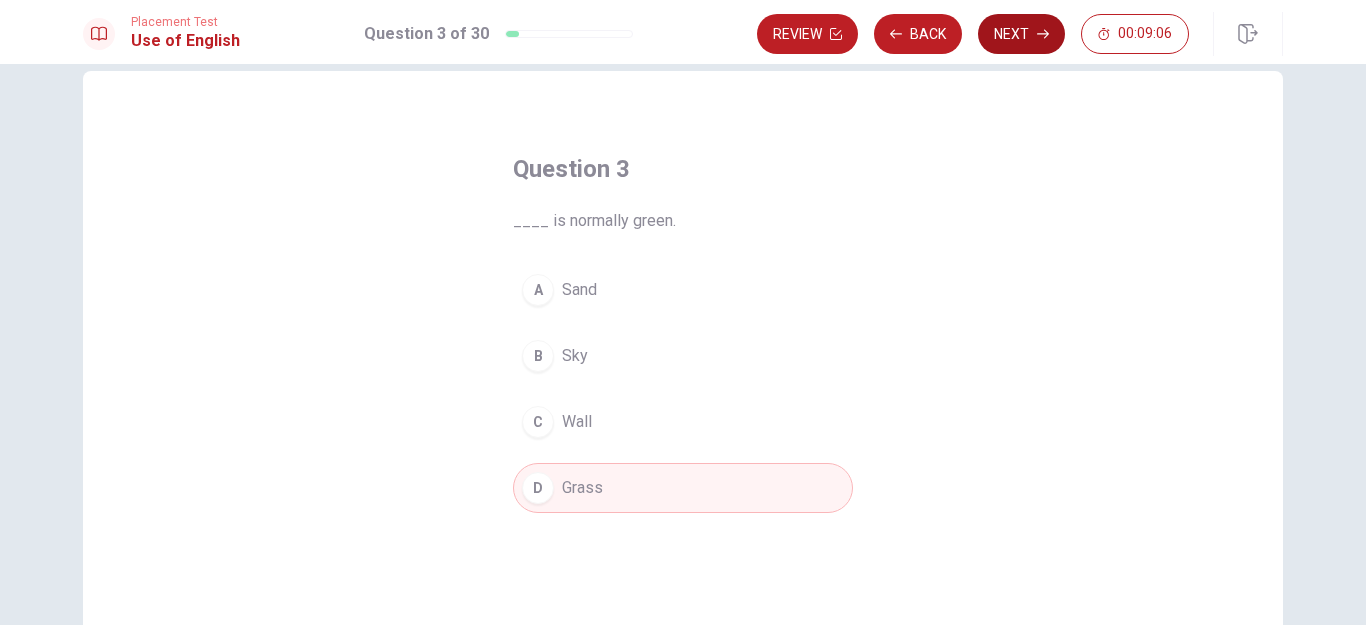 click on "Next" at bounding box center (1021, 34) 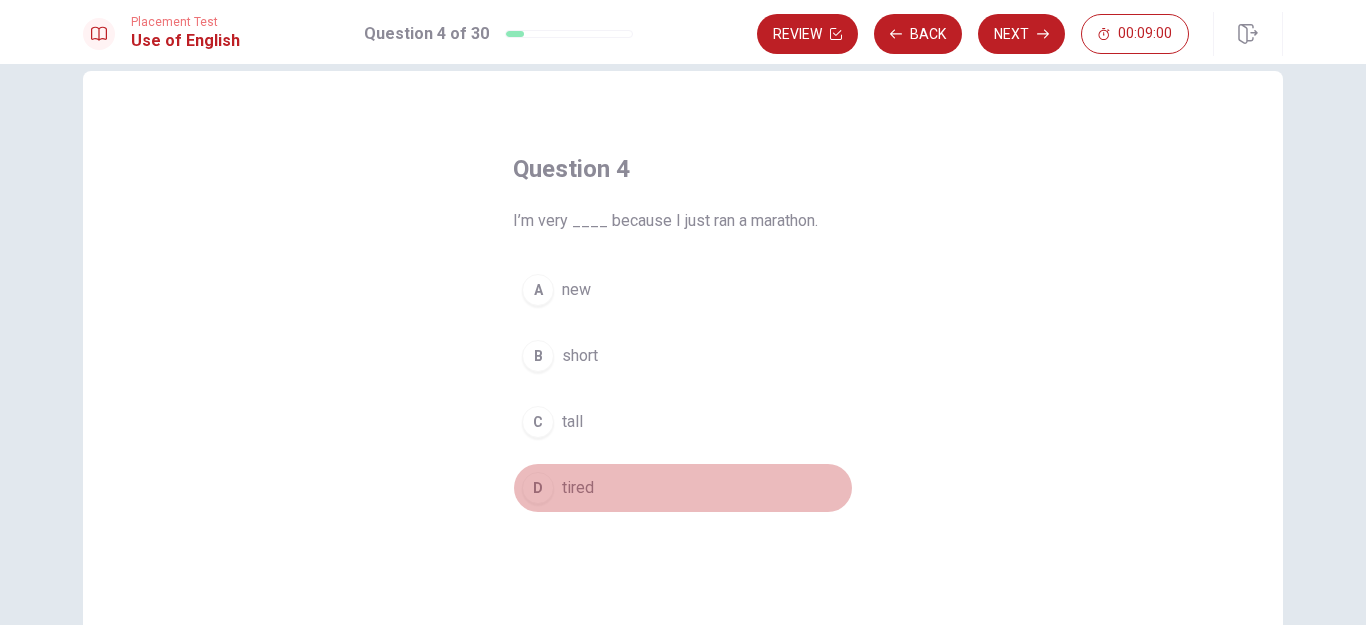 click on "tired" at bounding box center [578, 488] 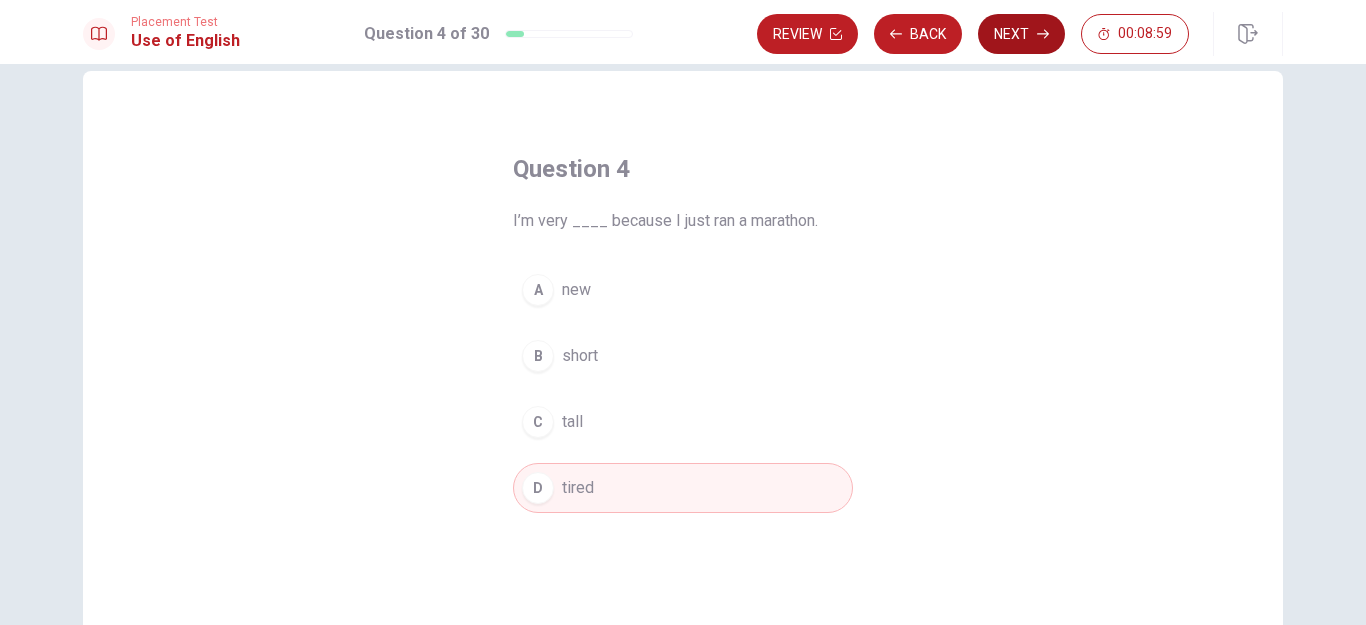 click on "Next" at bounding box center [1021, 34] 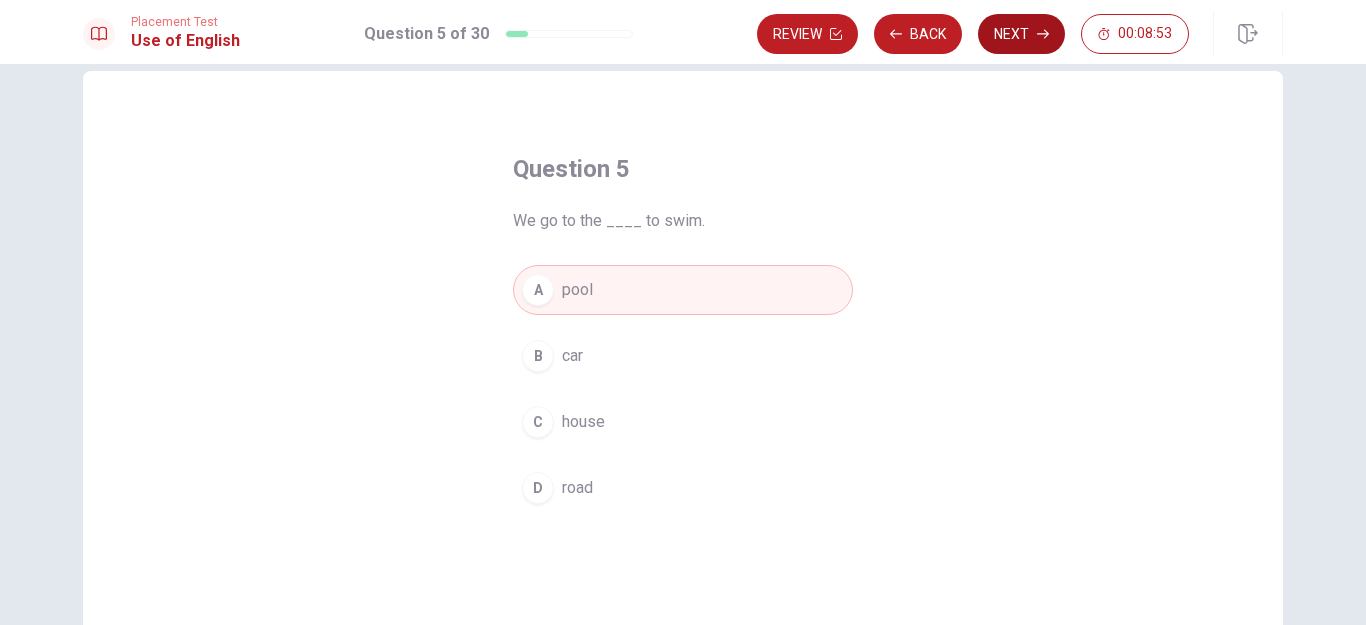 click on "Next" at bounding box center (1021, 34) 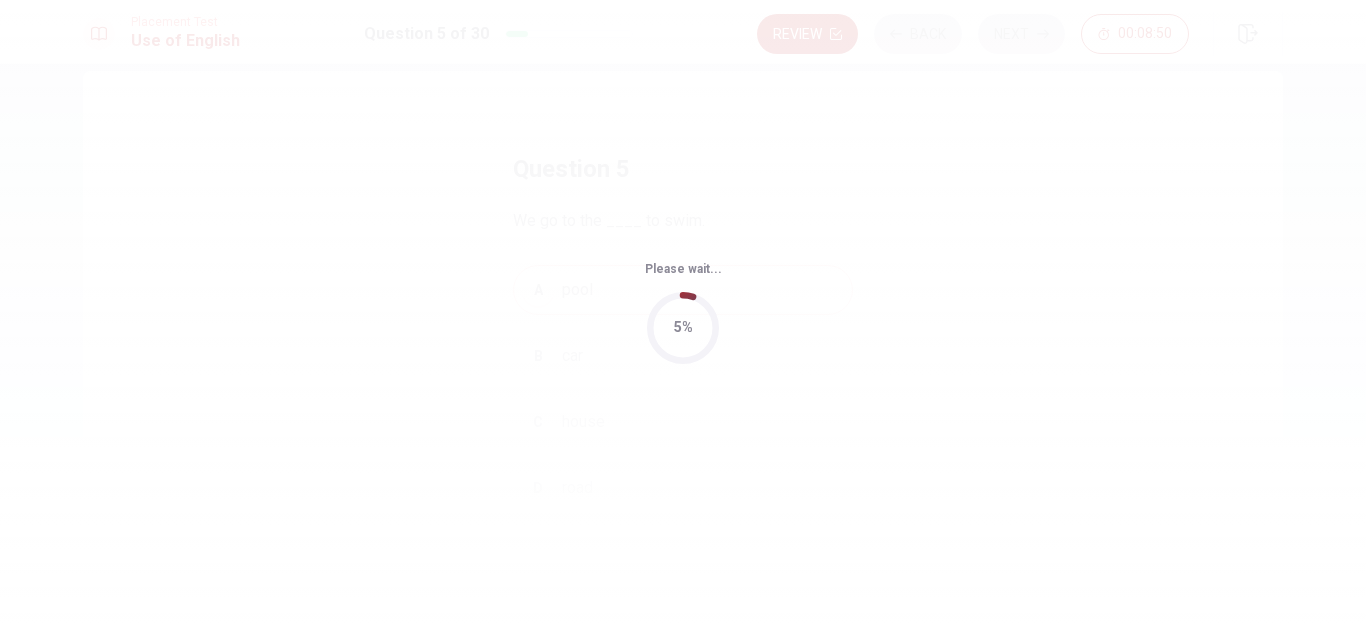 scroll, scrollTop: 0, scrollLeft: 0, axis: both 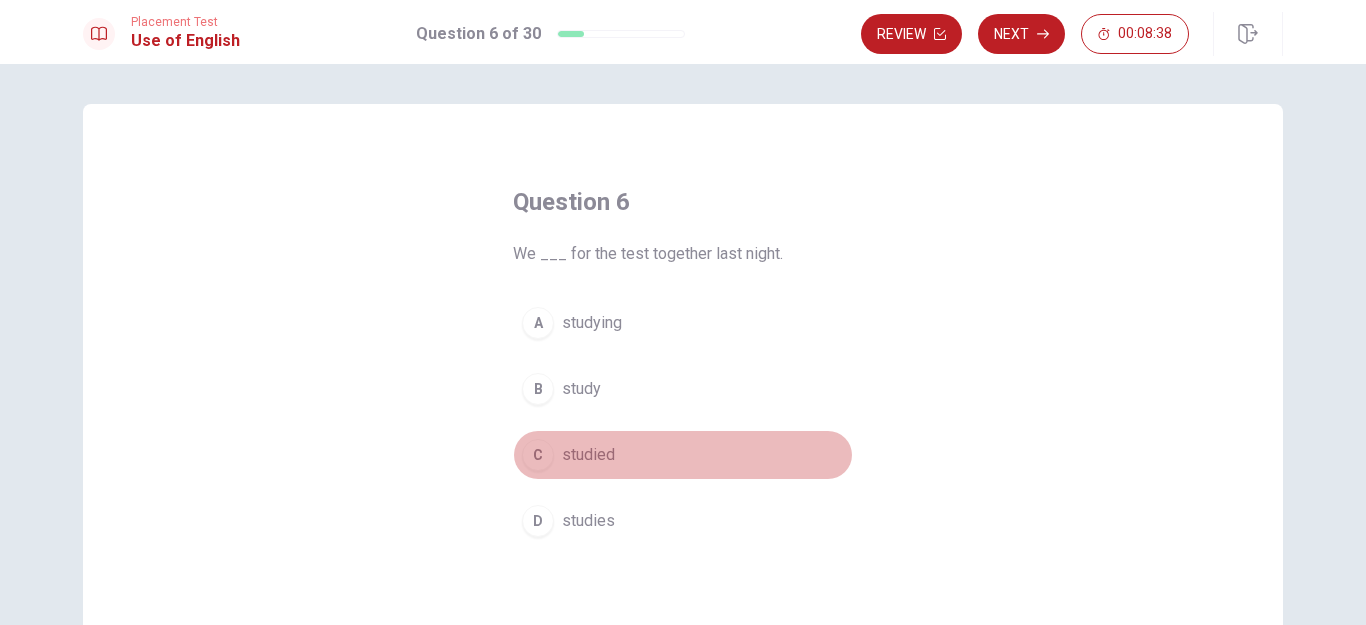 click on "studied" at bounding box center [588, 455] 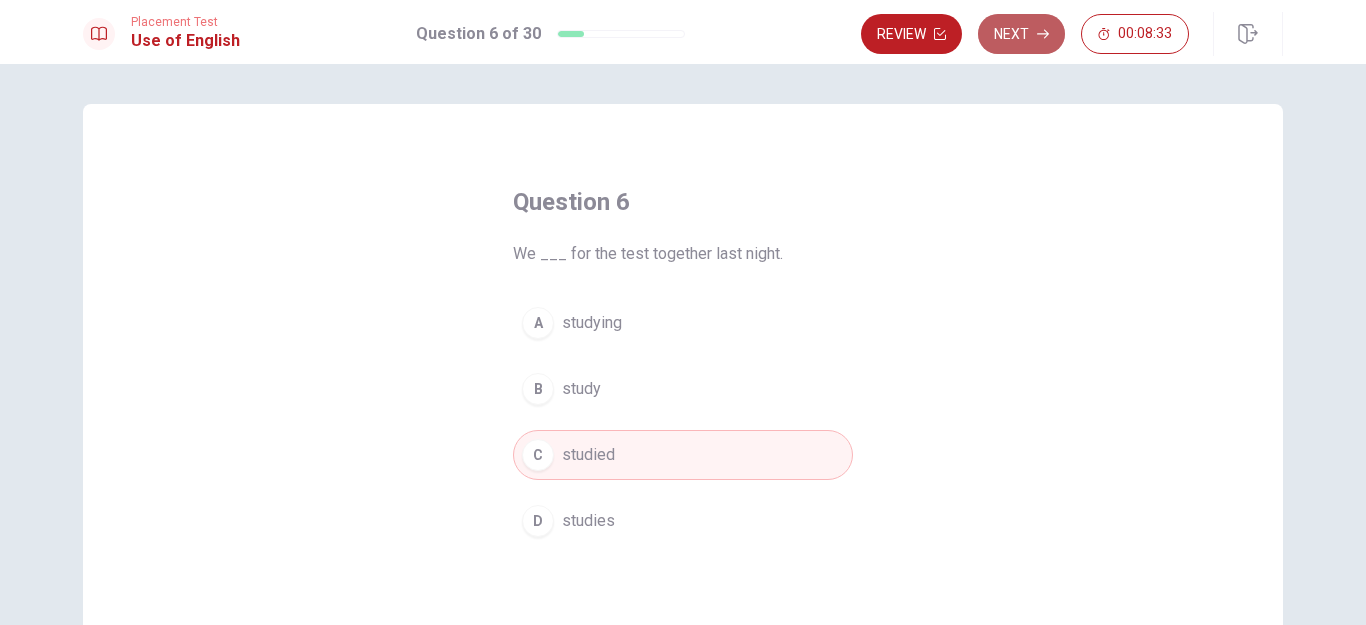 click on "Next" at bounding box center (1021, 34) 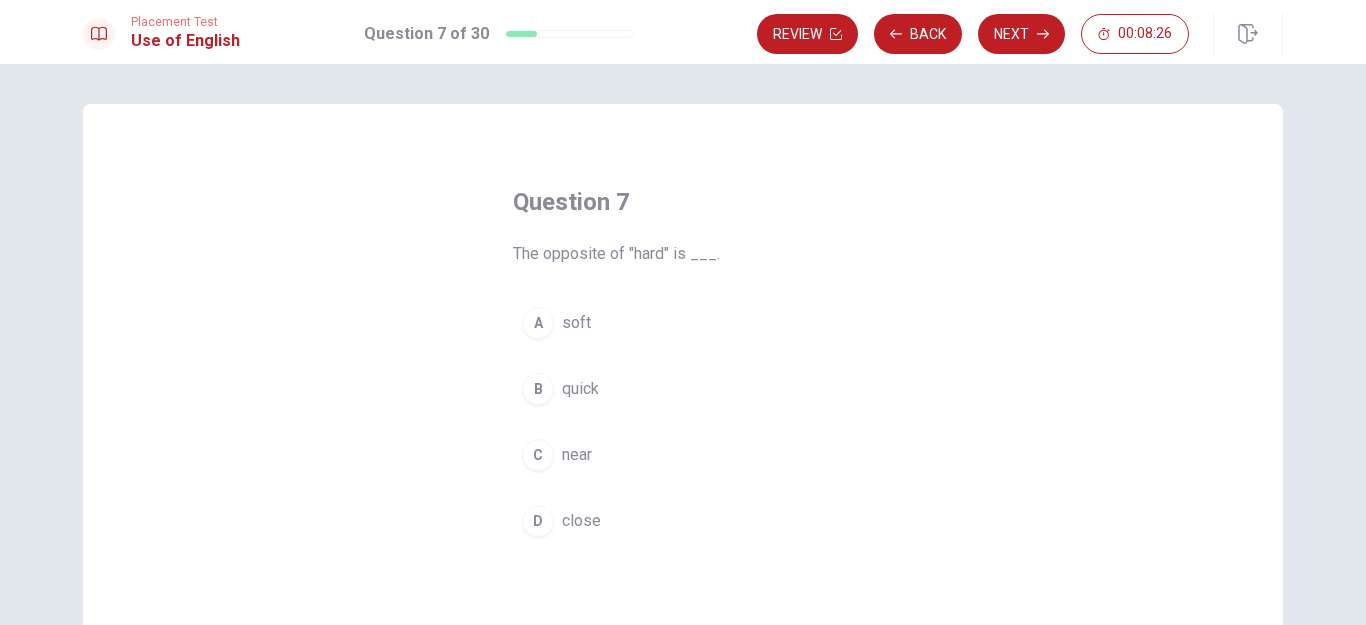 click on "soft" at bounding box center (576, 323) 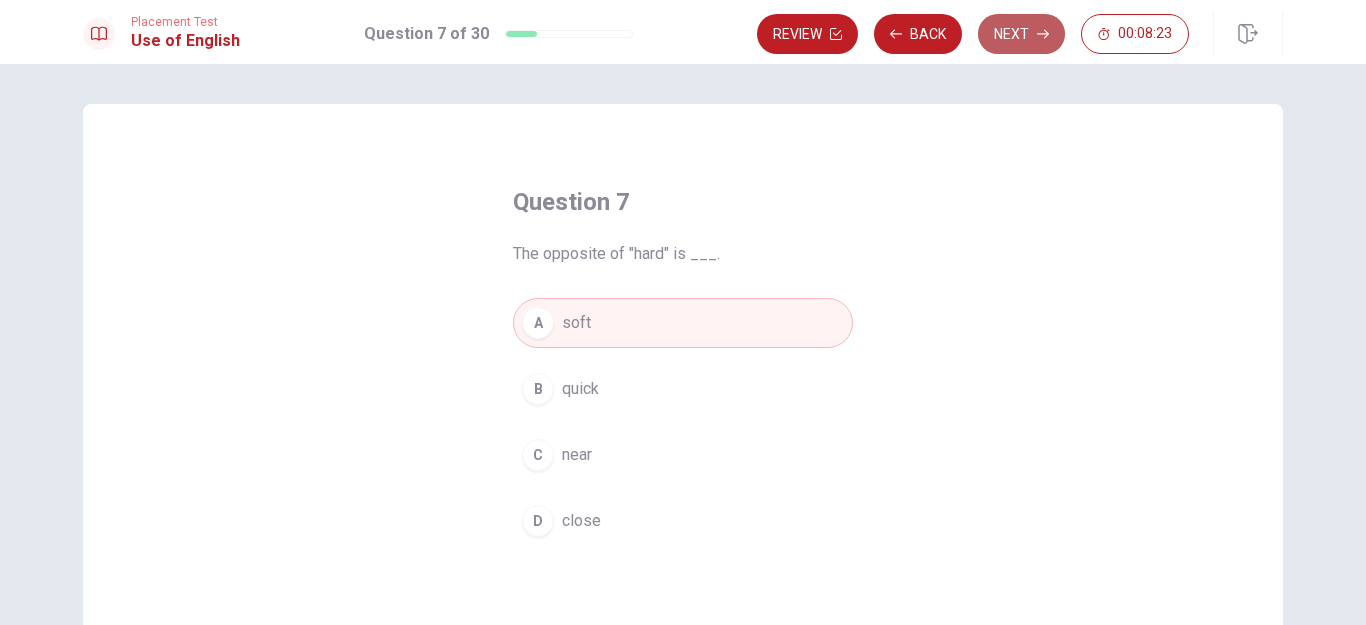 click on "Next" at bounding box center [1021, 34] 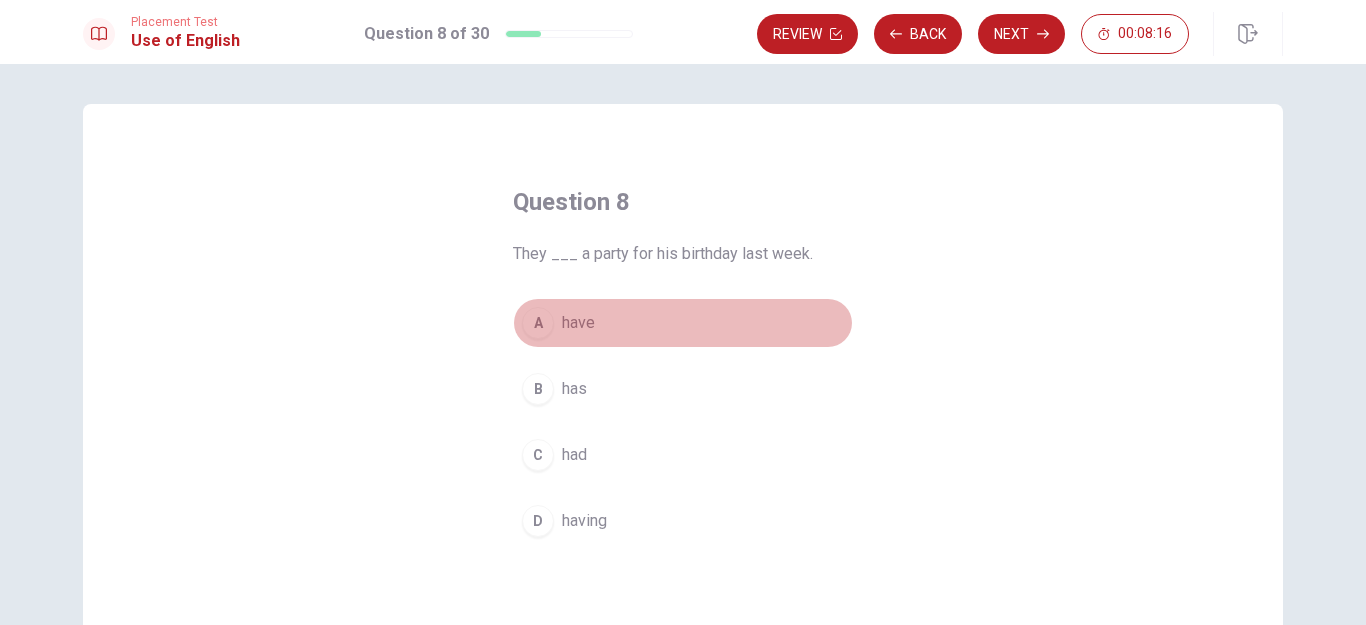click on "have" at bounding box center [578, 323] 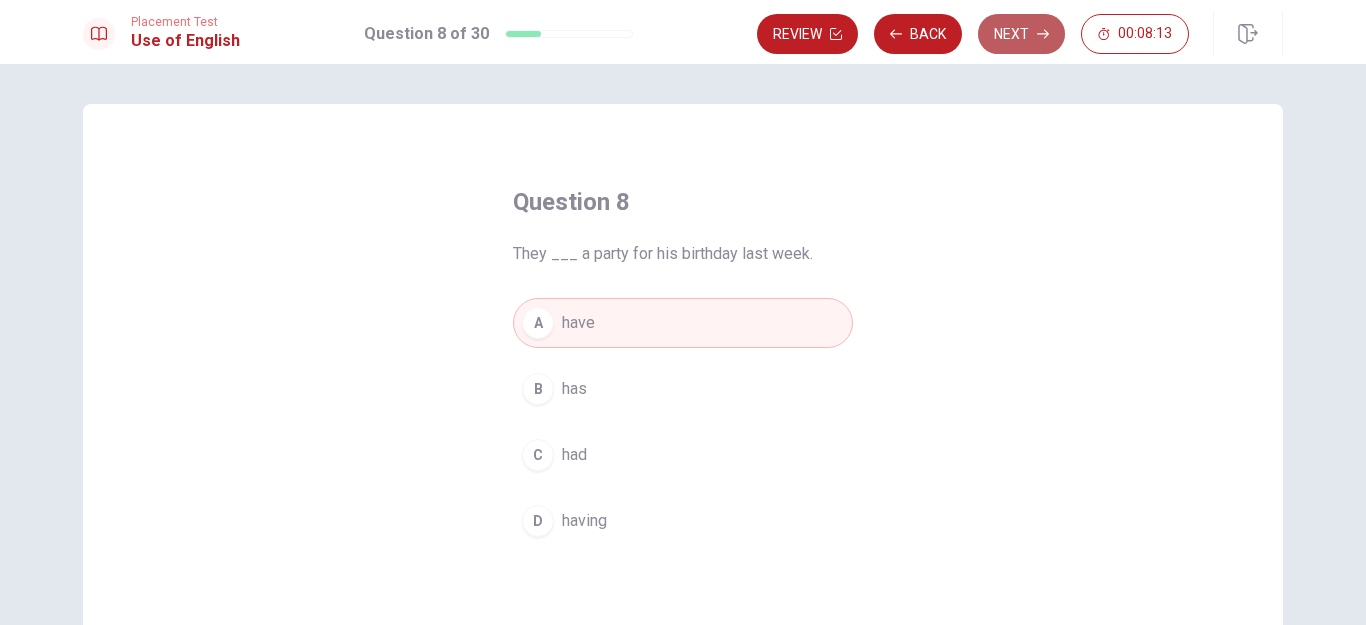 click on "Next" at bounding box center (1021, 34) 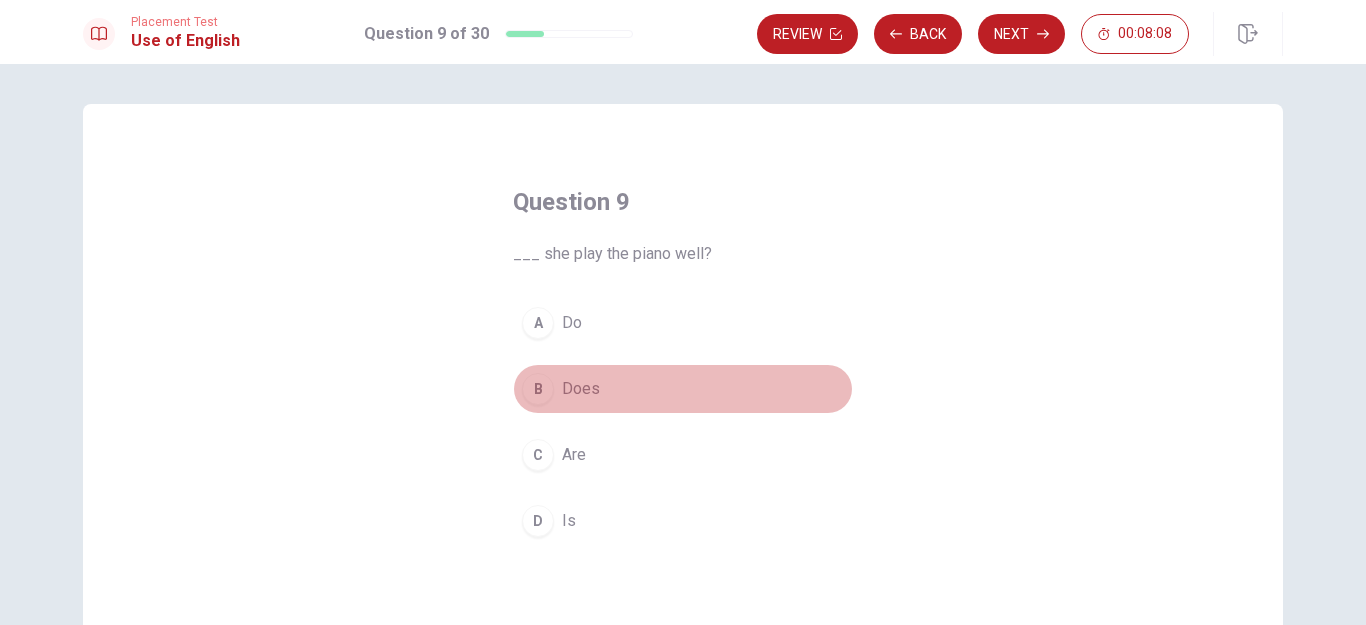 click on "Does" at bounding box center [581, 389] 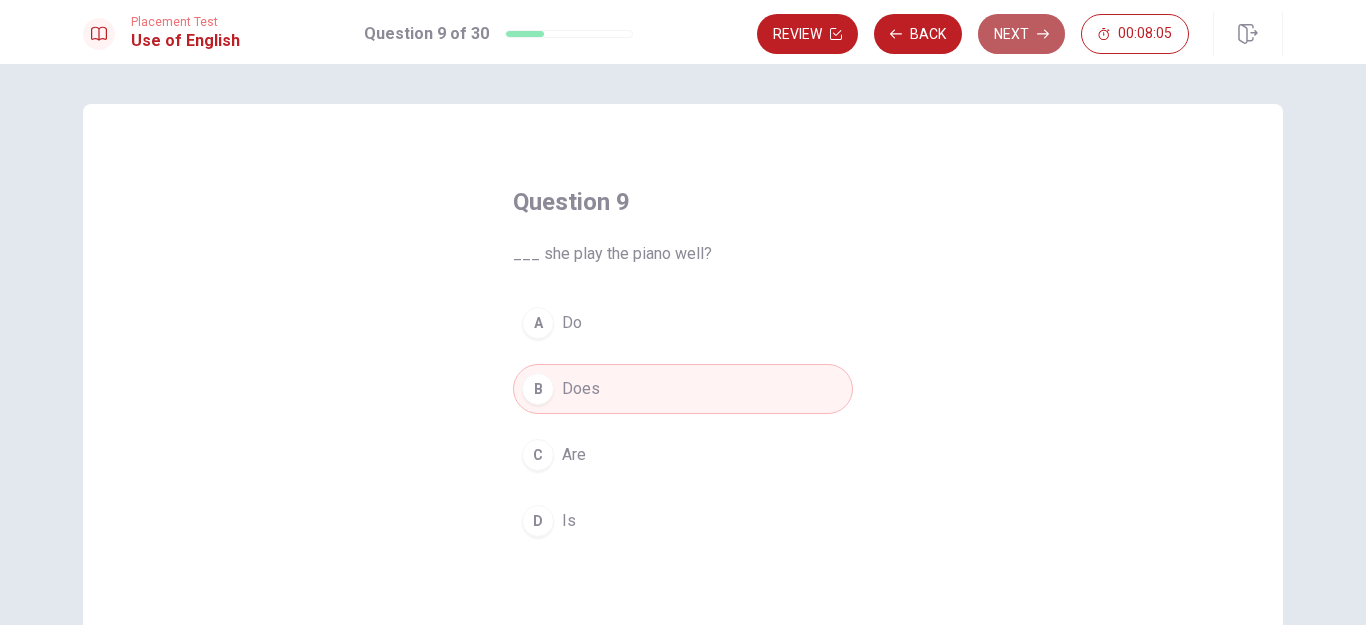 click on "Next" at bounding box center [1021, 34] 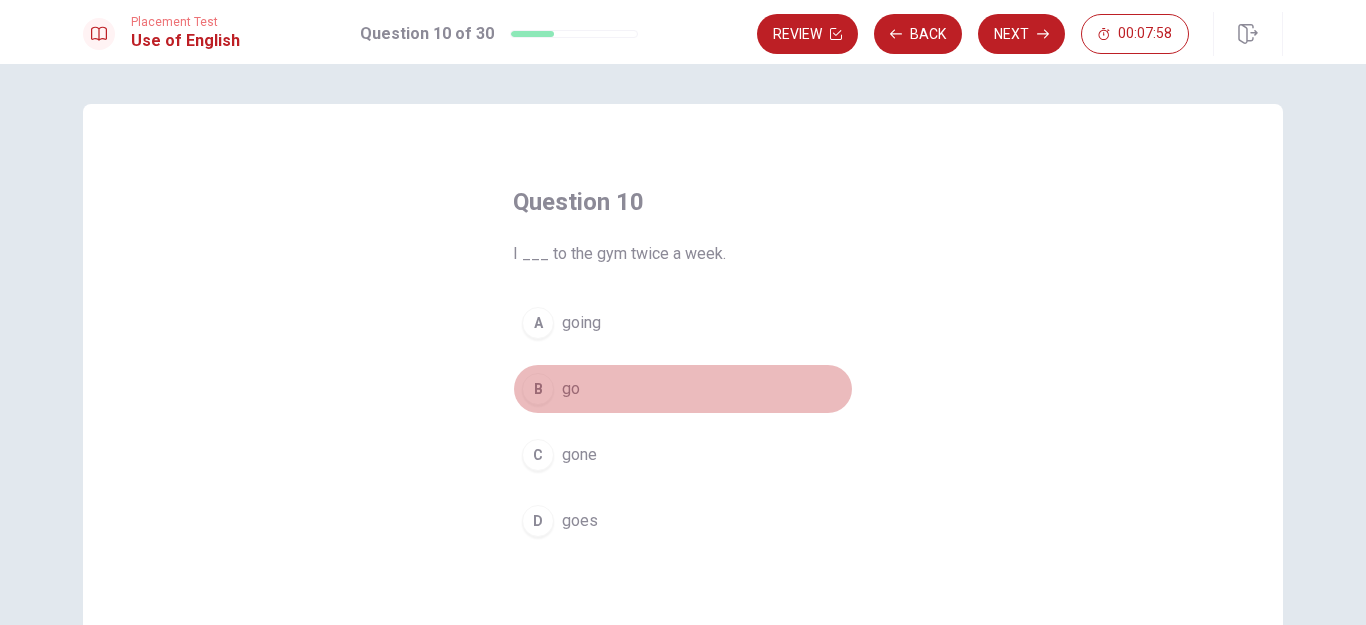 click on "go" at bounding box center [571, 389] 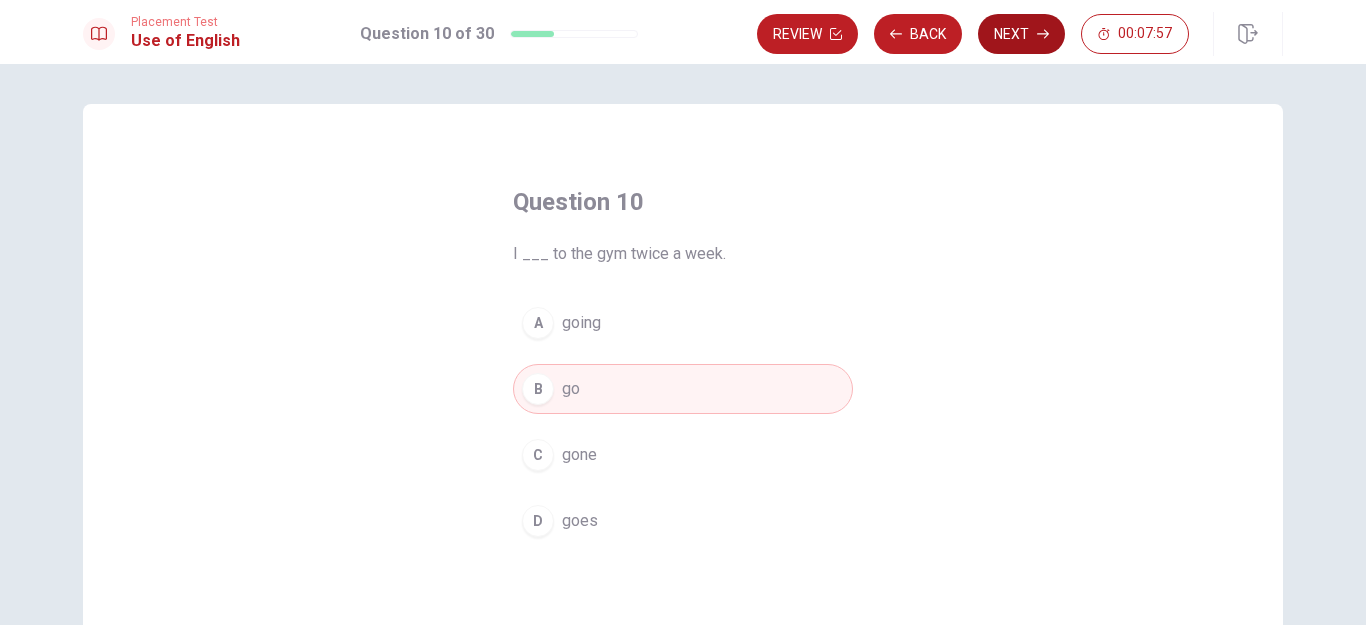 click on "Next" at bounding box center (1021, 34) 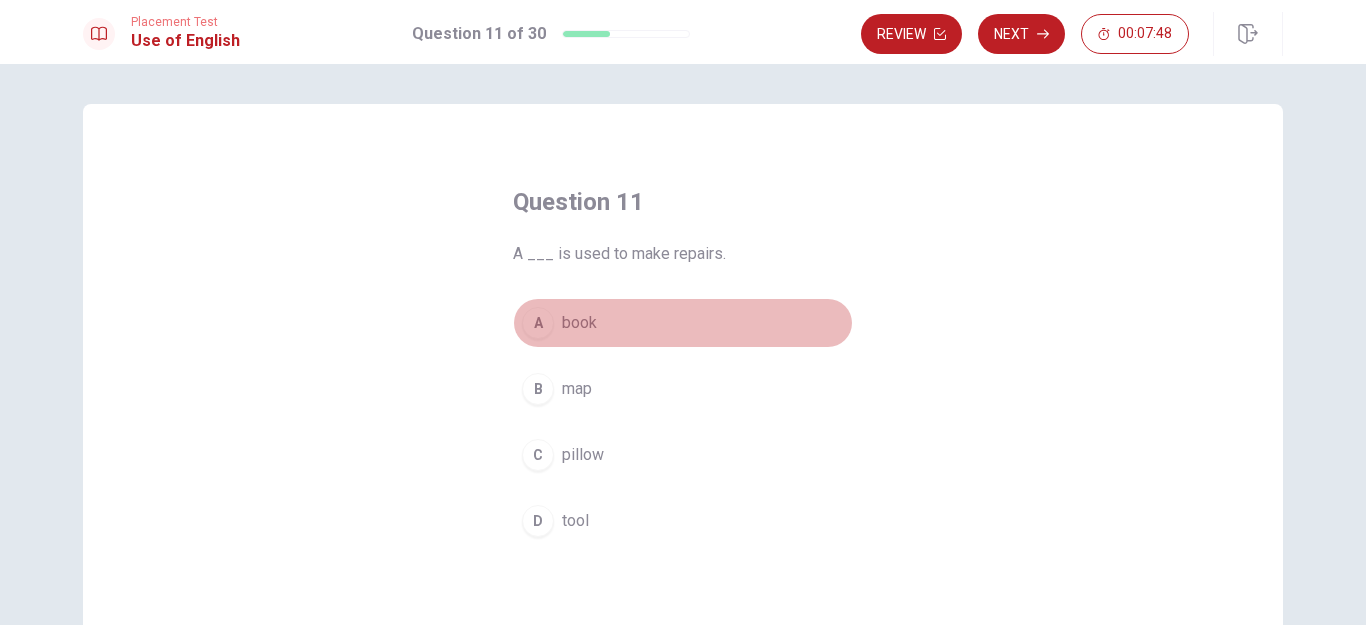 click on "book" at bounding box center [579, 323] 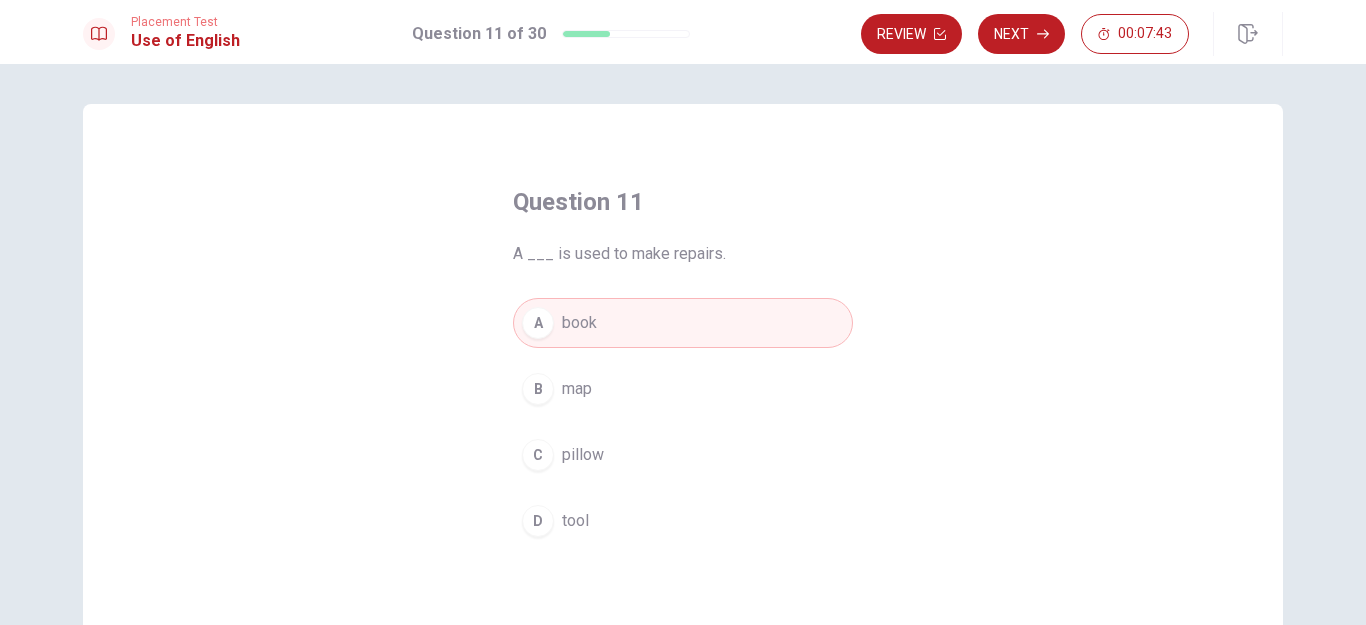 click on "tool" at bounding box center (575, 521) 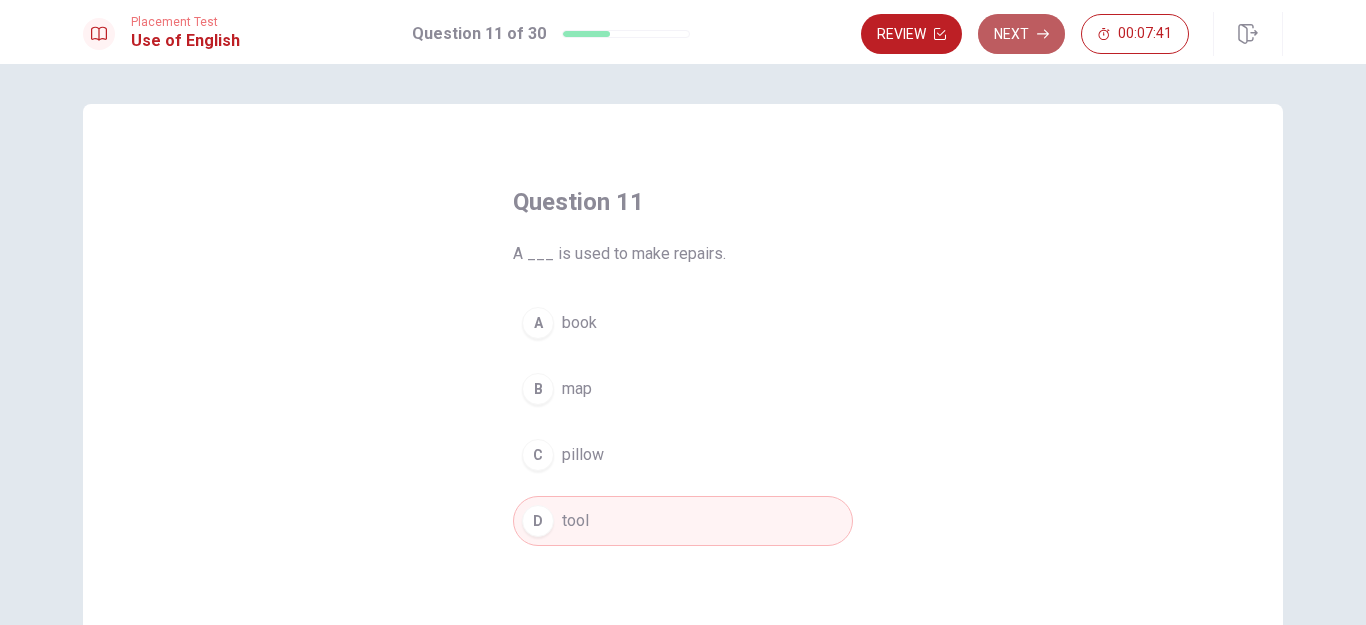 click on "Next" at bounding box center (1021, 34) 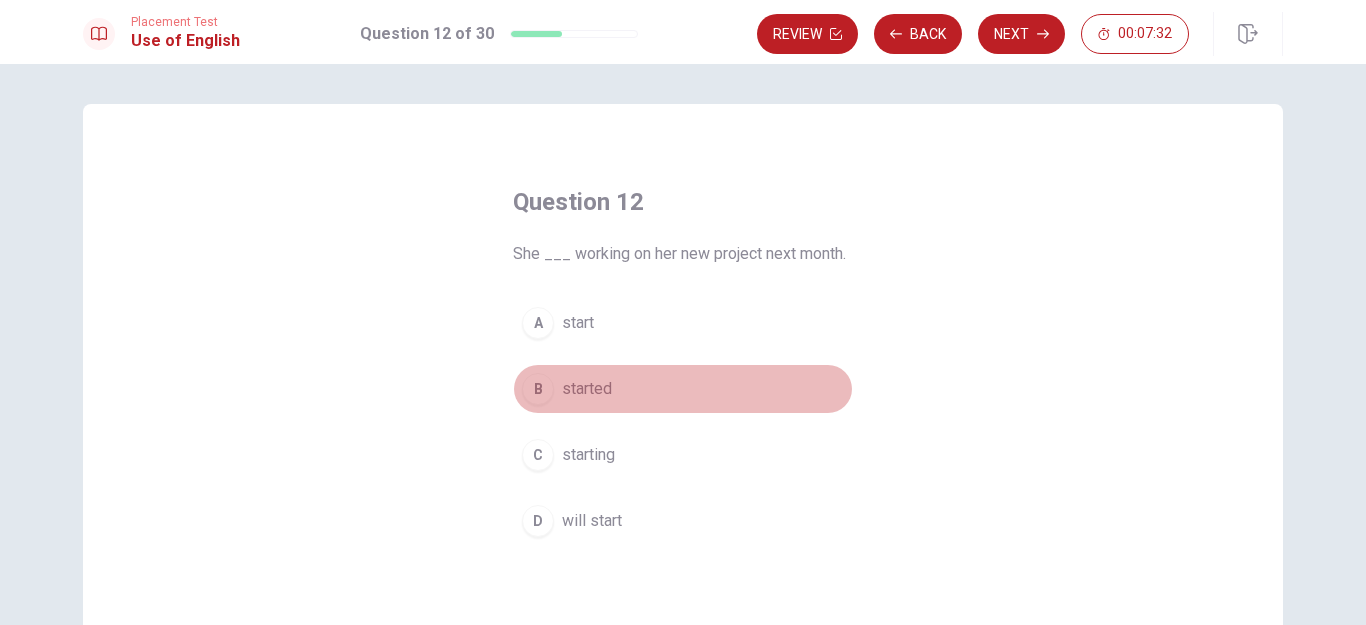 click on "started" at bounding box center (587, 389) 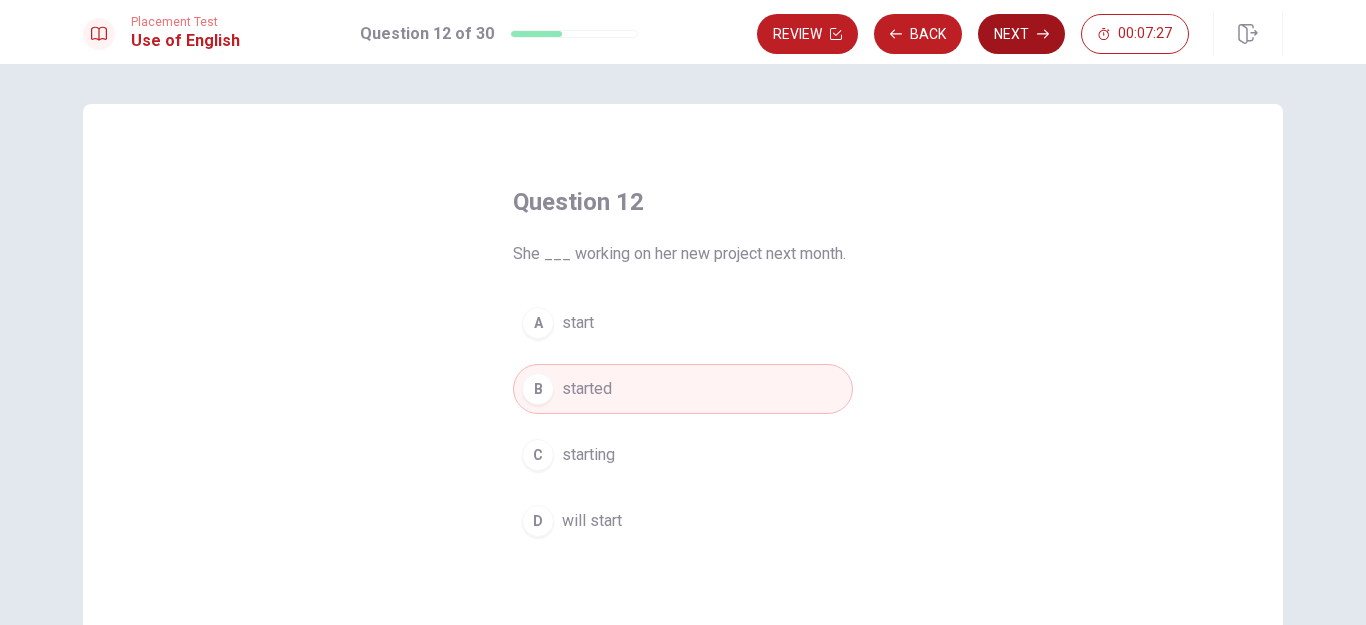 click on "Next" at bounding box center (1021, 34) 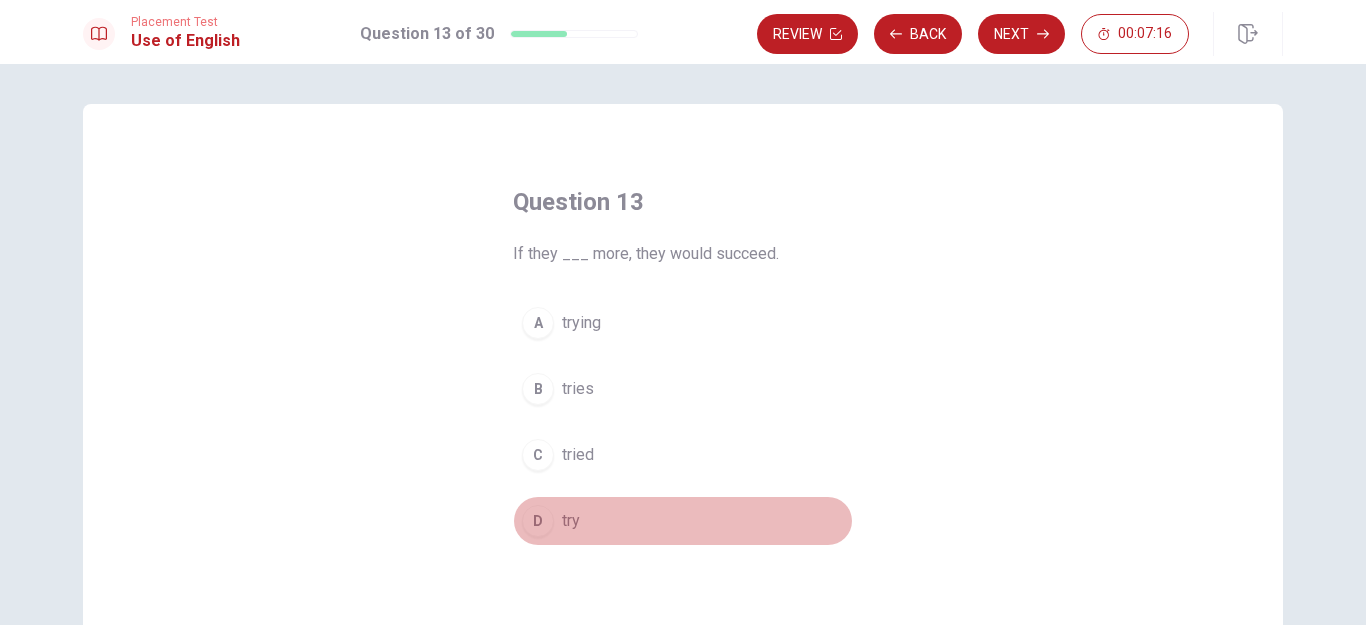 click on "try" at bounding box center [571, 521] 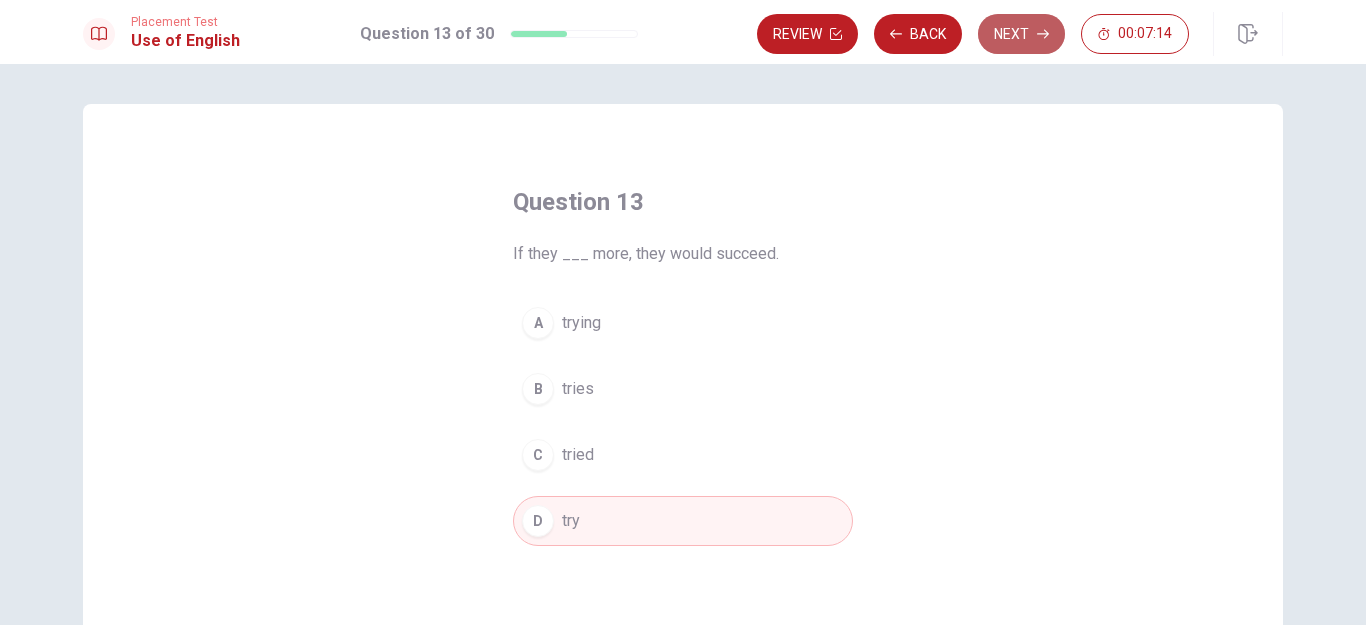 click on "Next" at bounding box center [1021, 34] 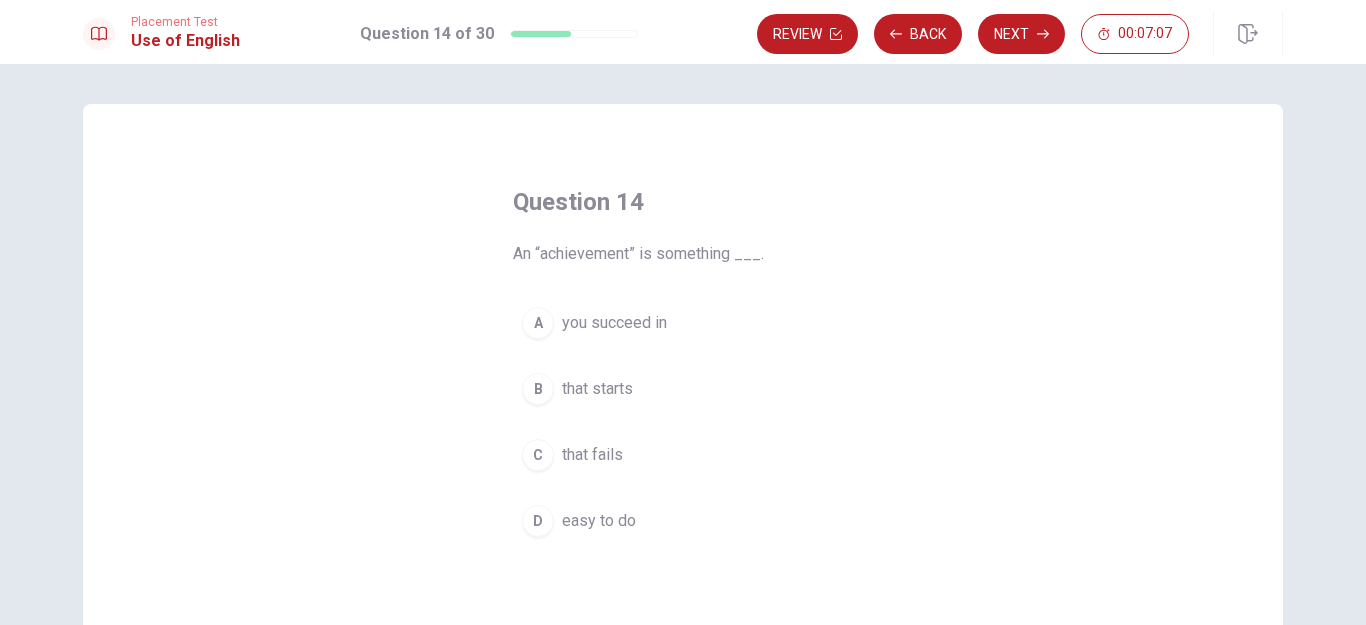 click on "you succeed in" at bounding box center [614, 323] 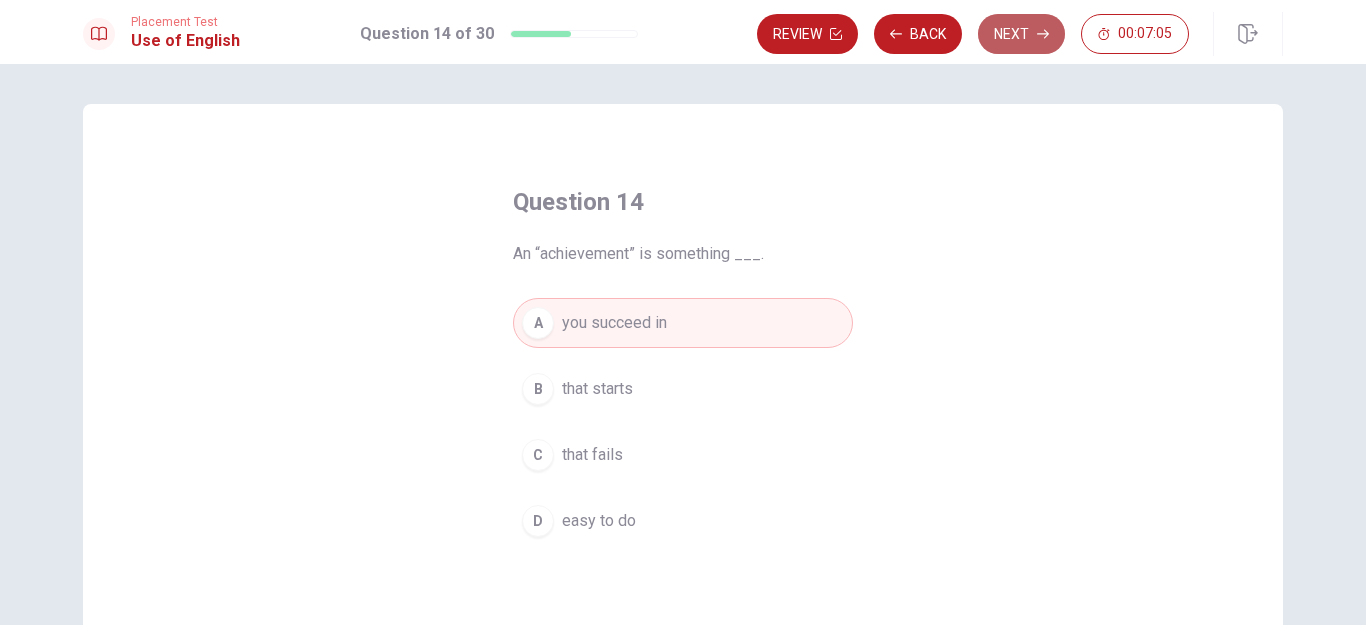 click on "Next" at bounding box center [1021, 34] 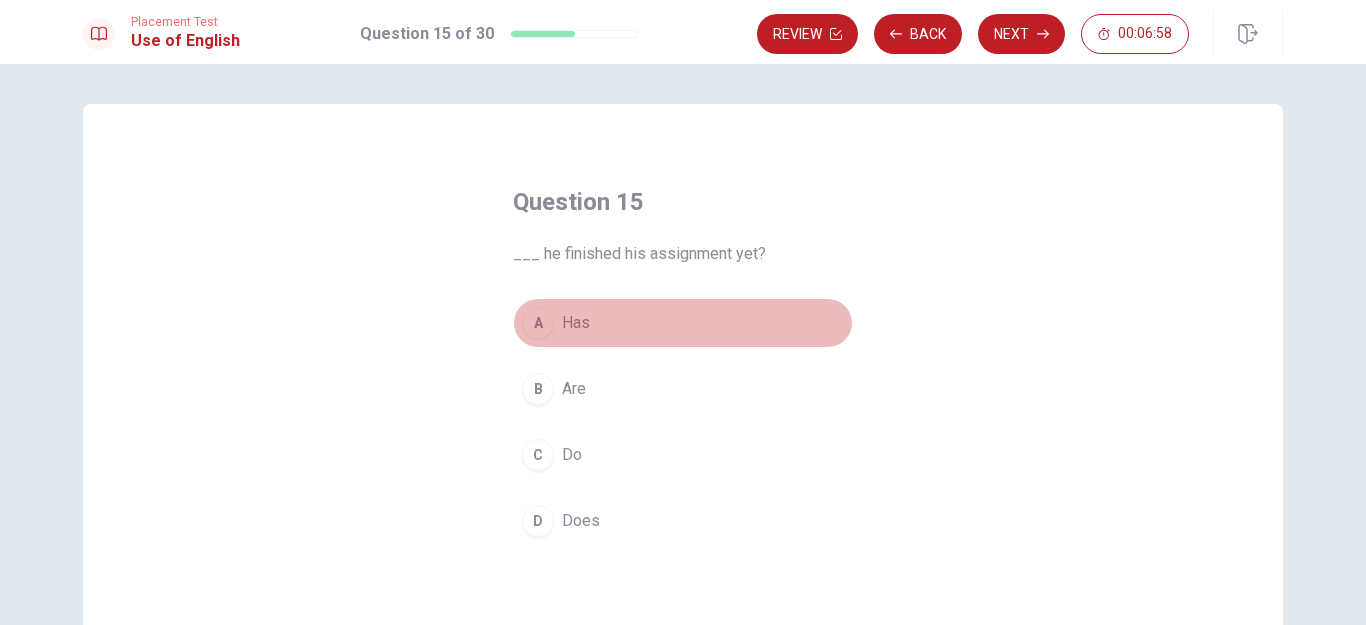 click on "Has" at bounding box center [576, 323] 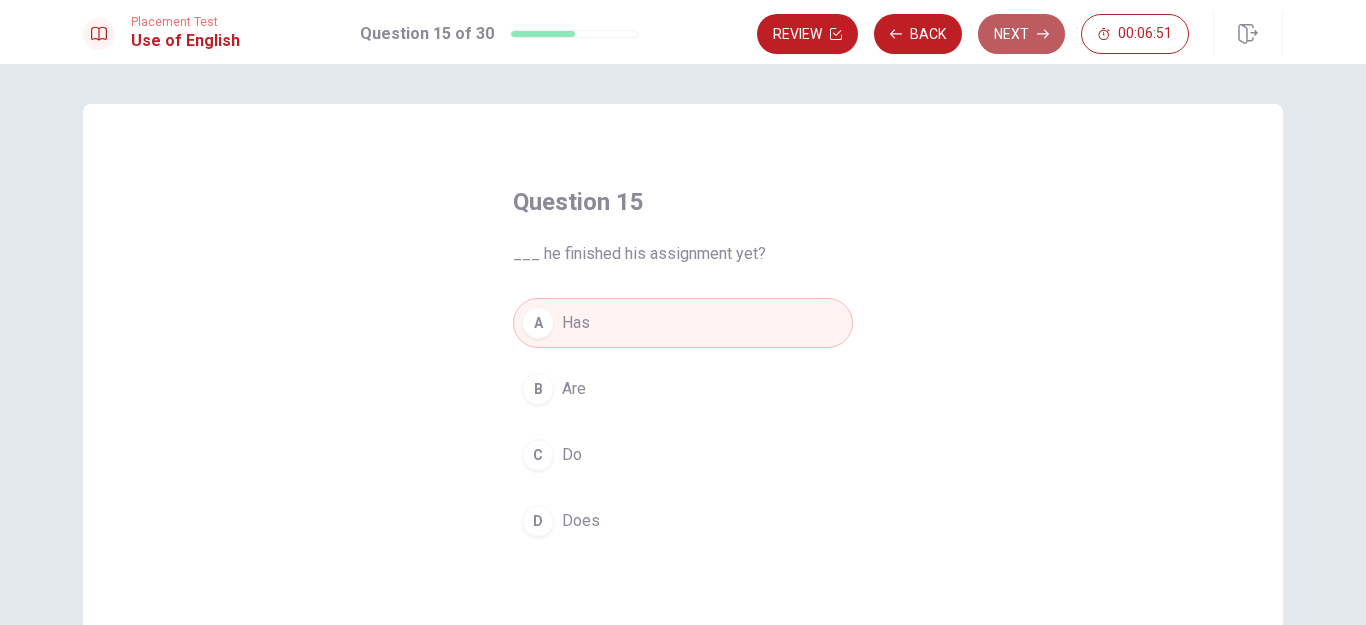 click on "Next" at bounding box center (1021, 34) 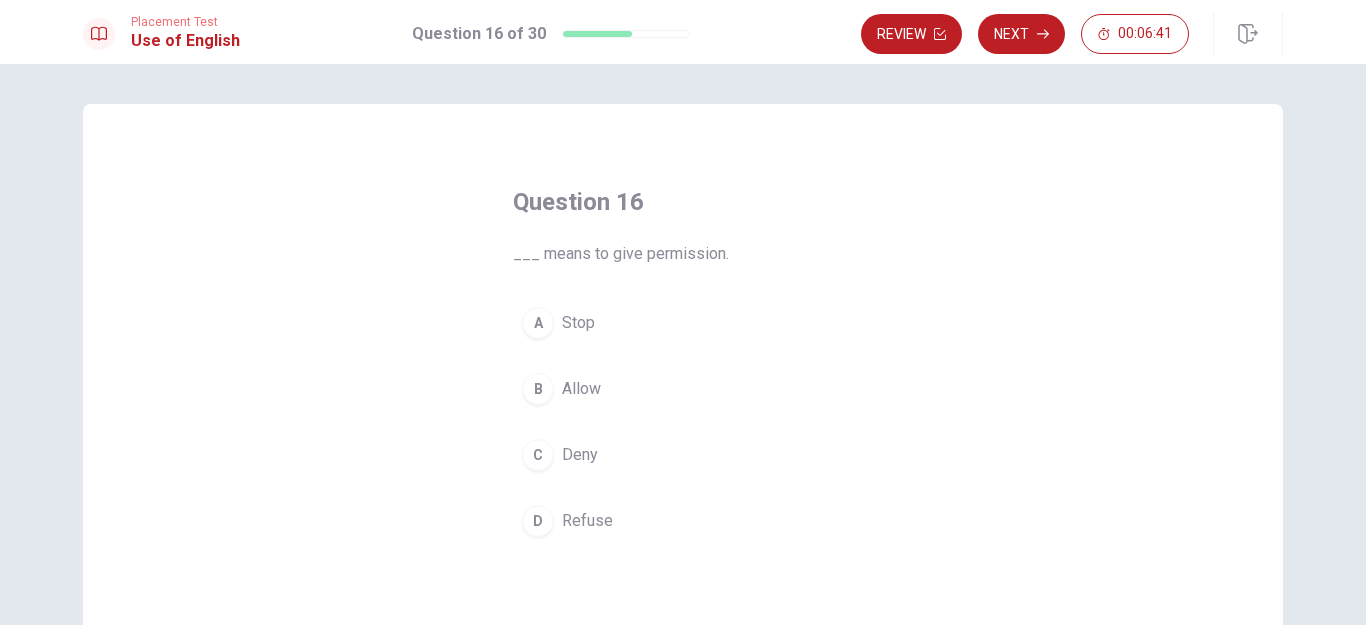 click on "Allow" at bounding box center (581, 389) 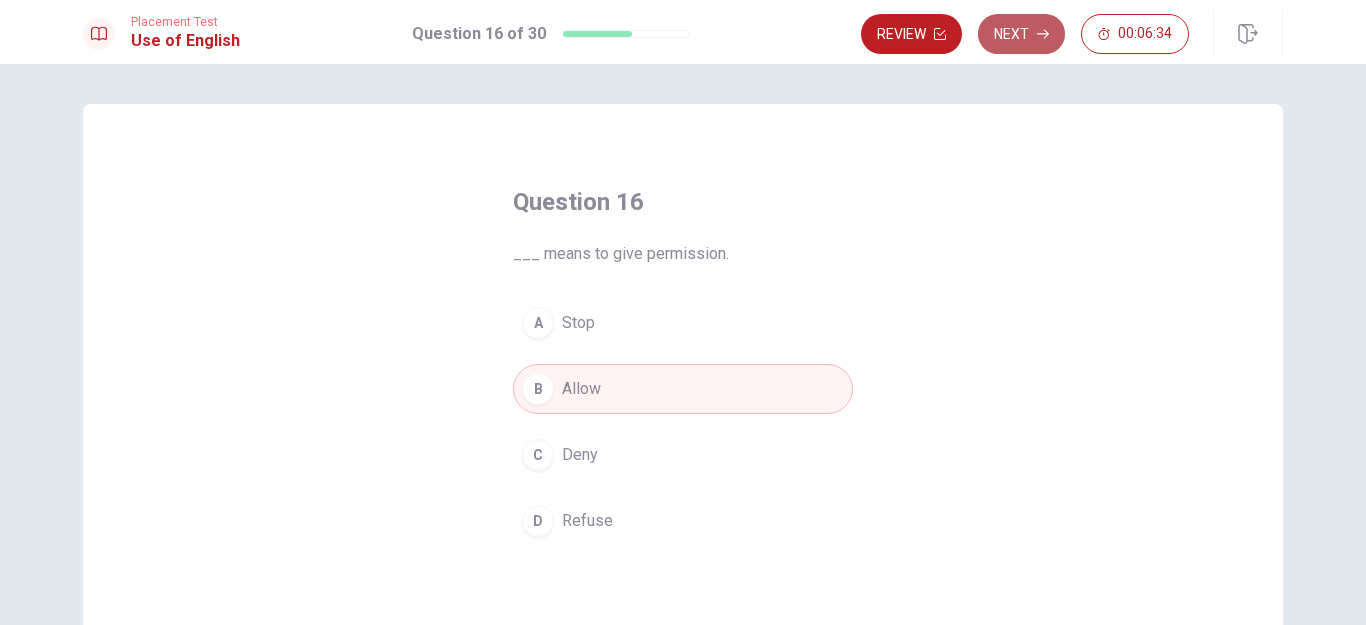 click on "Next" at bounding box center [1021, 34] 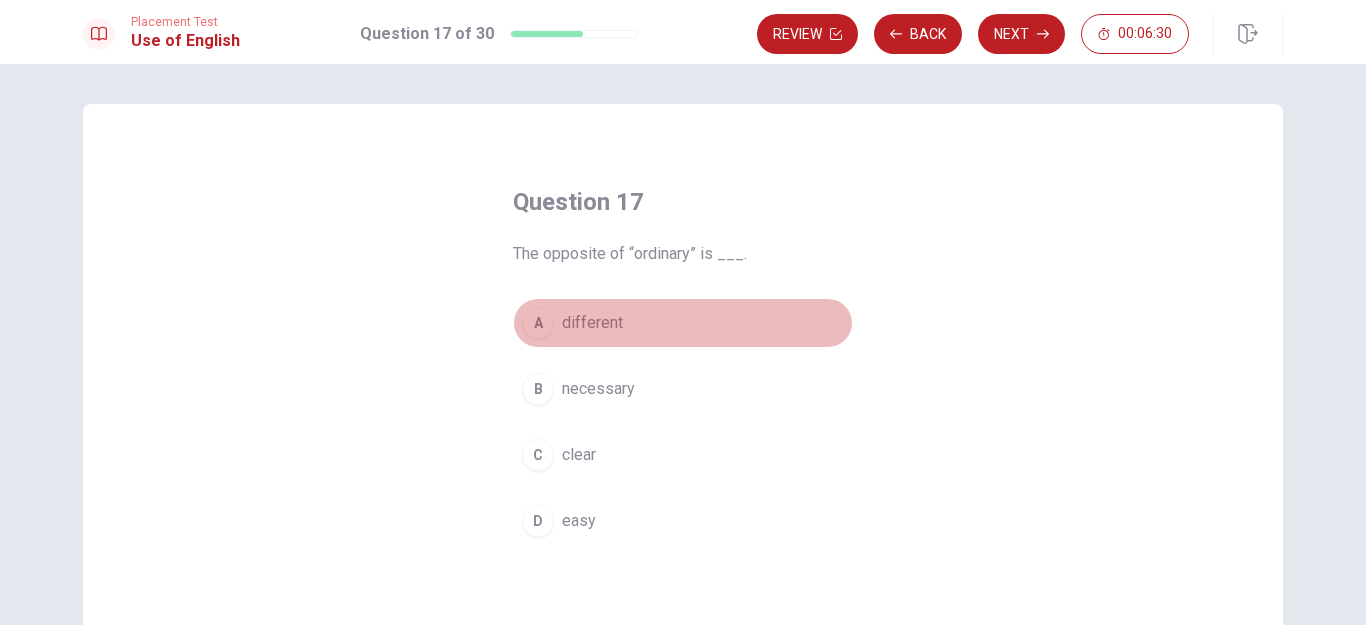 click on "different" at bounding box center (592, 323) 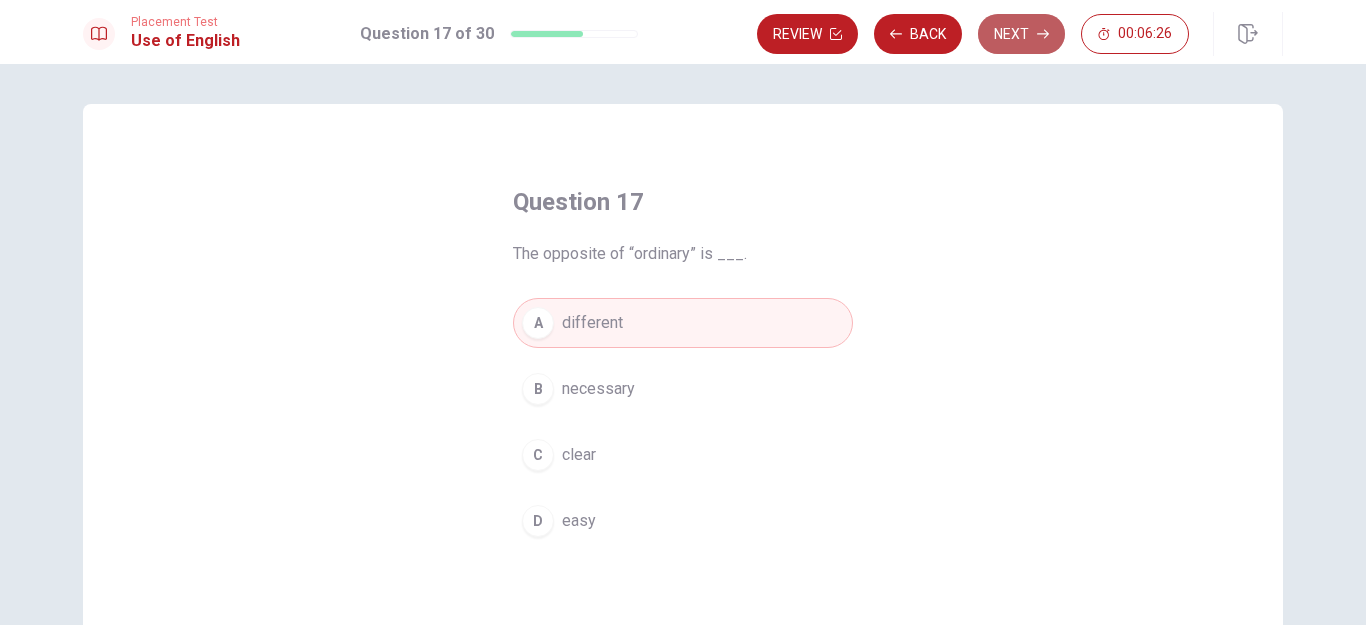 click on "Next" at bounding box center [1021, 34] 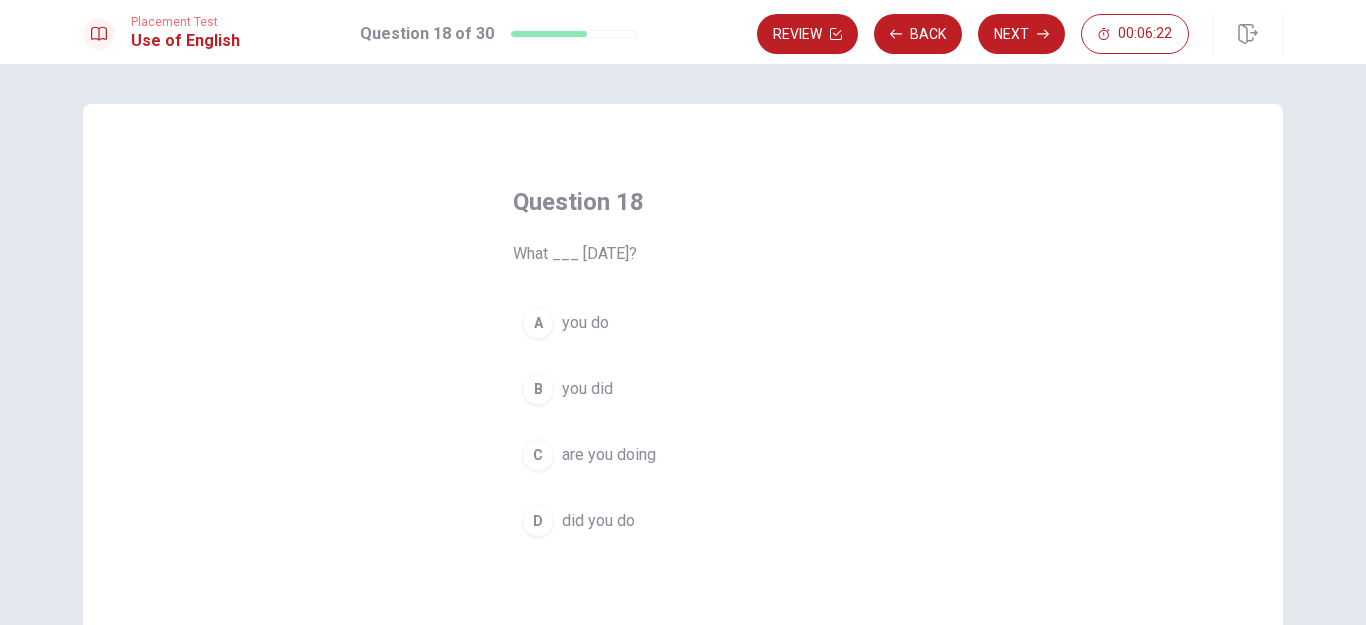 click on "you did" at bounding box center [587, 389] 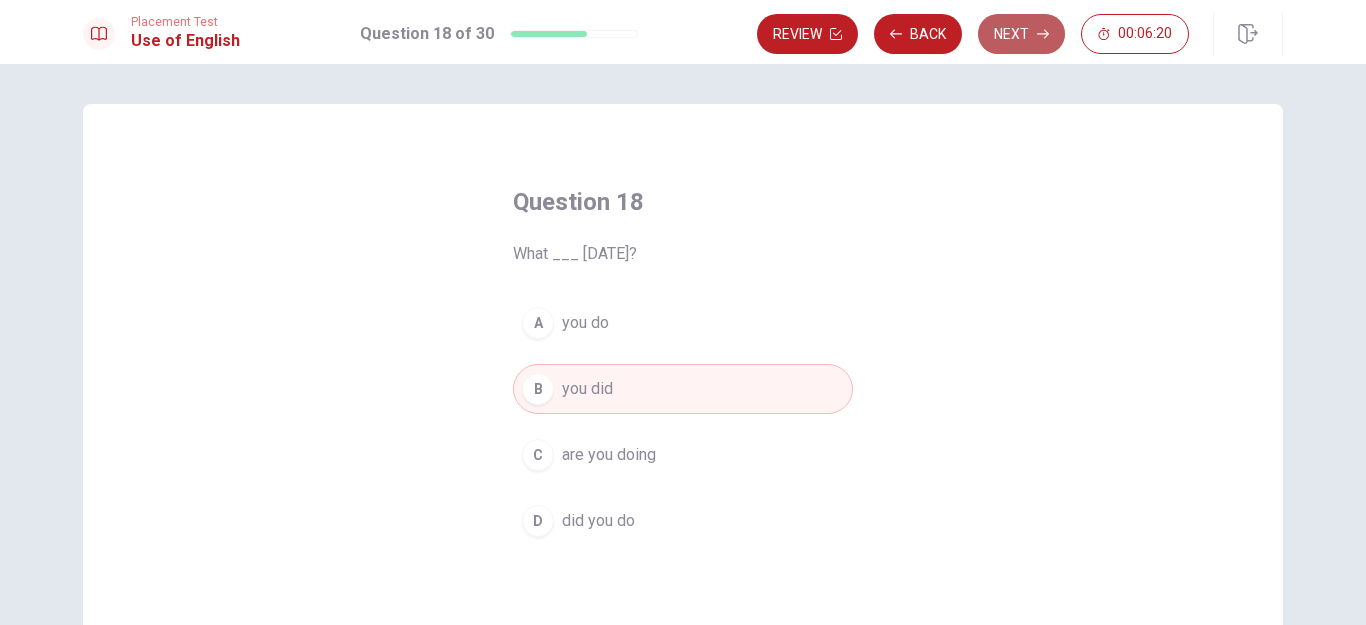 click on "Next" at bounding box center (1021, 34) 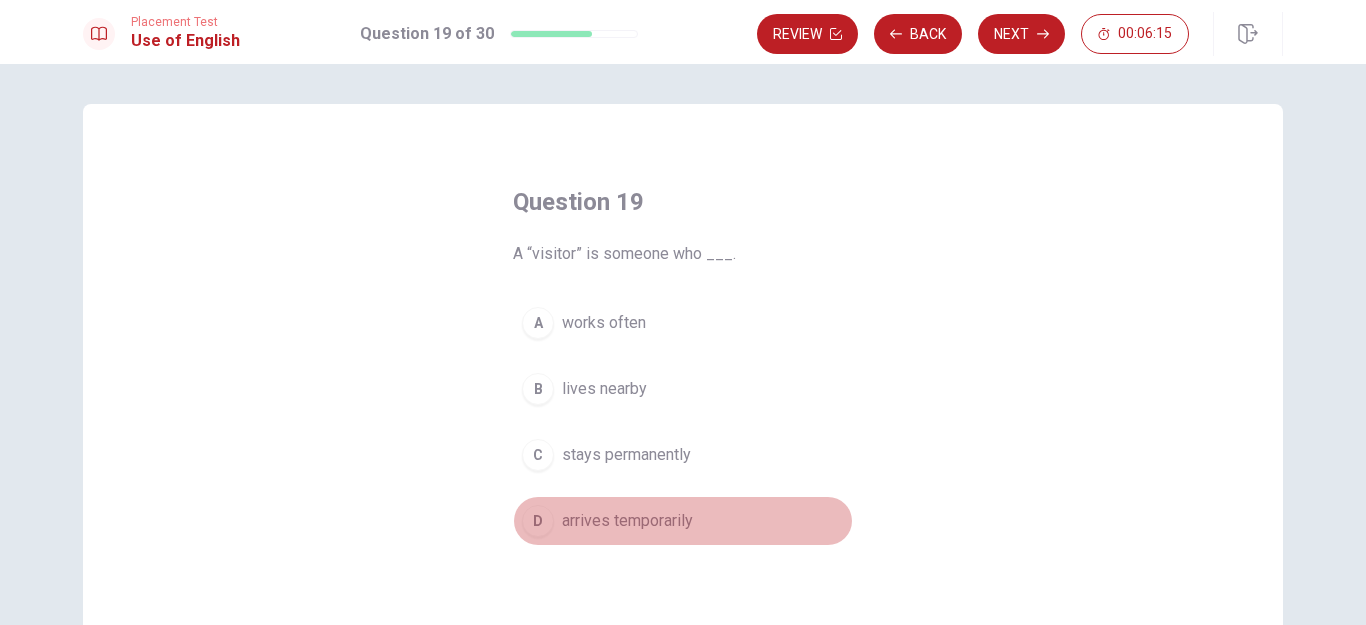 click on "arrives temporarily" at bounding box center [627, 521] 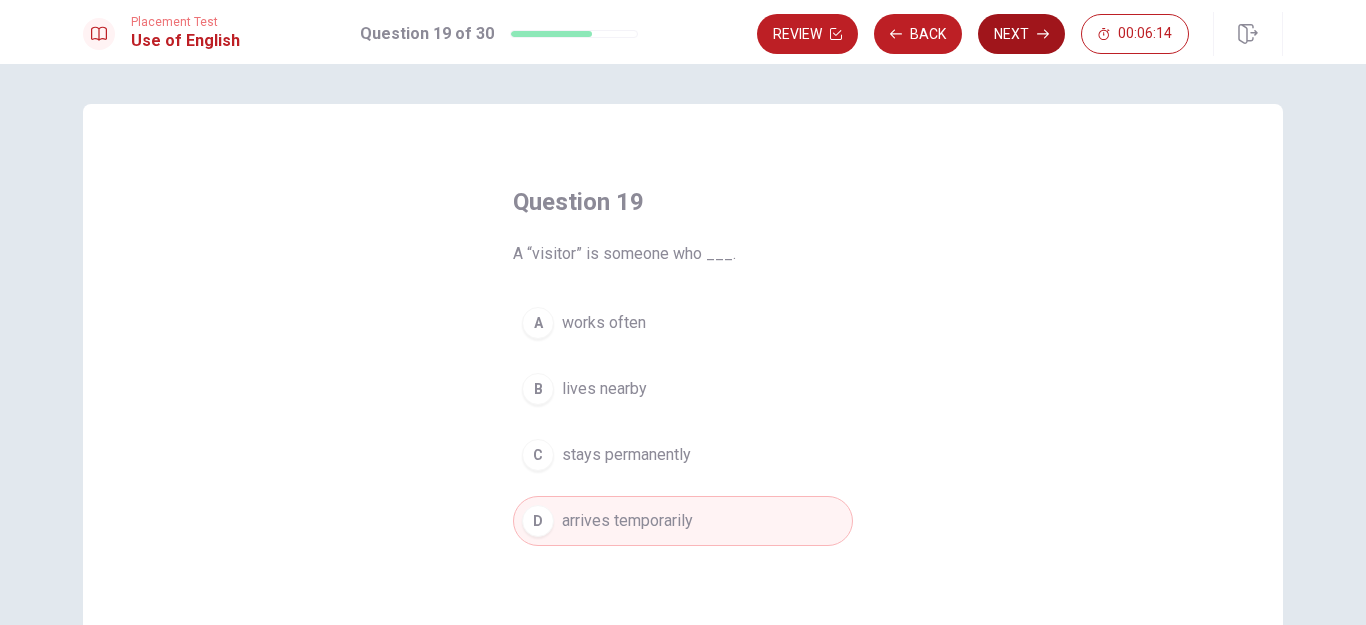 click on "Next" at bounding box center (1021, 34) 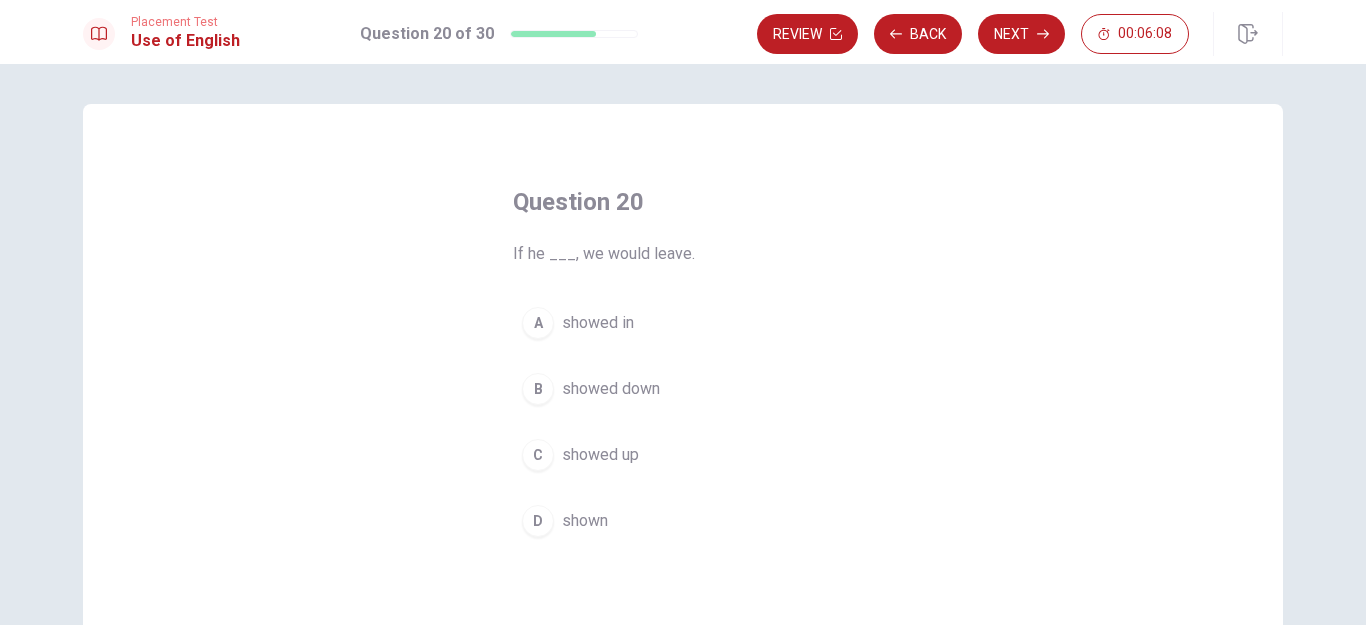 click on "showed down" at bounding box center (611, 389) 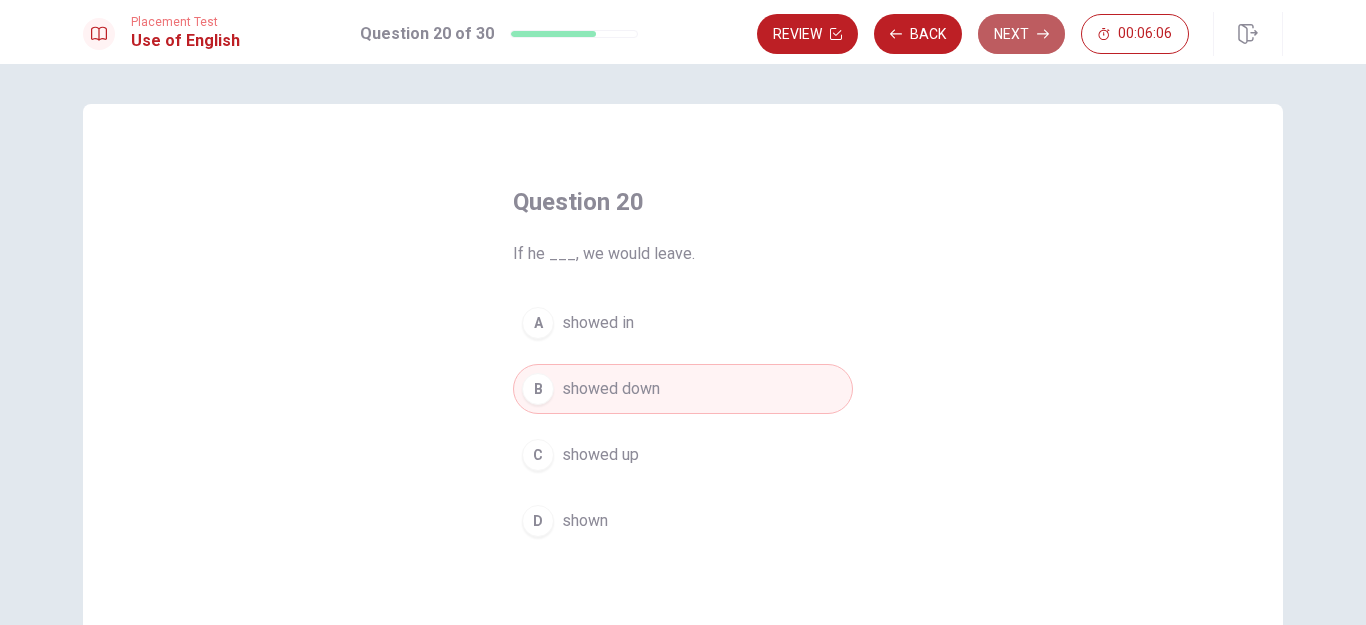 click on "Next" at bounding box center [1021, 34] 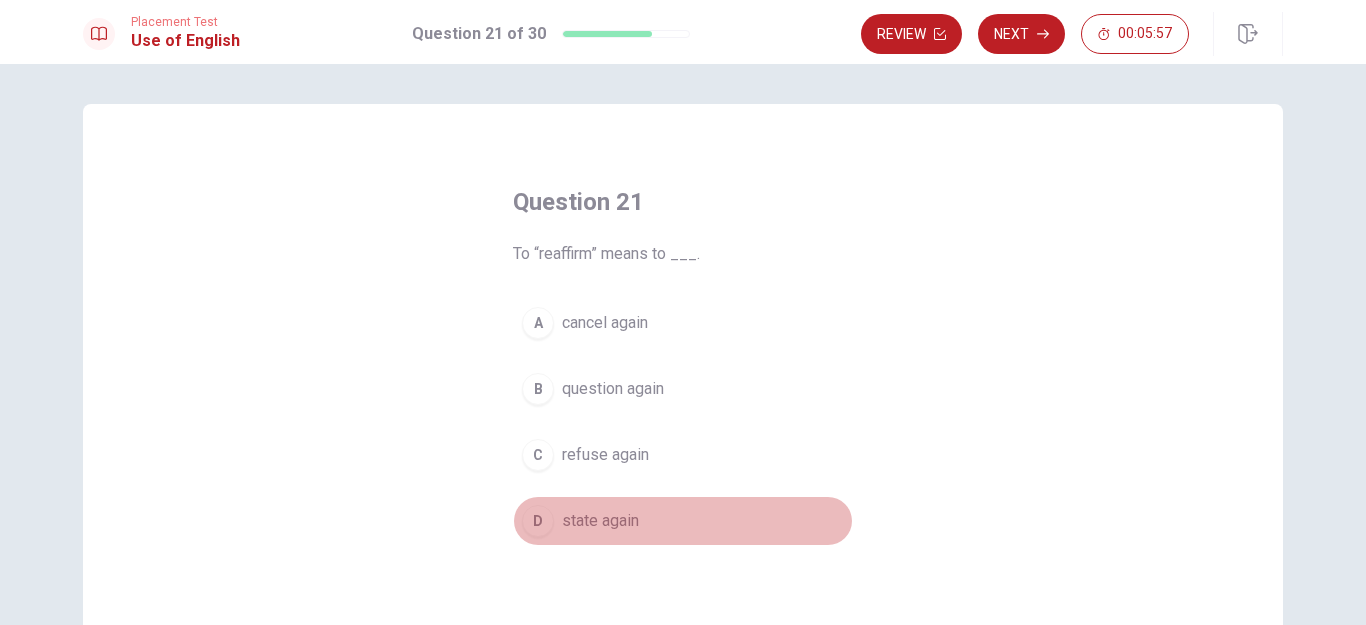 click on "state again" at bounding box center (600, 521) 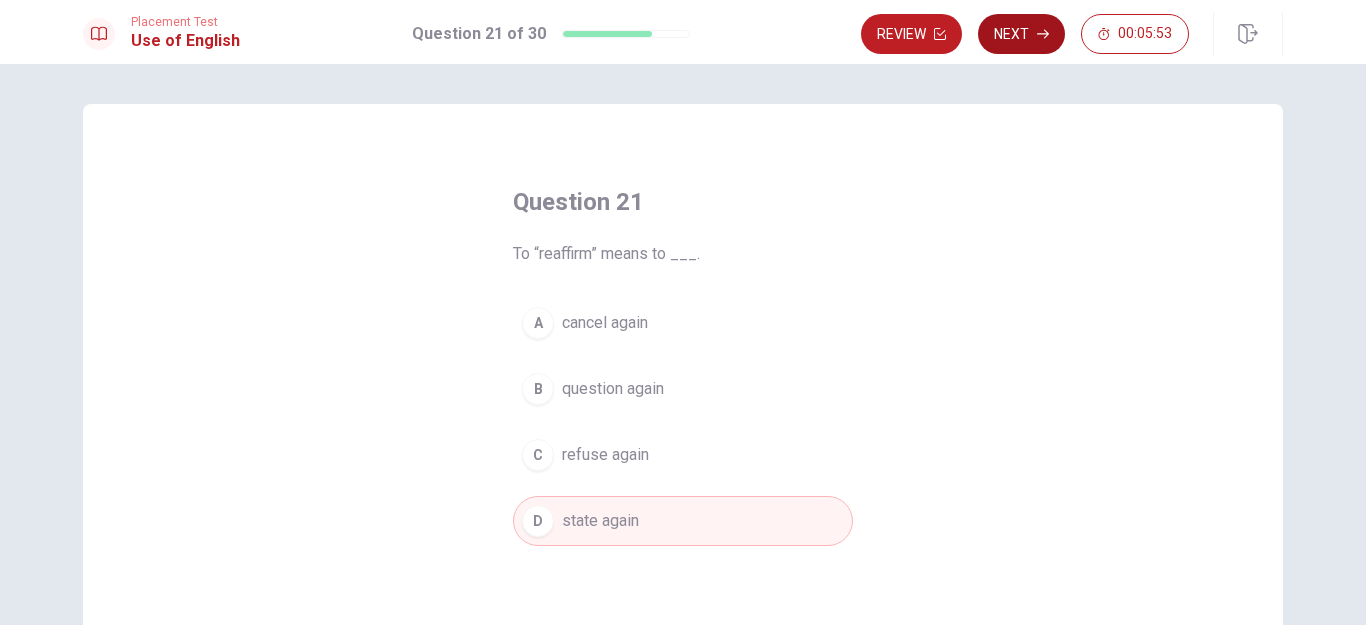 click on "Next" at bounding box center (1021, 34) 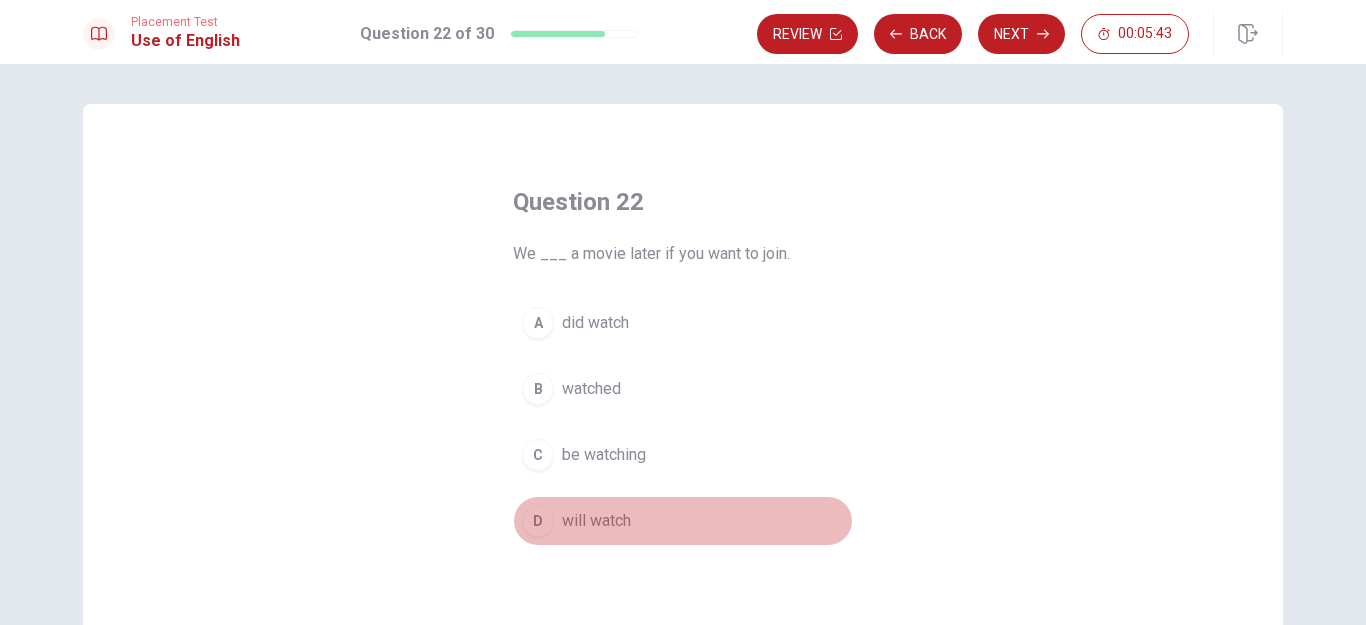 click on "will watch" at bounding box center (596, 521) 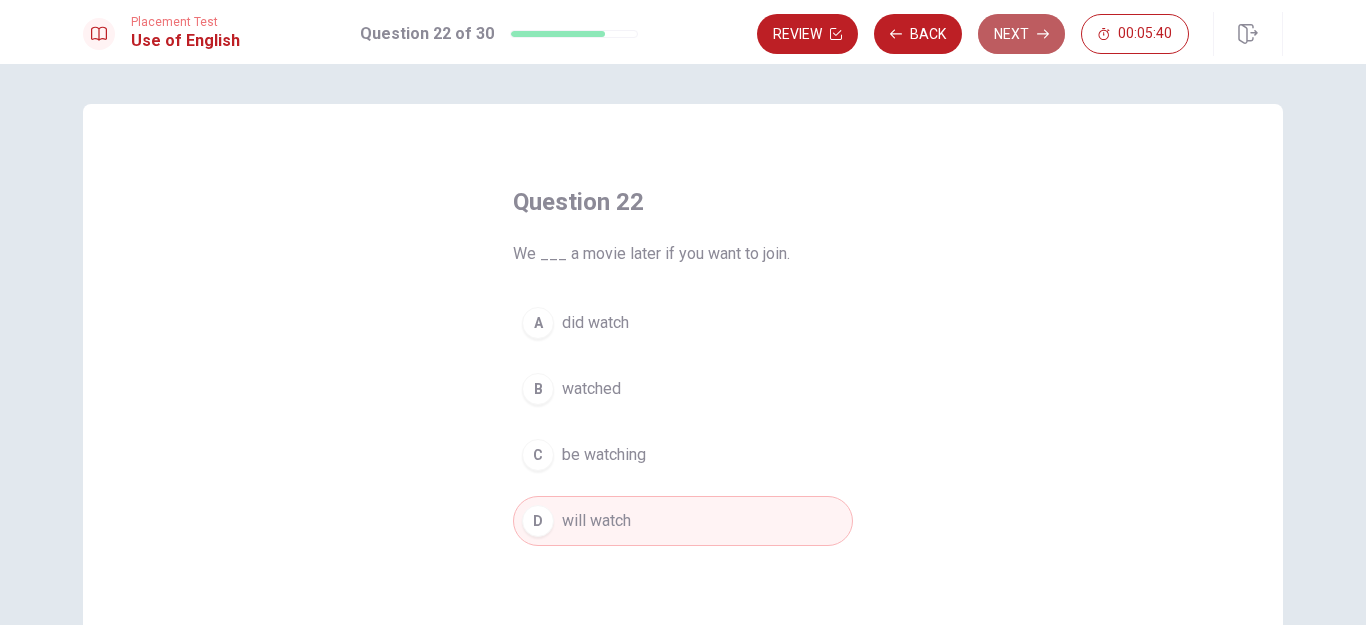 click on "Next" at bounding box center [1021, 34] 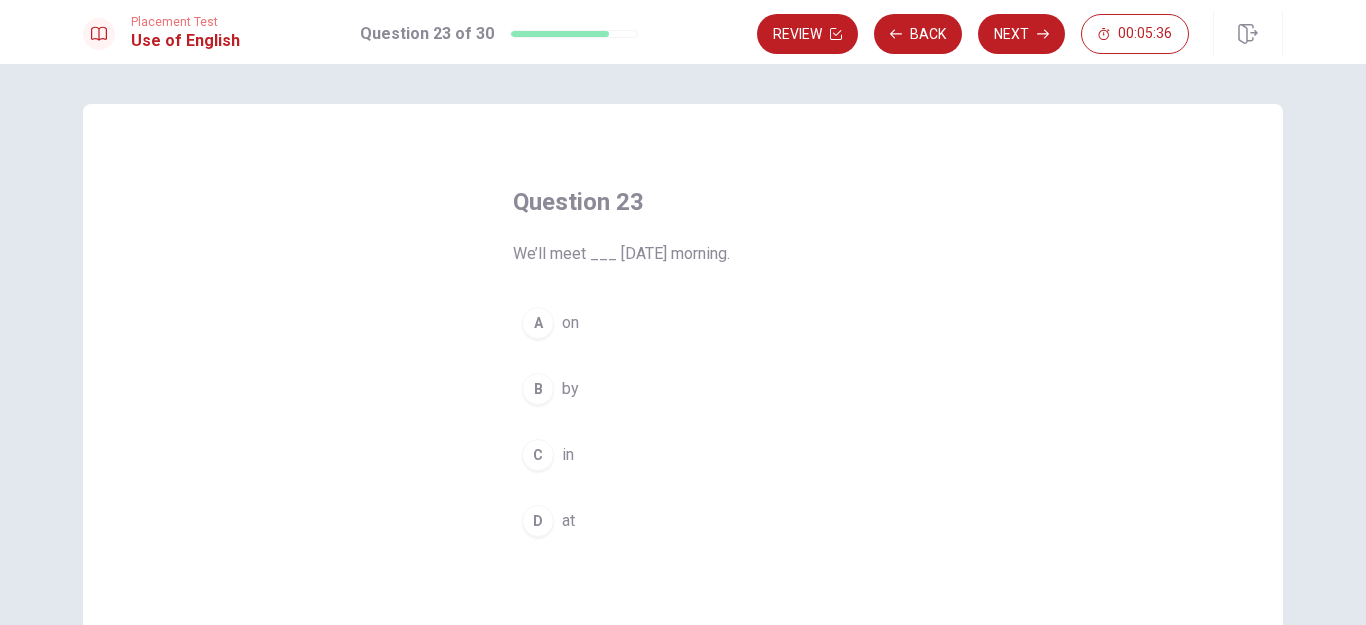 click on "on" at bounding box center (570, 323) 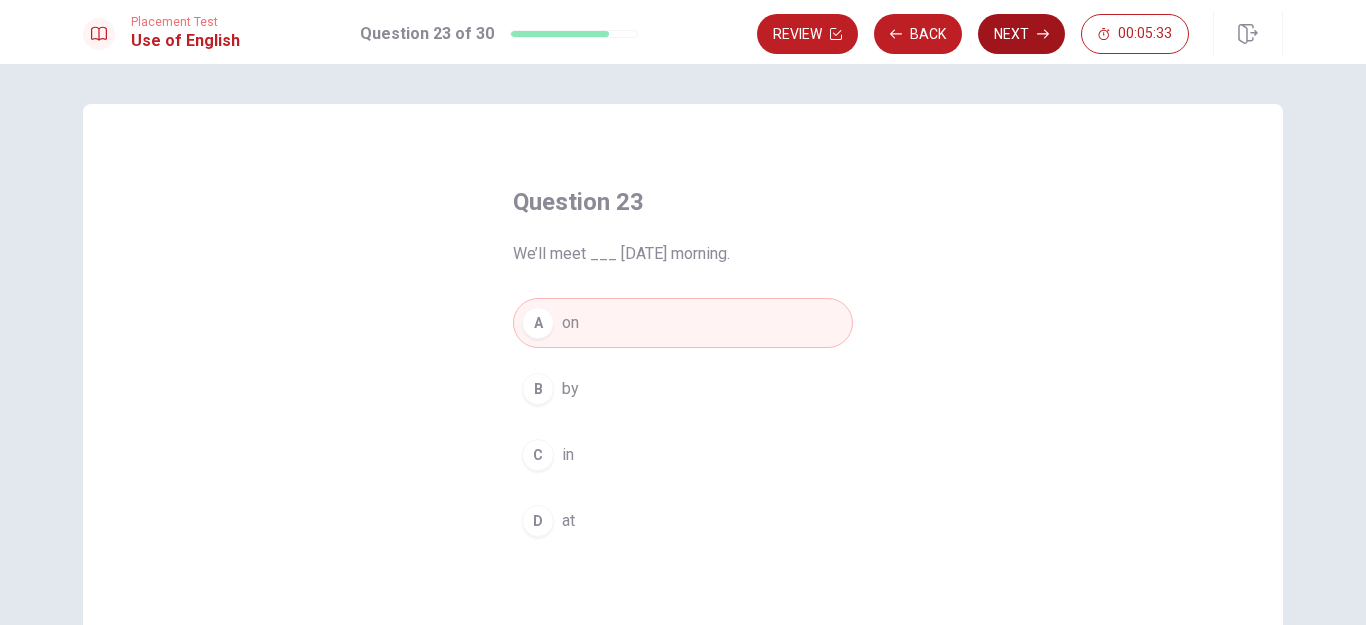 click on "Next" at bounding box center (1021, 34) 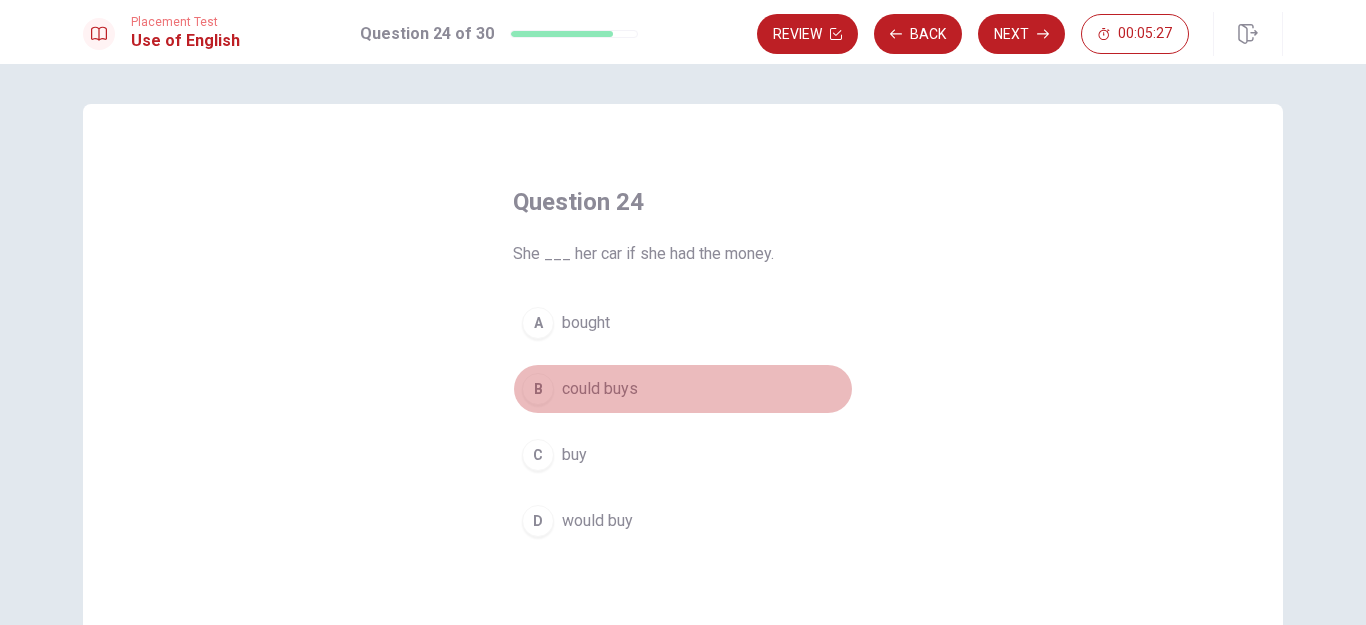 click on "could buys" at bounding box center (600, 389) 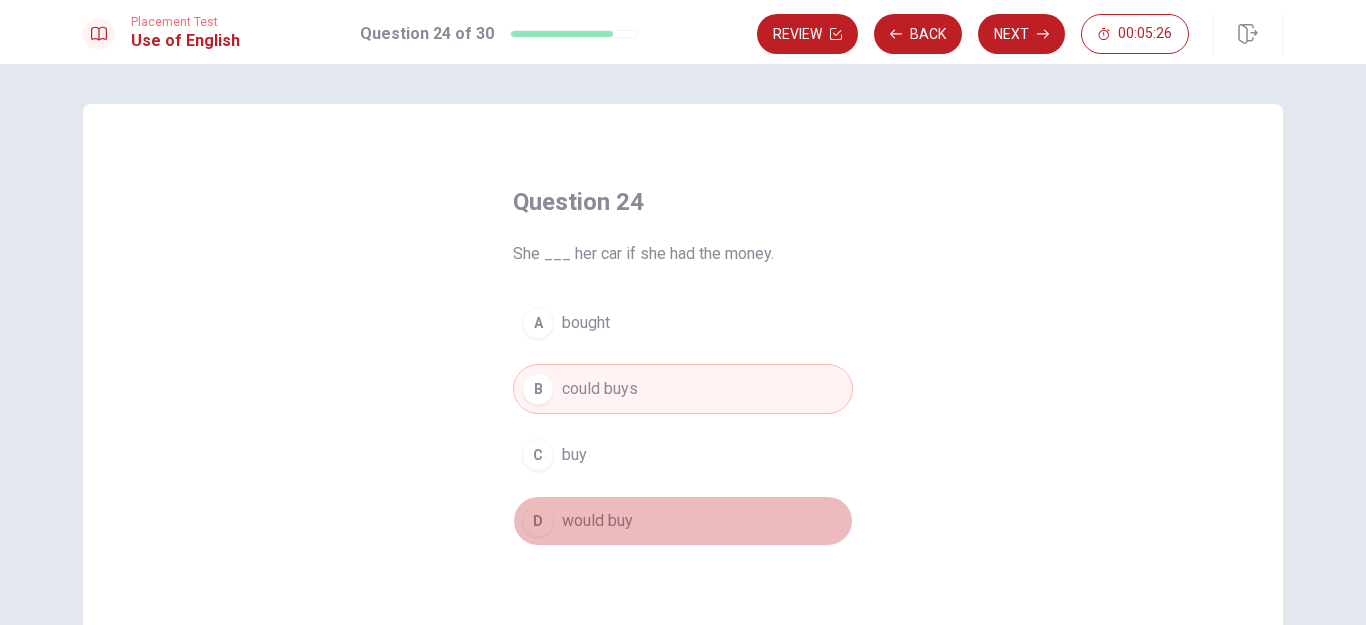 click on "would buy" at bounding box center [597, 521] 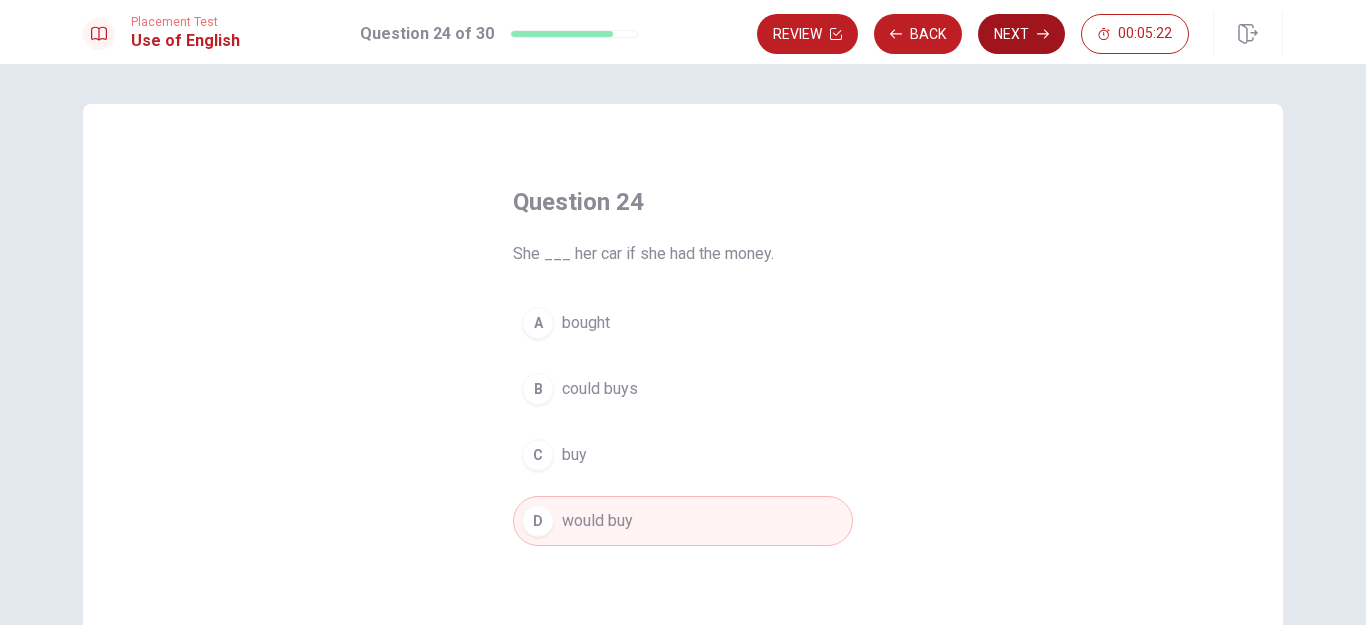 click on "Next" at bounding box center [1021, 34] 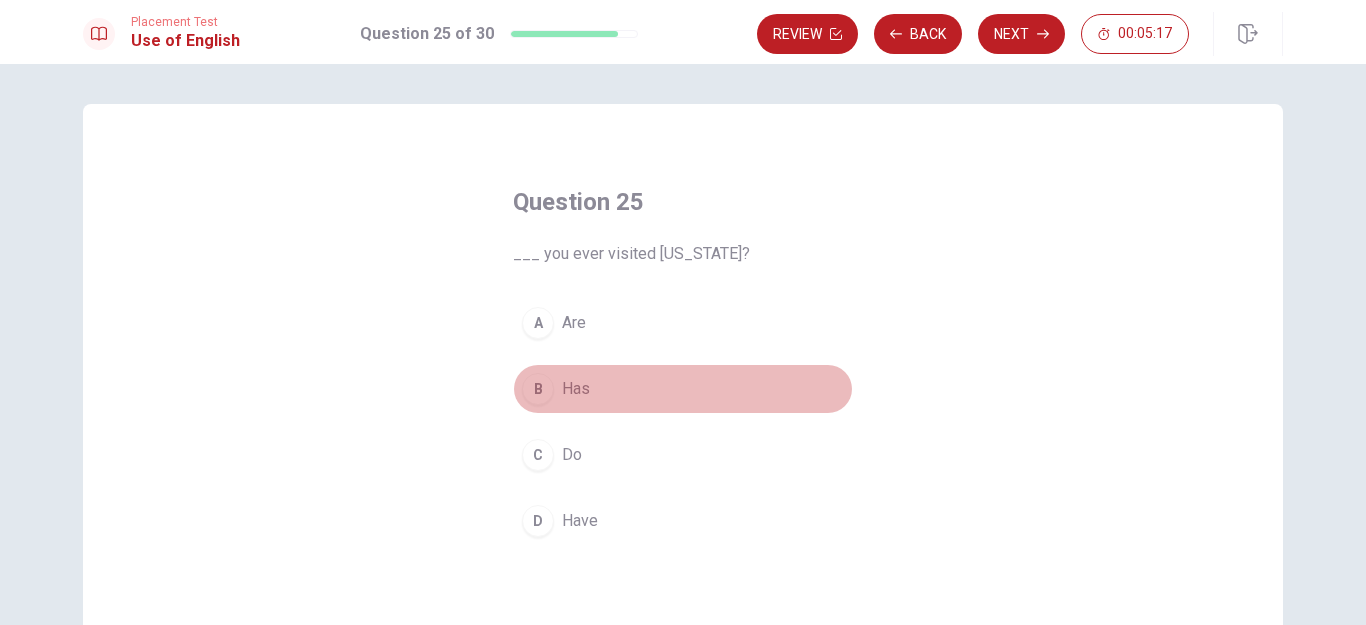 click on "Has" at bounding box center (576, 389) 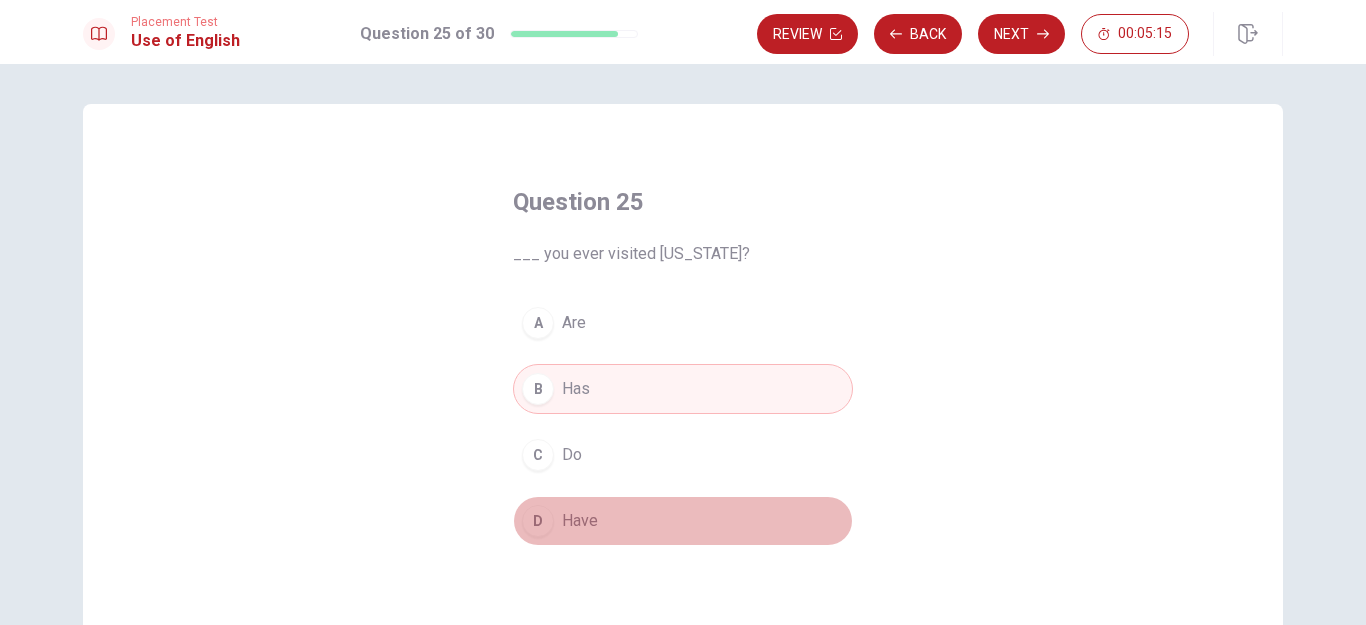 click on "Have" at bounding box center (580, 521) 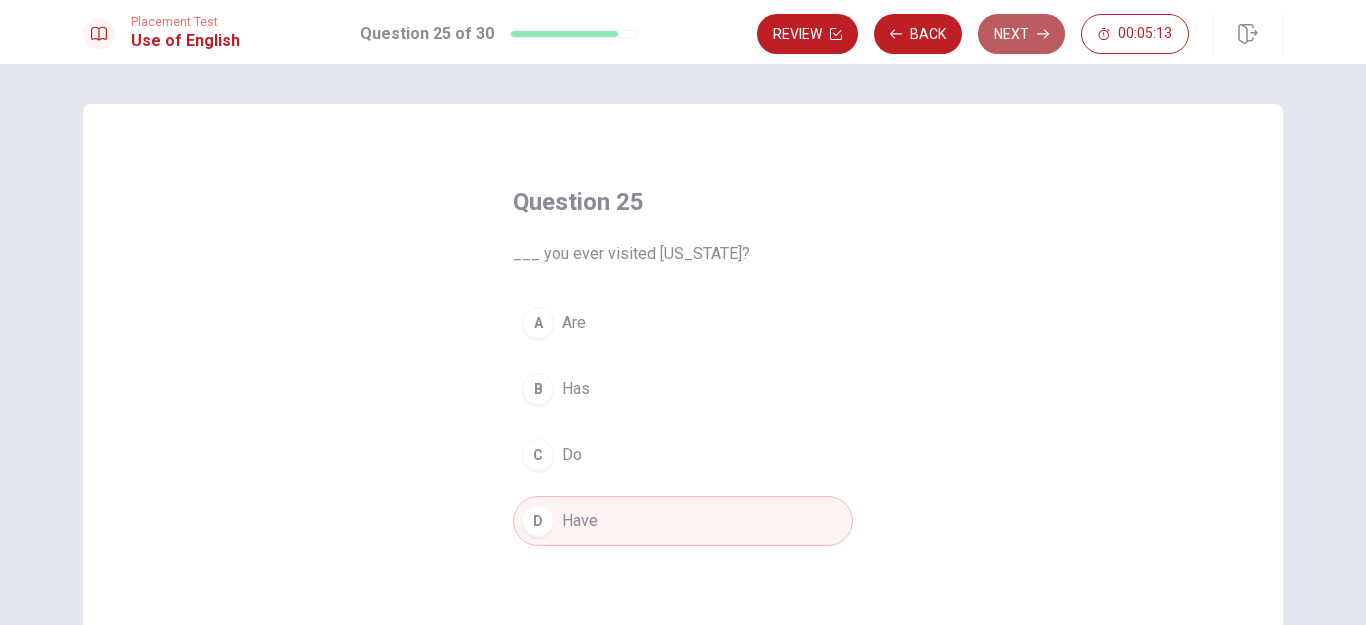 click on "Next" at bounding box center (1021, 34) 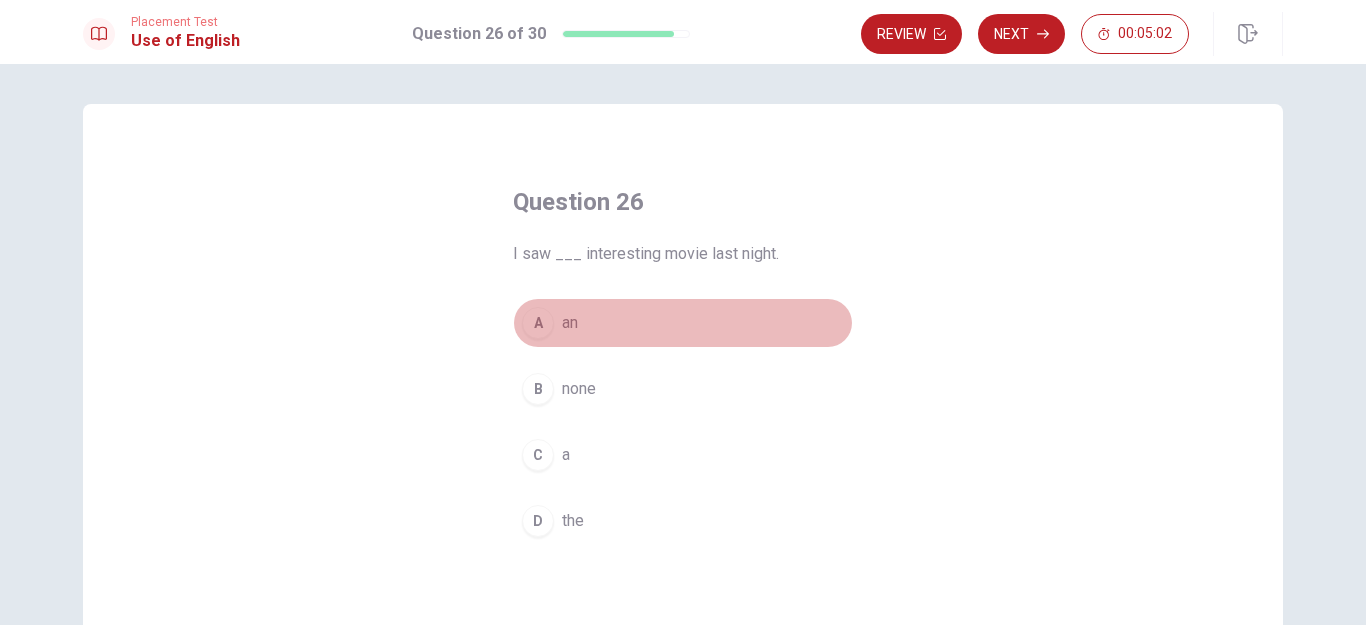 click on "an" at bounding box center (570, 323) 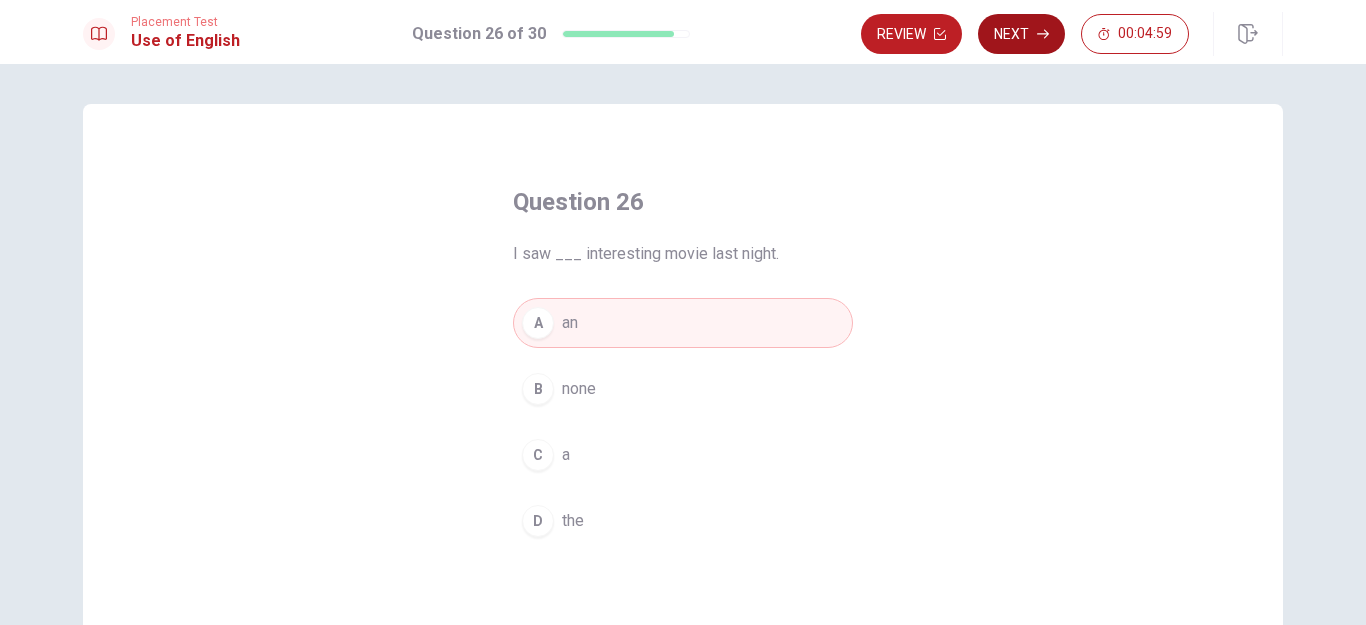 click on "Next" at bounding box center (1021, 34) 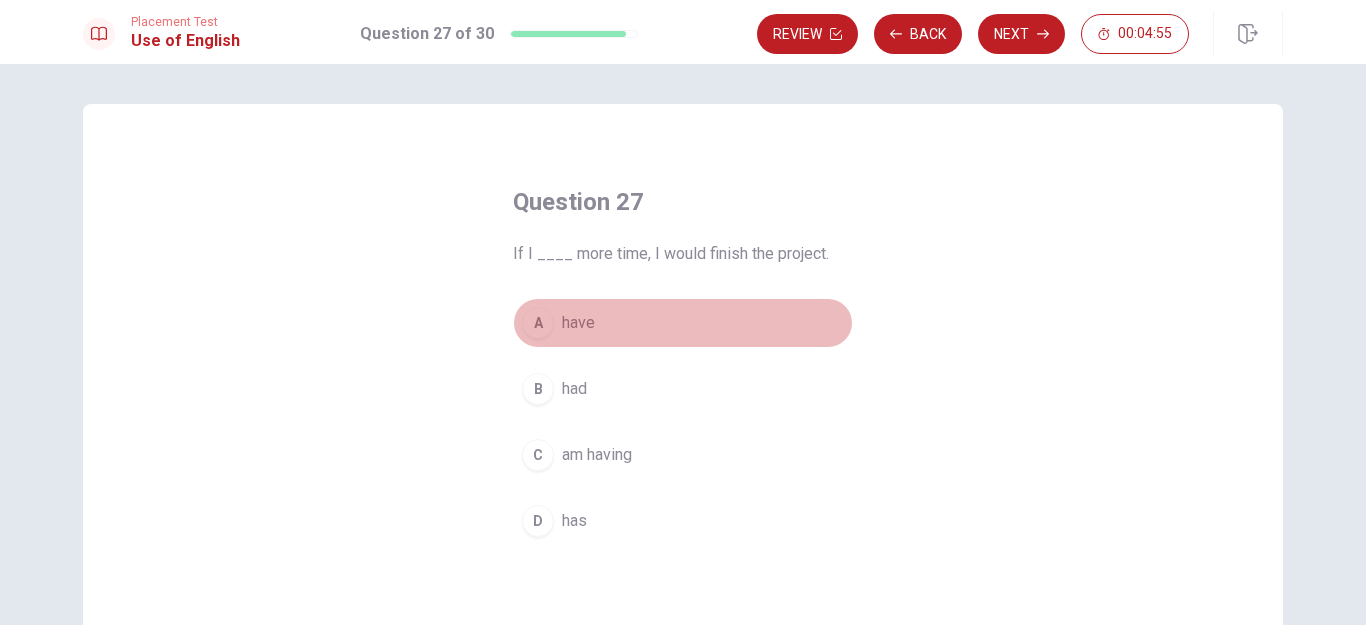 click on "have" at bounding box center (578, 323) 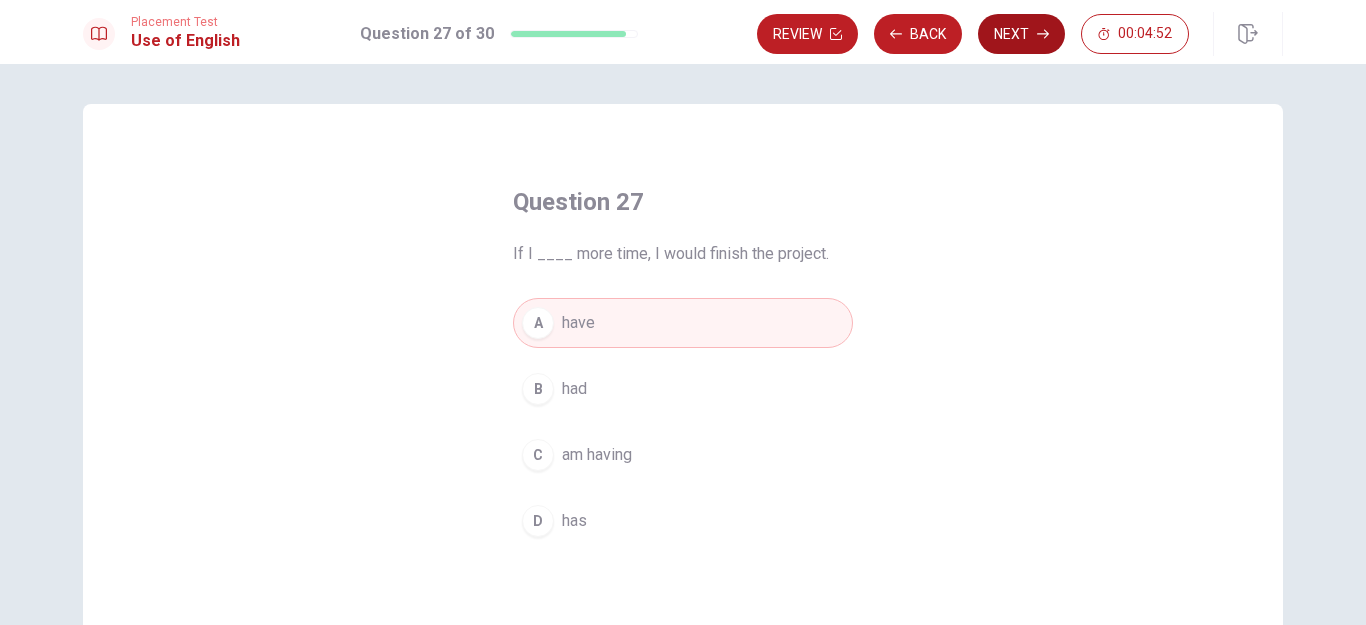click on "Next" at bounding box center [1021, 34] 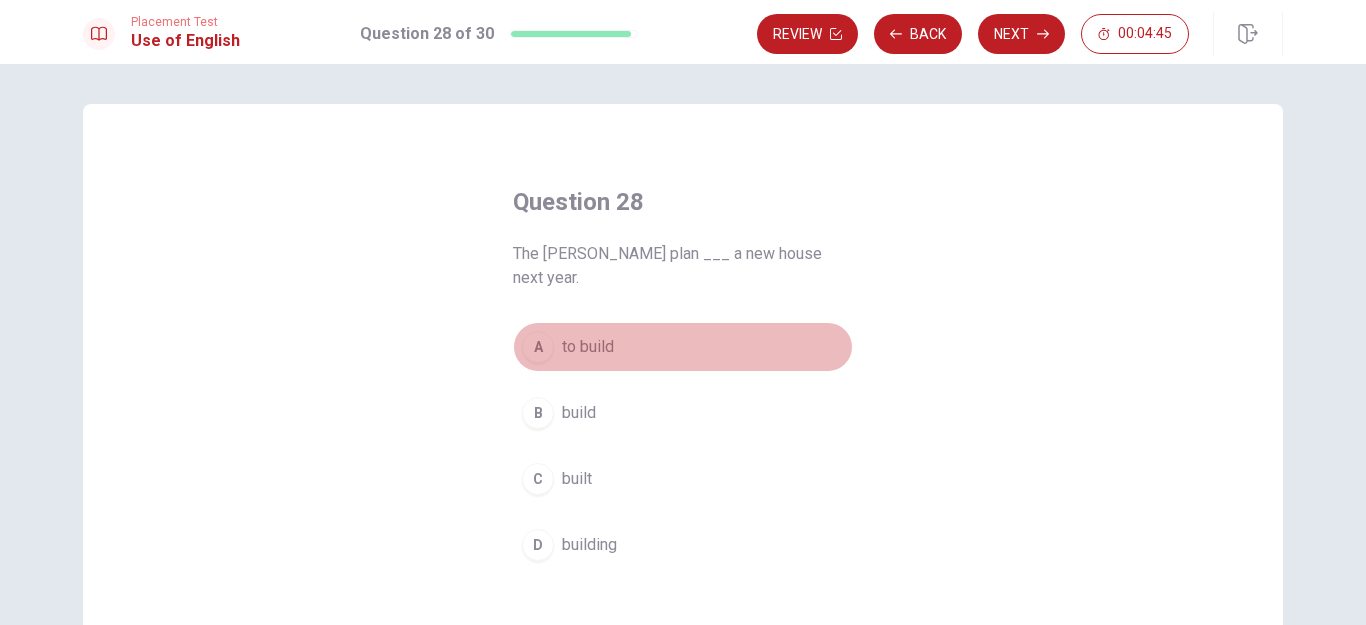 click on "to build" at bounding box center (588, 347) 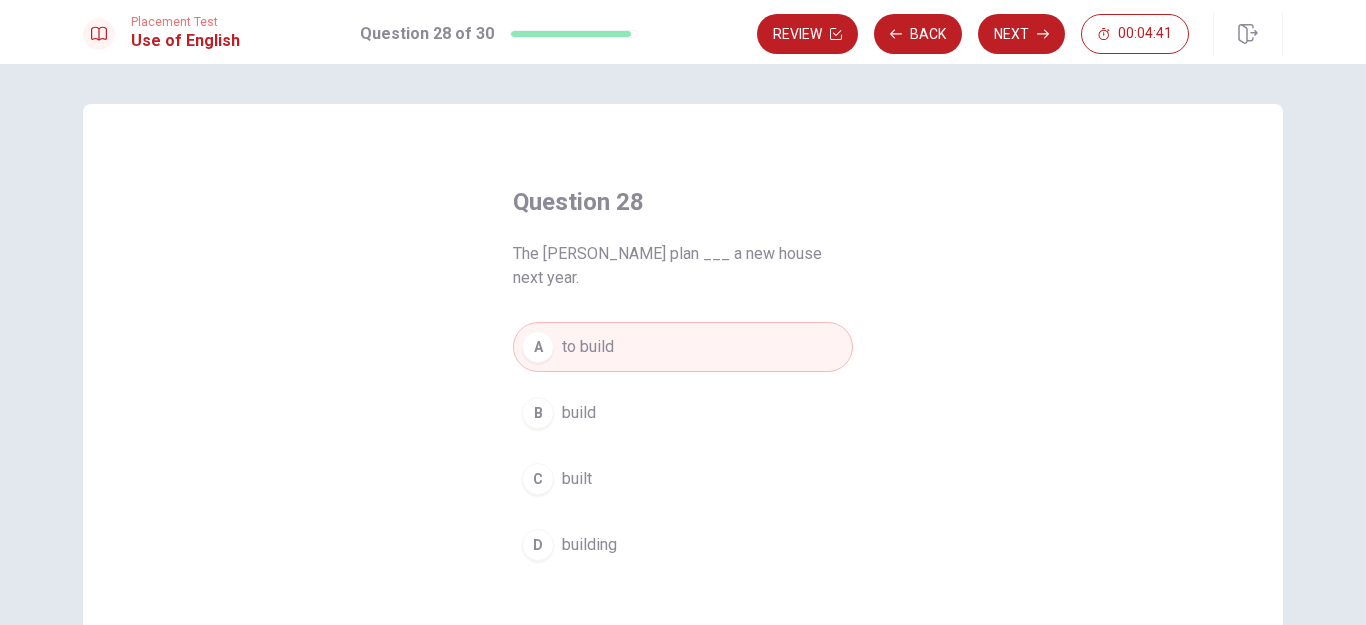 click on "build" at bounding box center (579, 413) 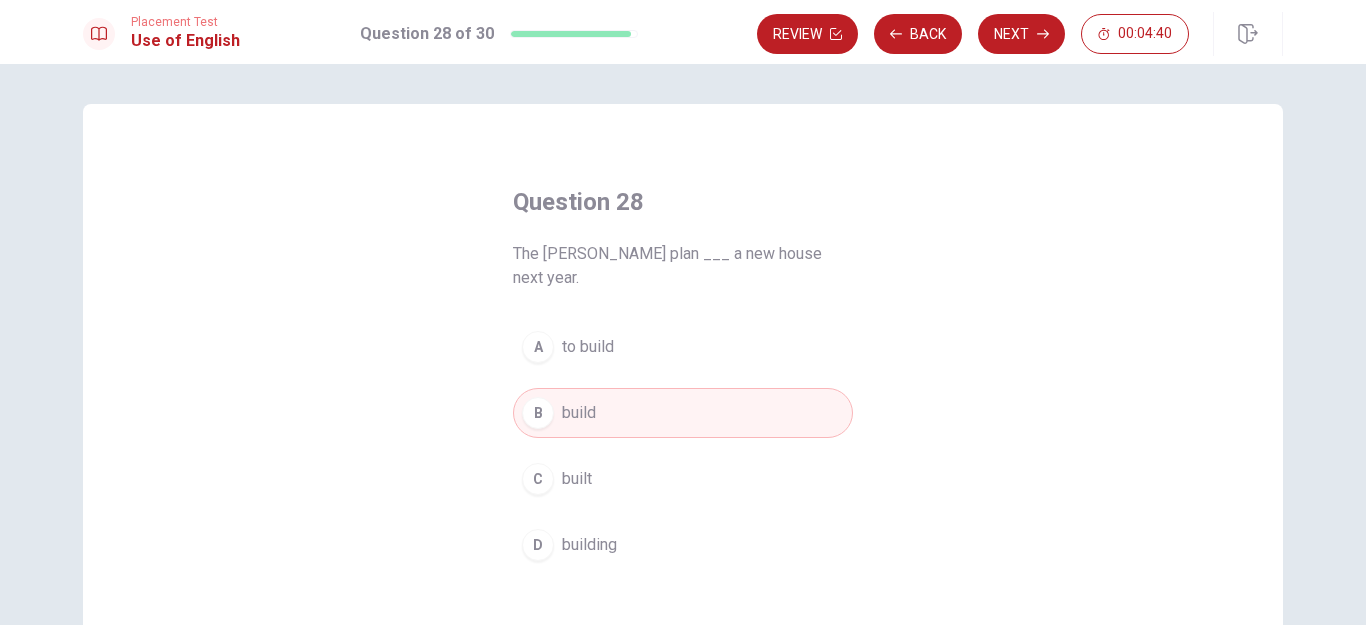 click on "building" at bounding box center [589, 545] 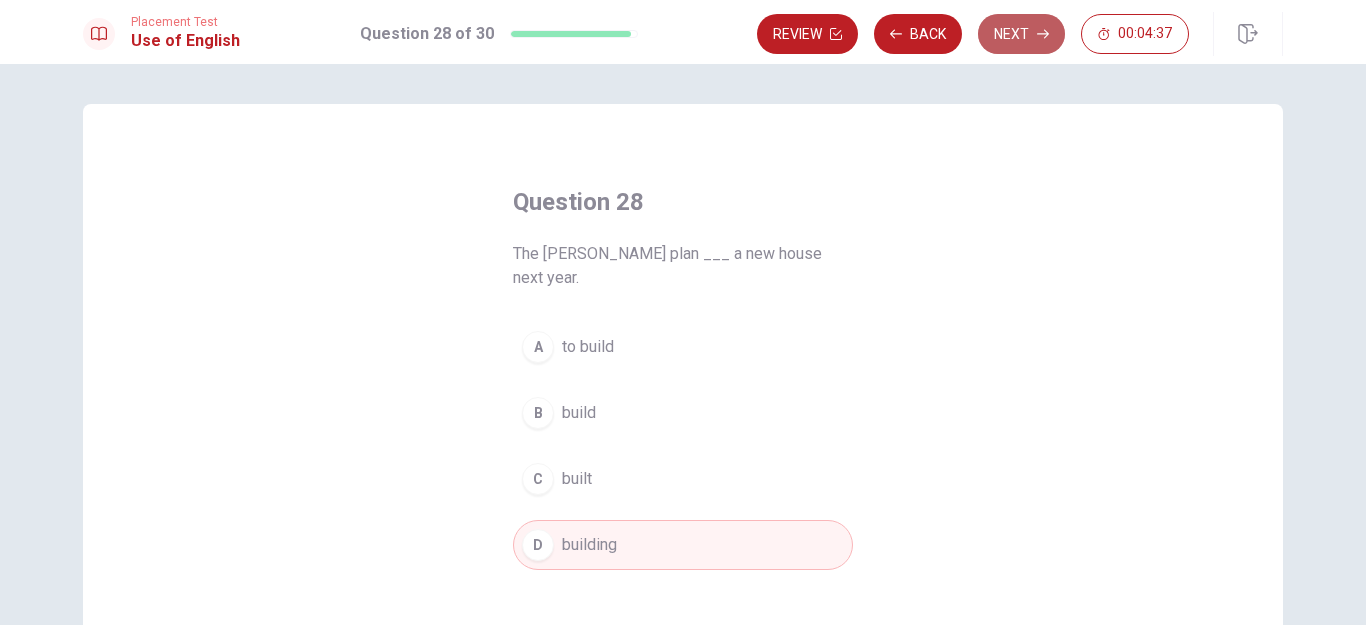click on "Next" at bounding box center [1021, 34] 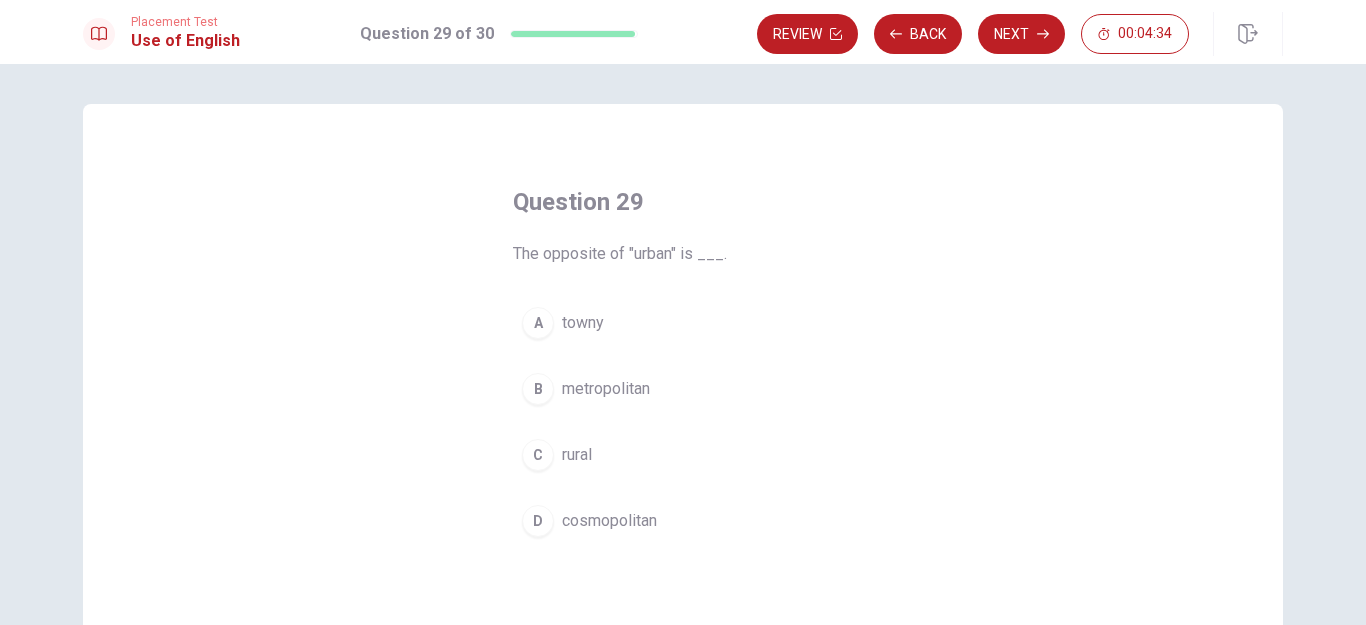 click on "rural" at bounding box center (577, 455) 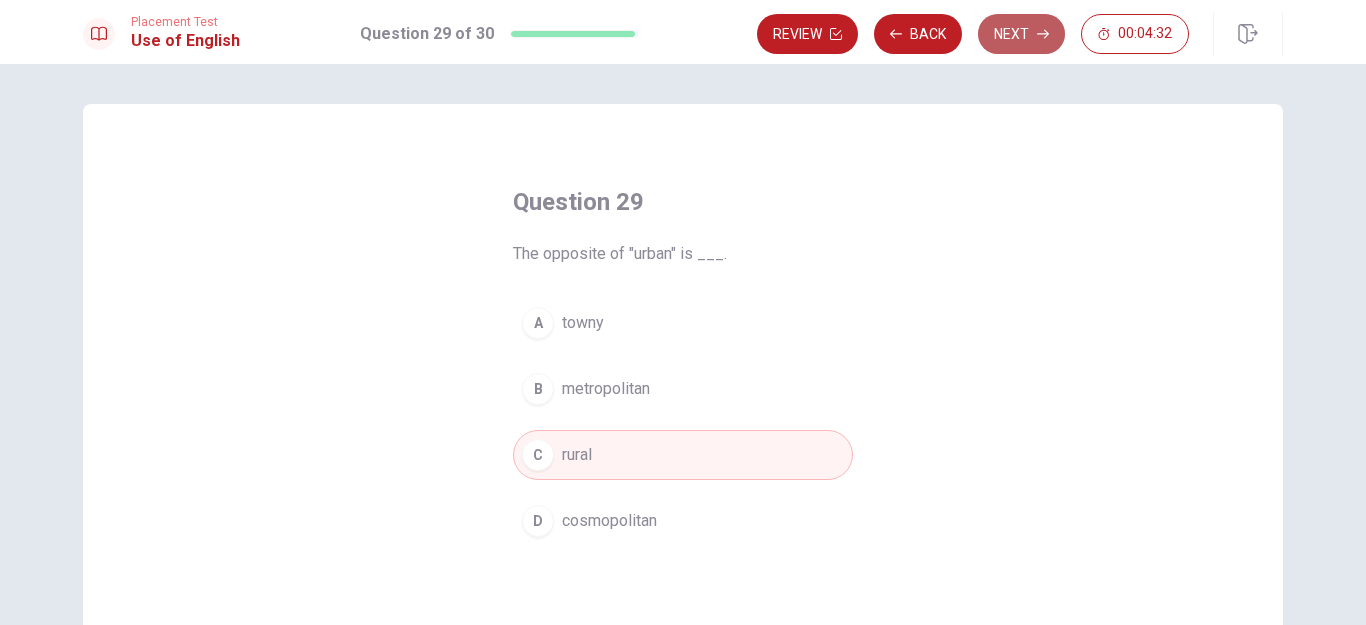 click on "Next" at bounding box center [1021, 34] 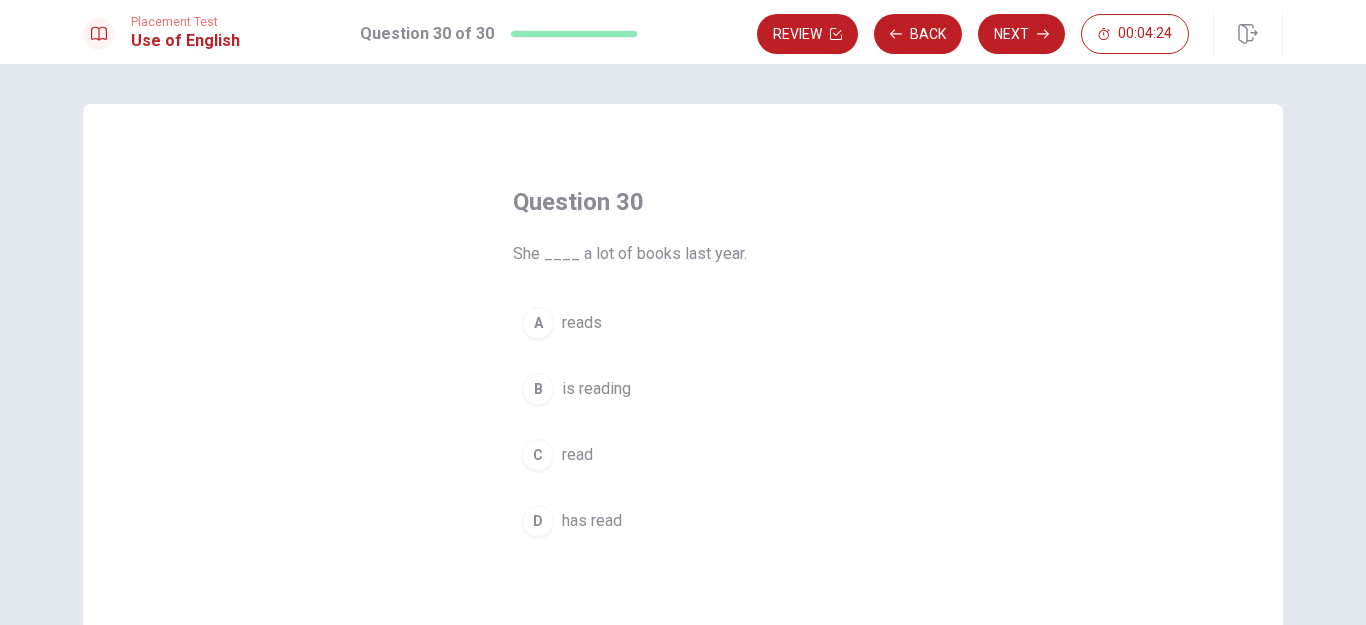 click on "has read" at bounding box center [592, 521] 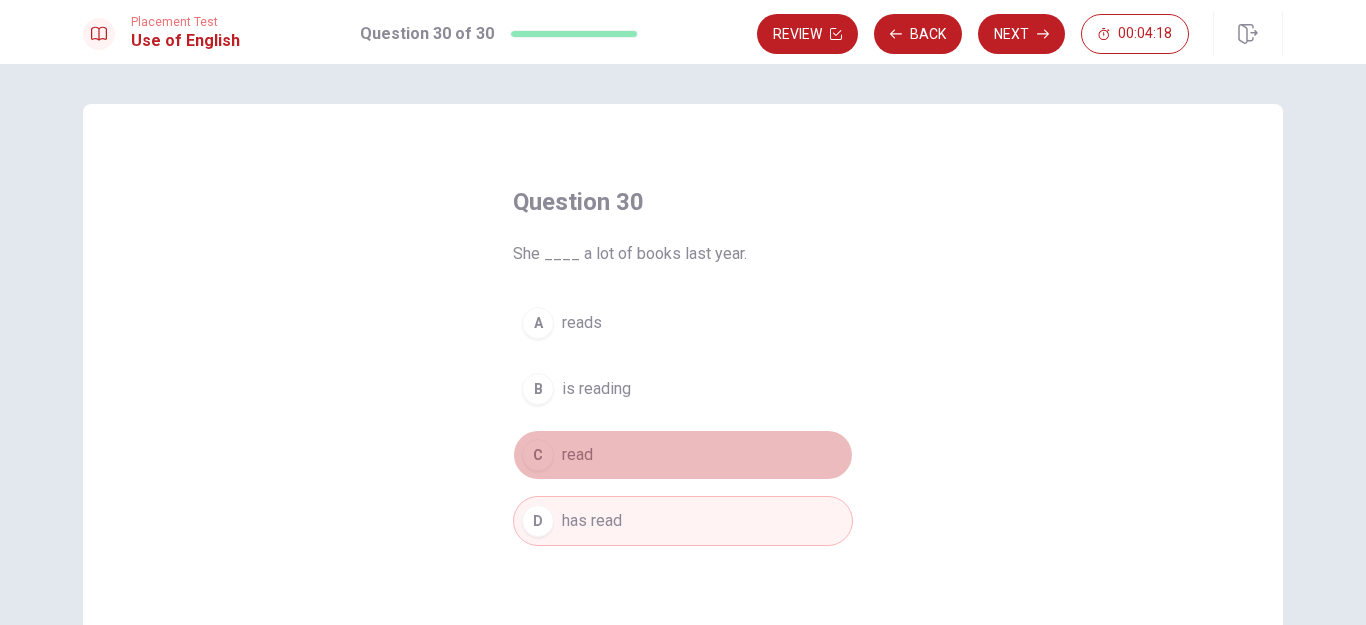 click on "read" at bounding box center (577, 455) 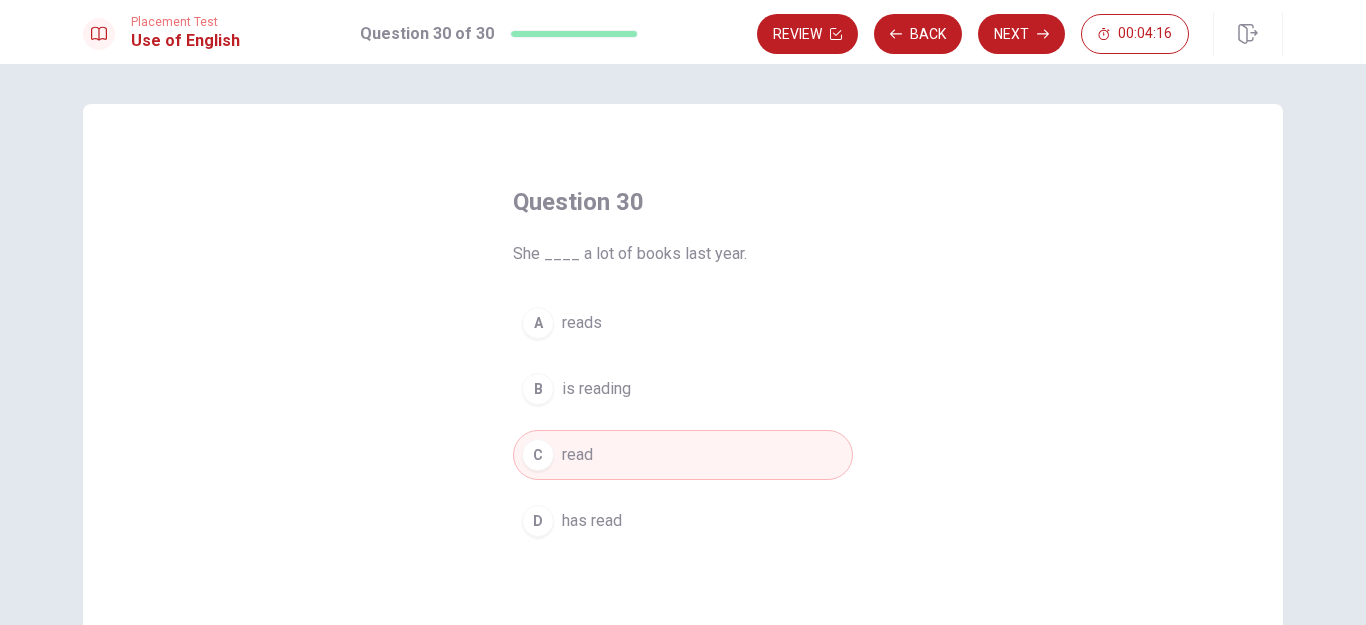 click on "reads" at bounding box center [582, 323] 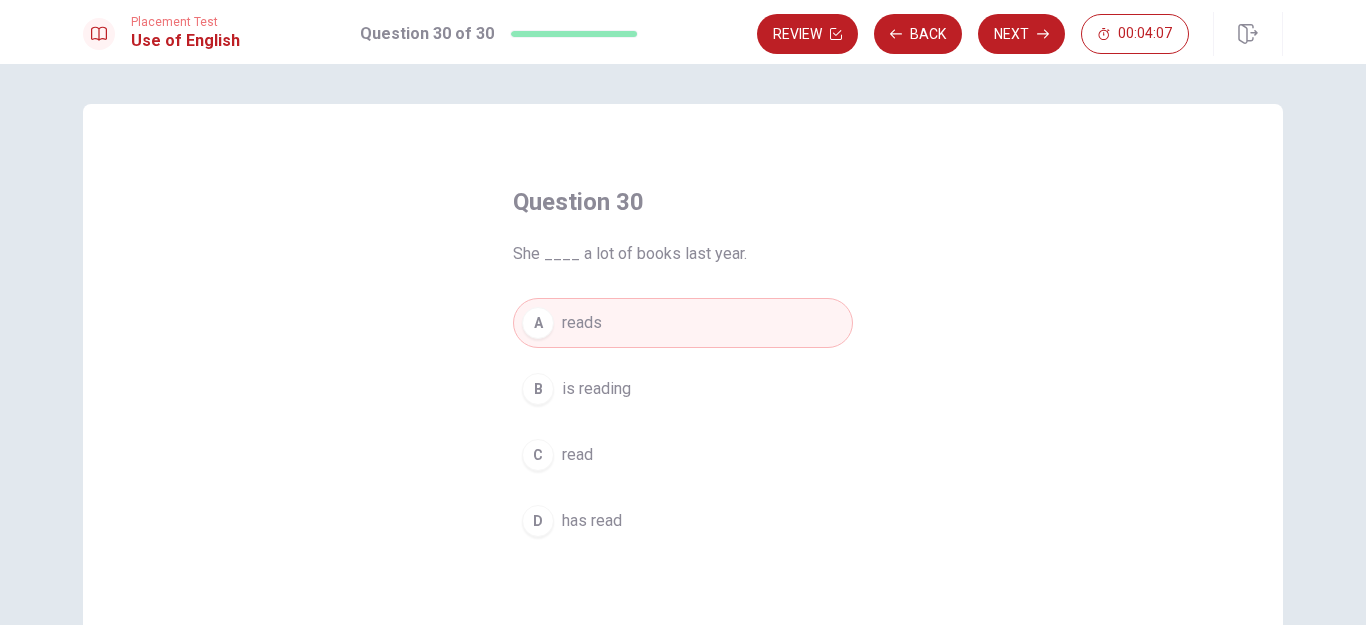 click on "Review Back Next 00:04:07" at bounding box center [1020, 34] 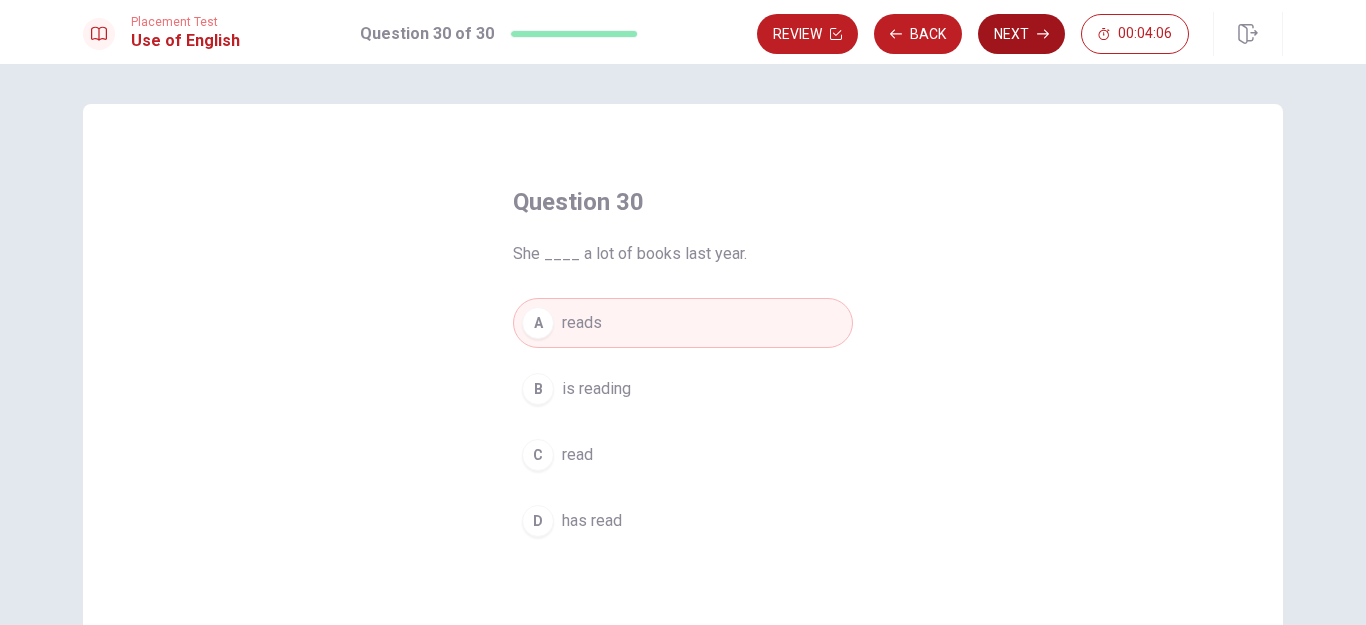 click on "Next" at bounding box center (1021, 34) 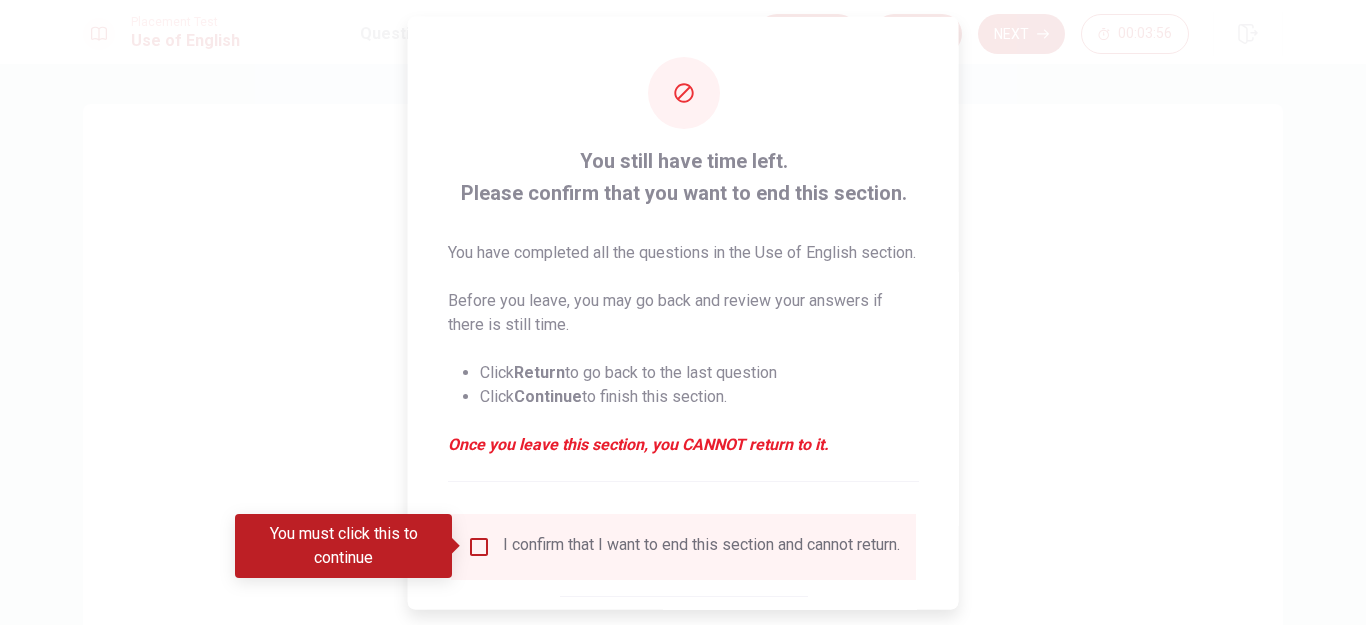 click at bounding box center [683, 312] 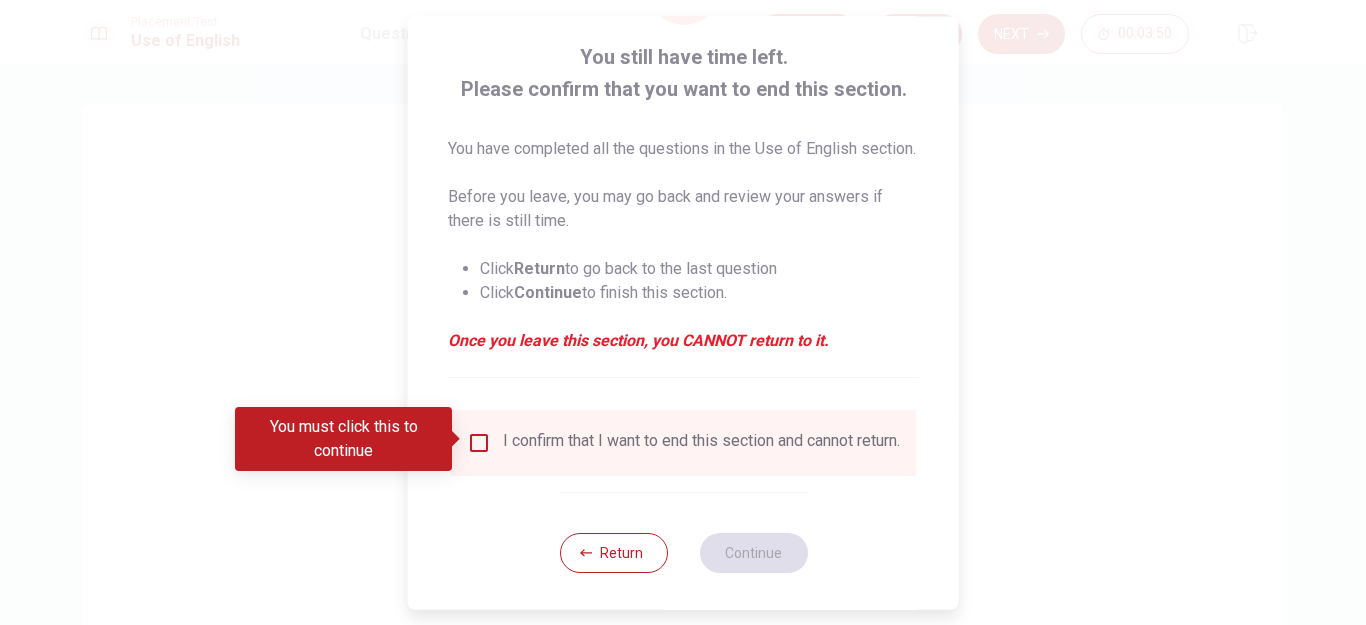 scroll, scrollTop: 107, scrollLeft: 0, axis: vertical 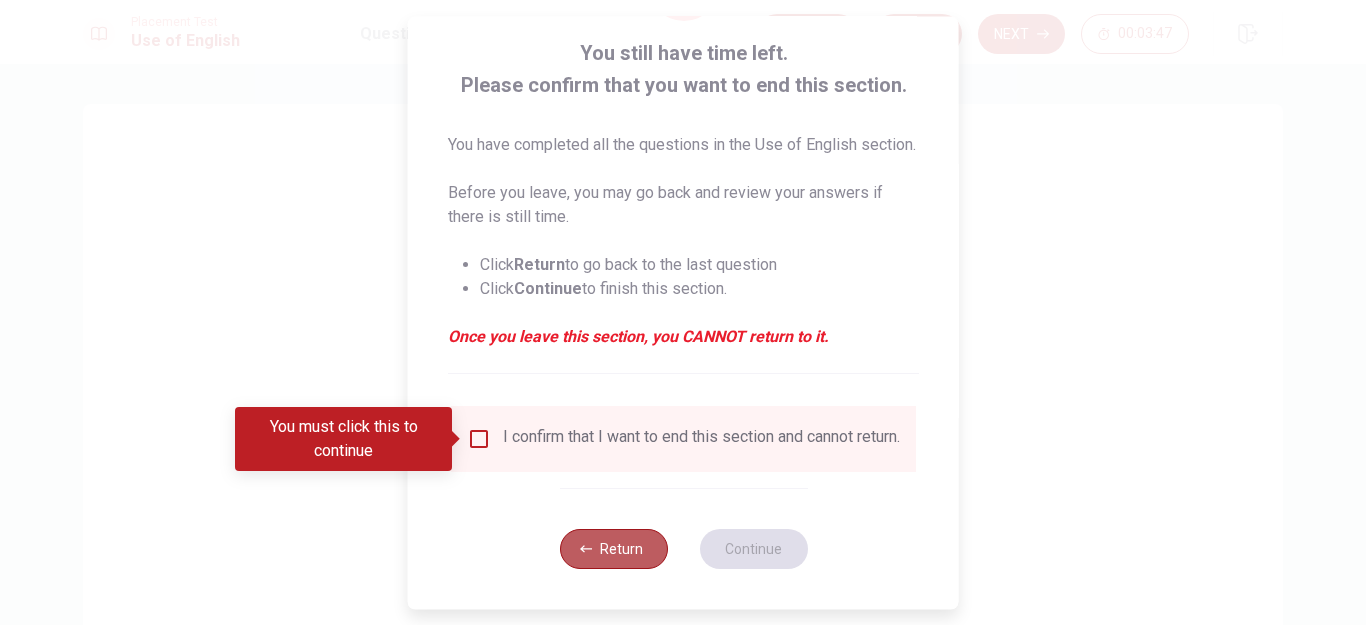 click on "Return" at bounding box center [613, 549] 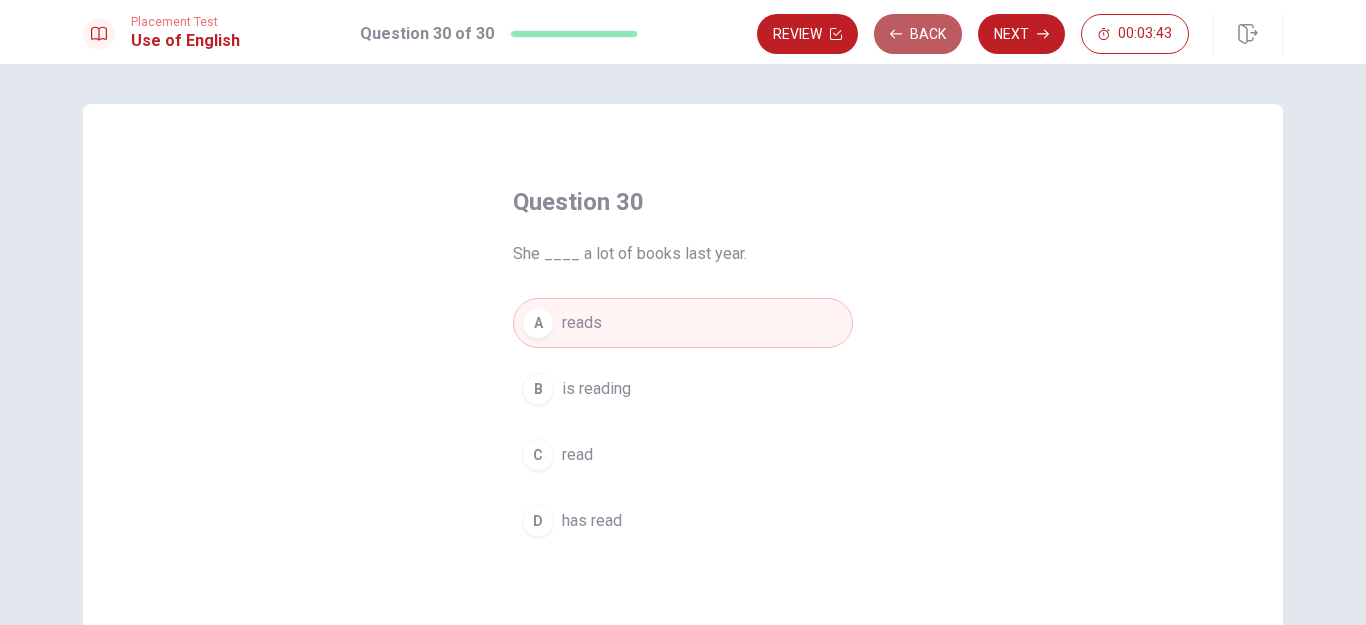 click on "Back" at bounding box center [918, 34] 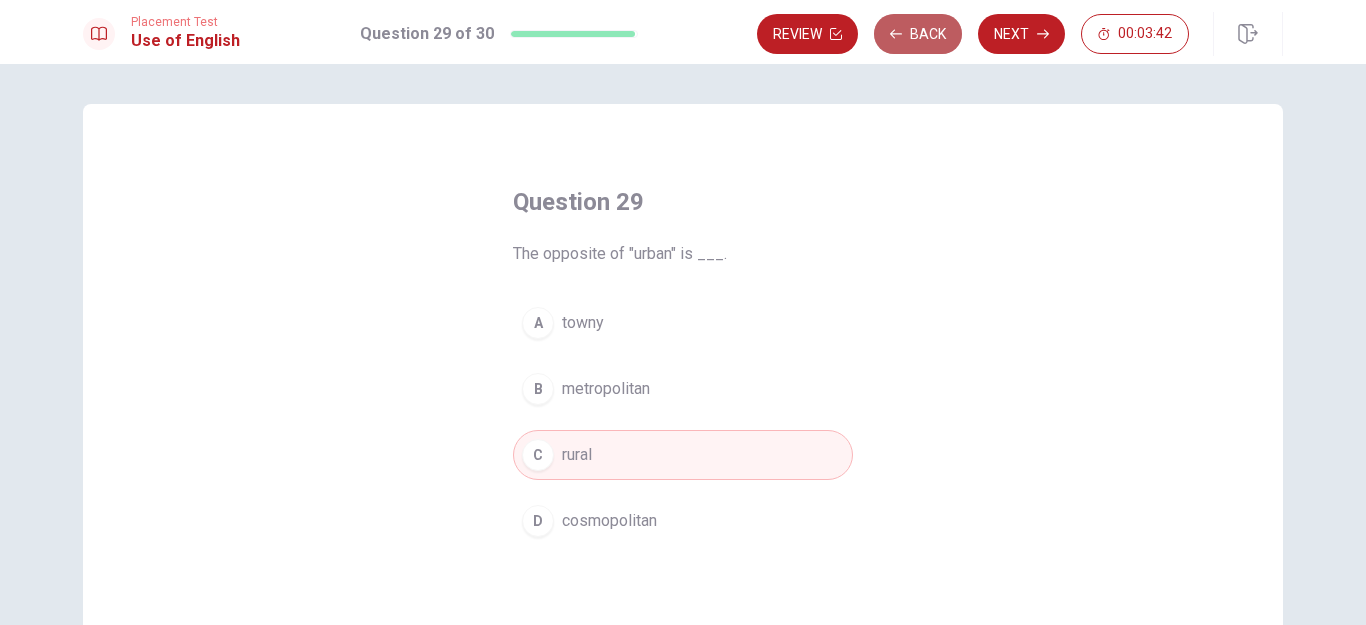 click on "Back" at bounding box center (918, 34) 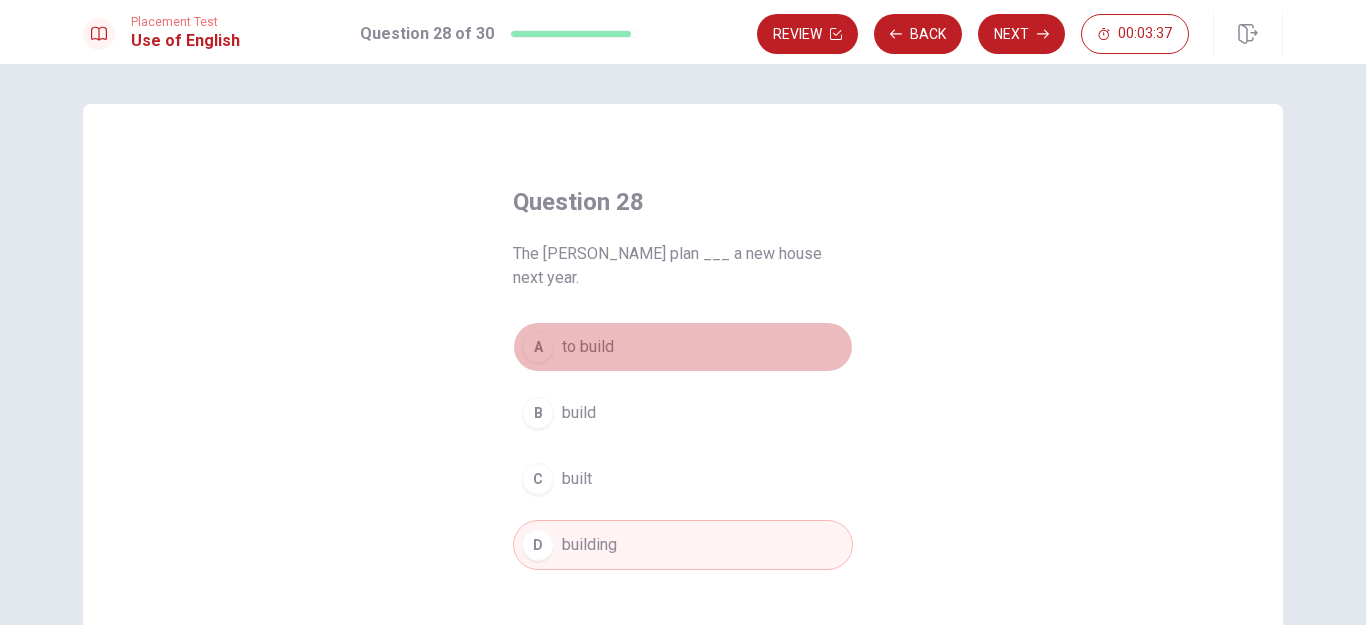 click on "to build" at bounding box center (588, 347) 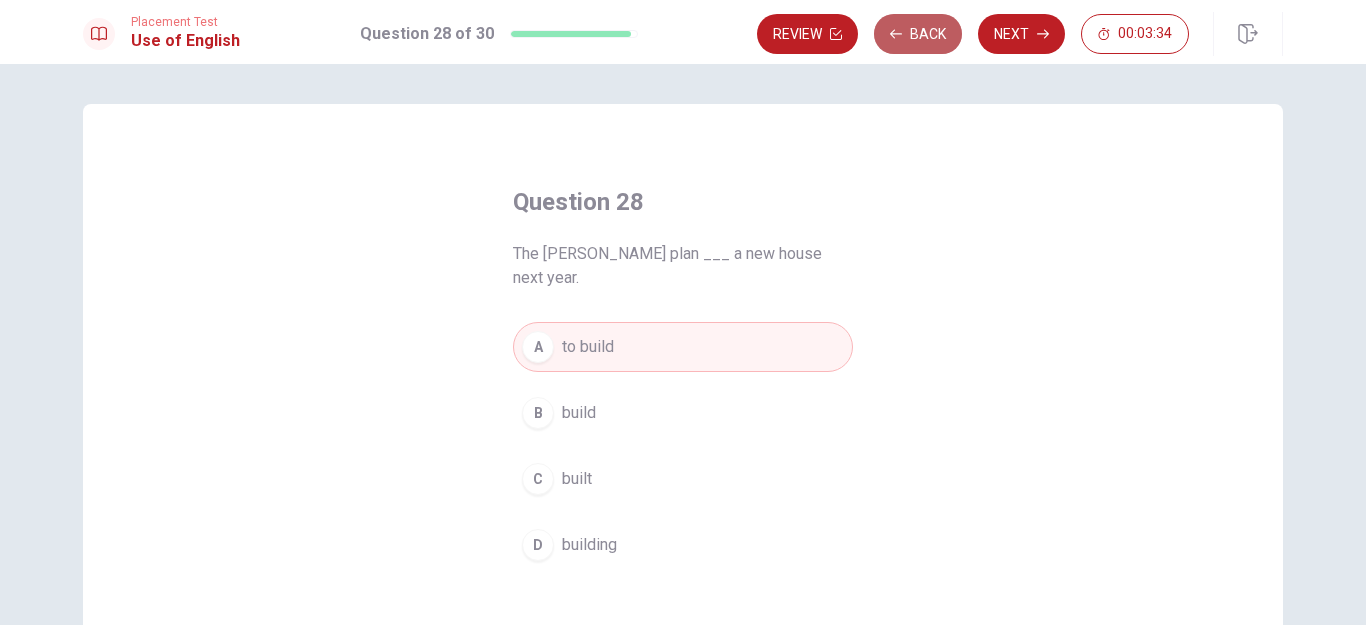 click on "Back" at bounding box center (918, 34) 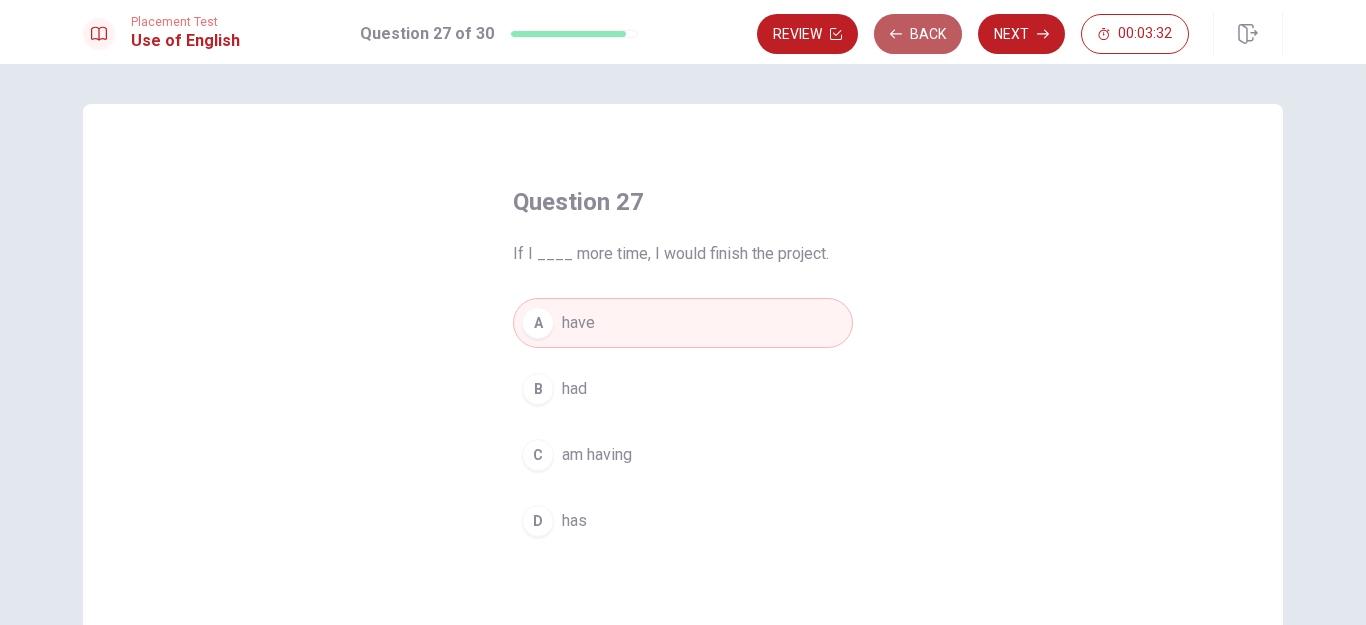 click on "Back" at bounding box center (918, 34) 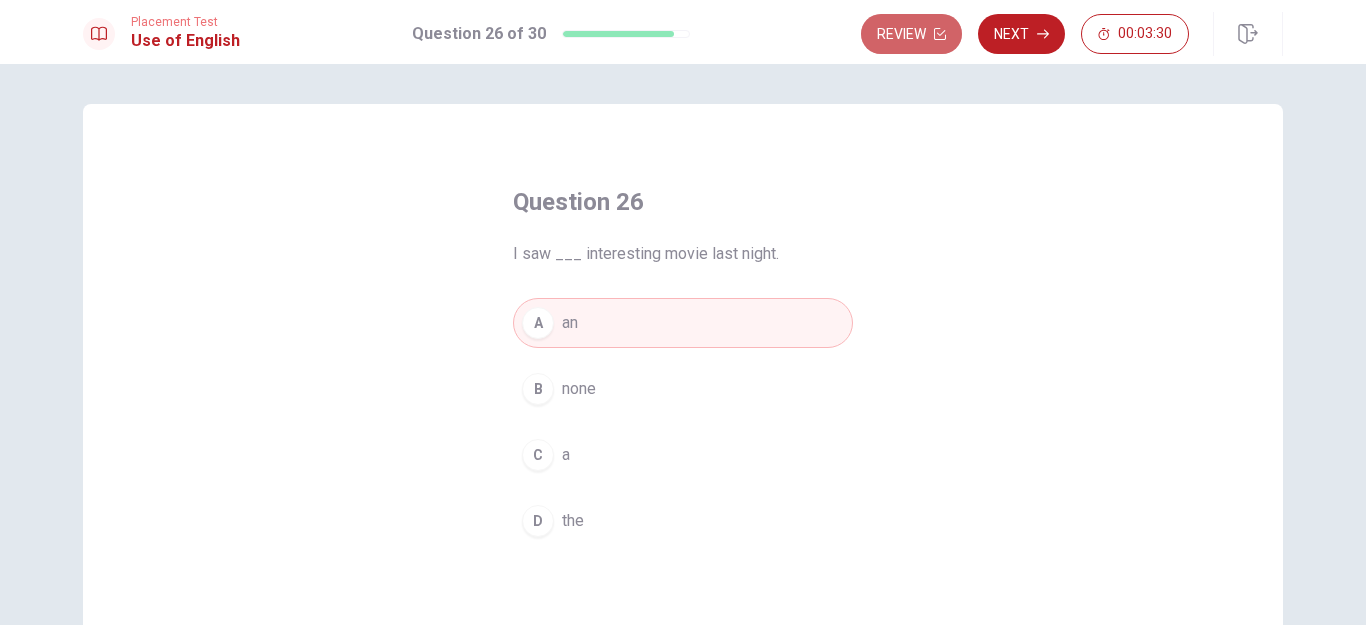 click on "Review" at bounding box center (911, 34) 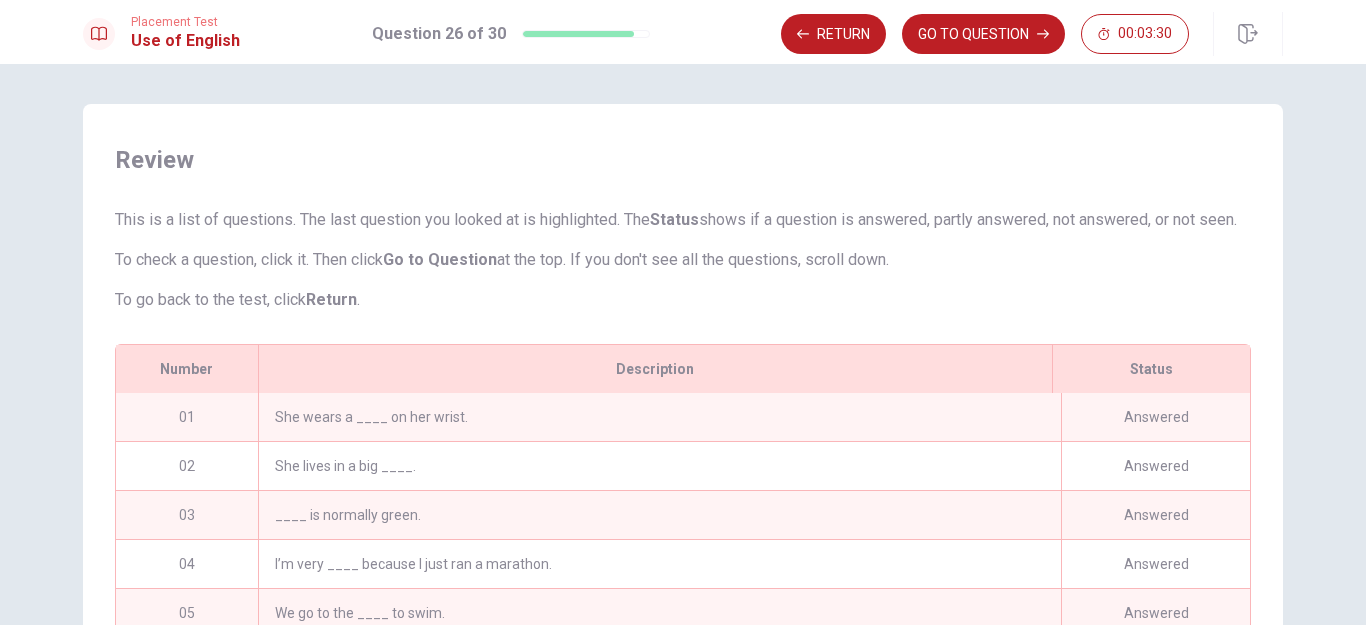 scroll, scrollTop: 361, scrollLeft: 0, axis: vertical 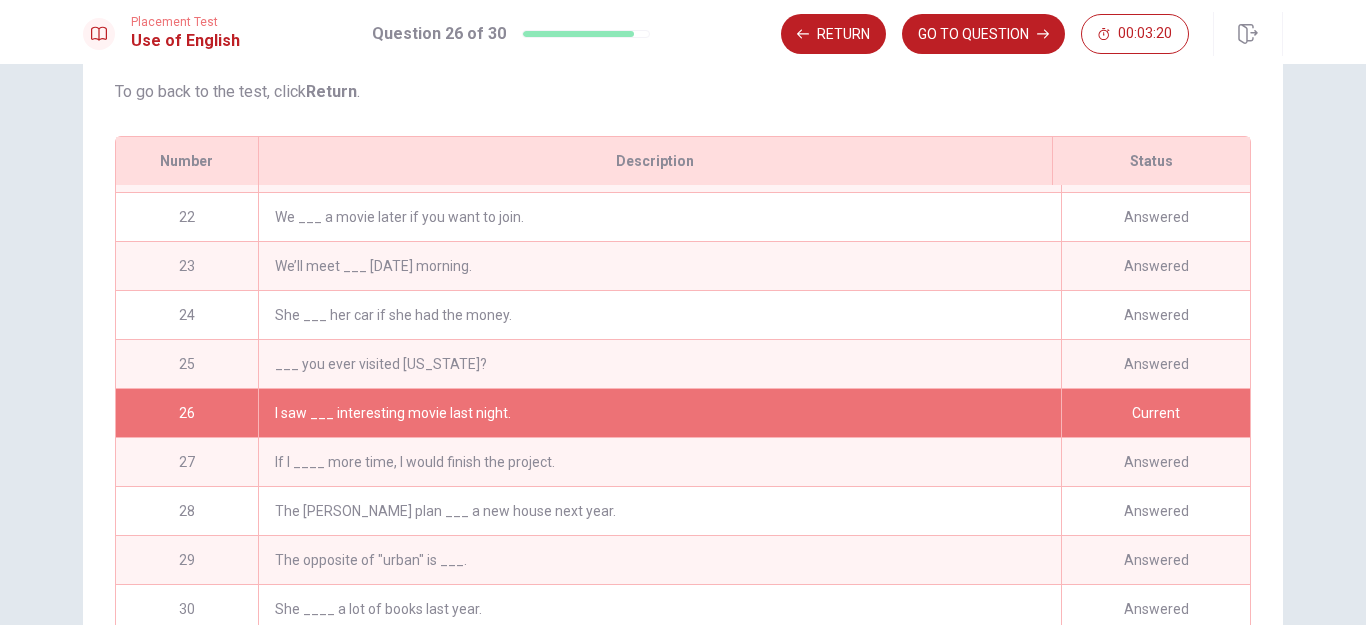 click on "___ you ever visited [US_STATE]?" at bounding box center (659, 364) 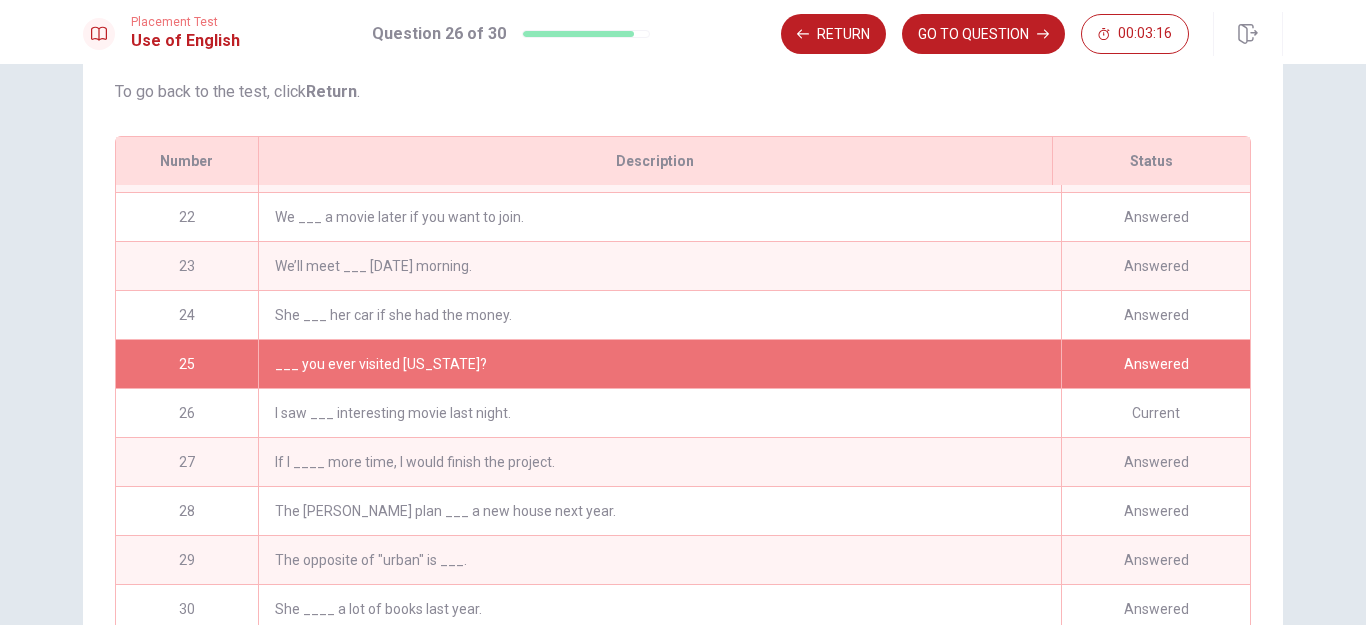 click on "___ you ever visited [US_STATE]?" at bounding box center [659, 364] 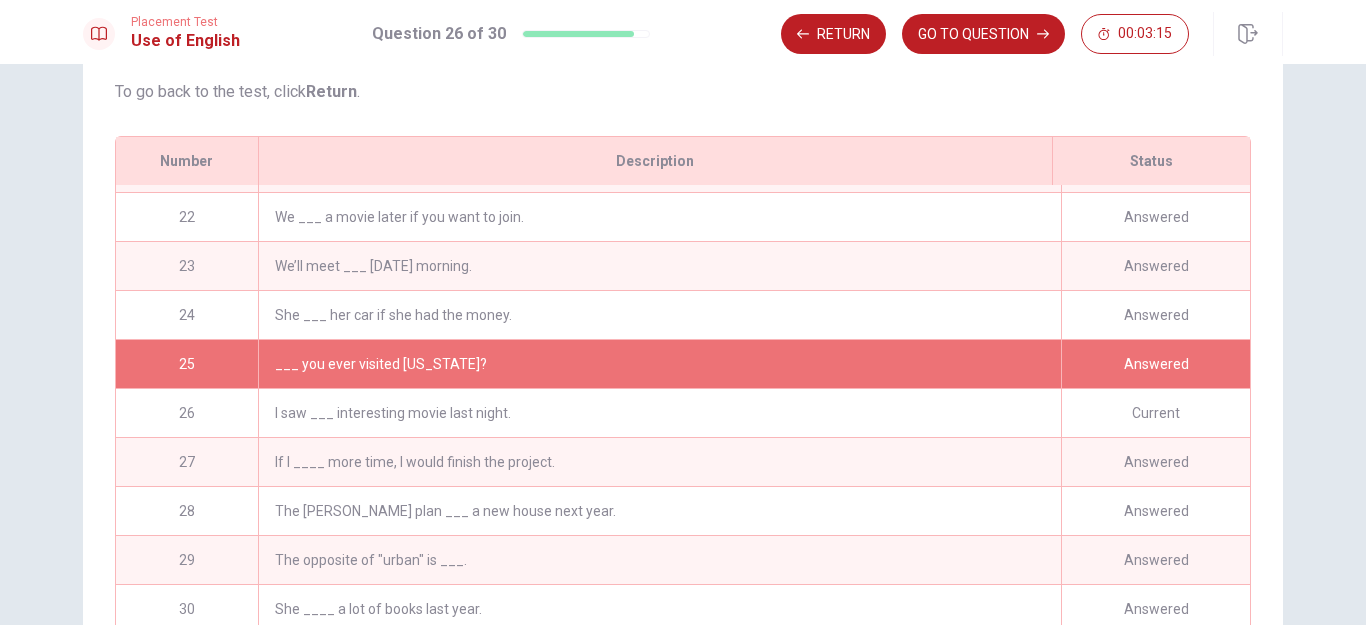 click on "___ you ever visited [US_STATE]?" at bounding box center (659, 364) 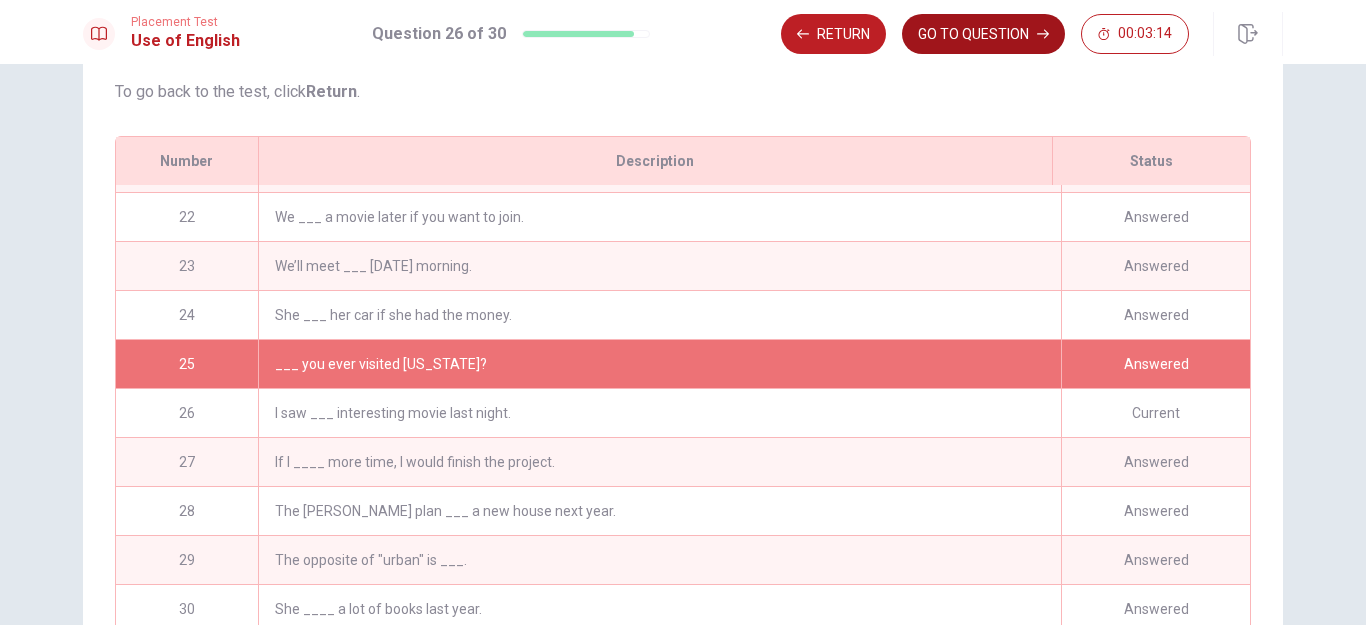 click on "GO TO QUESTION" at bounding box center [983, 34] 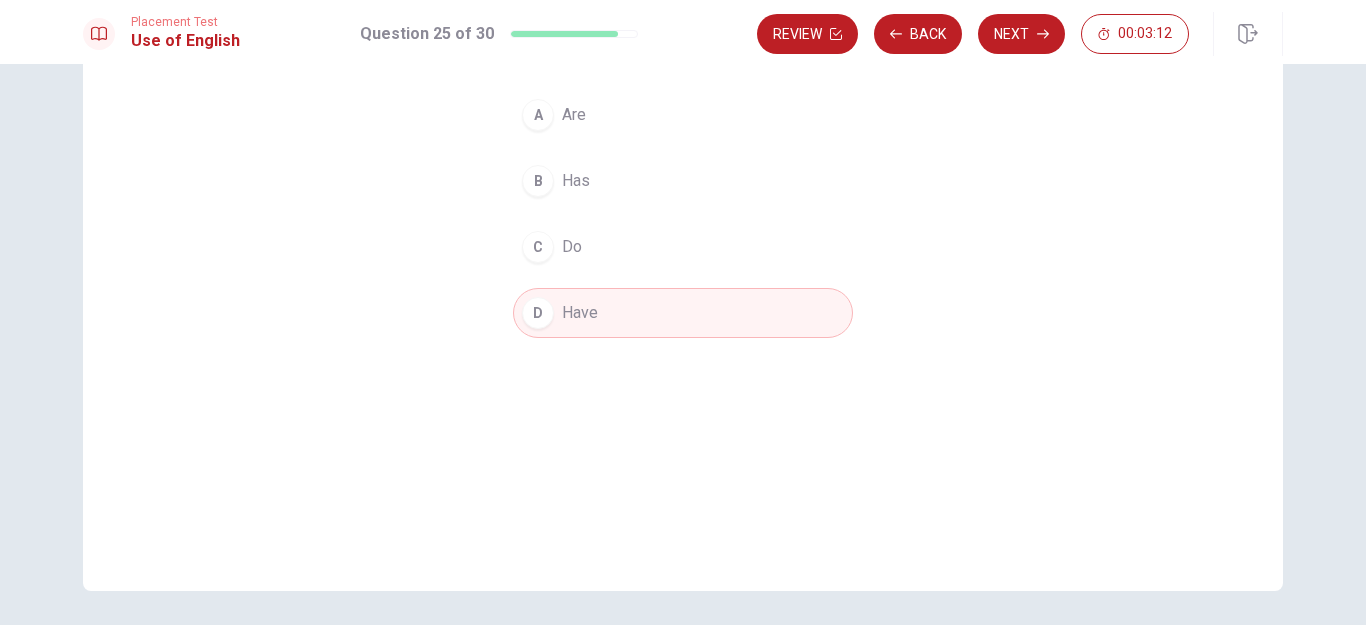 scroll, scrollTop: 0, scrollLeft: 0, axis: both 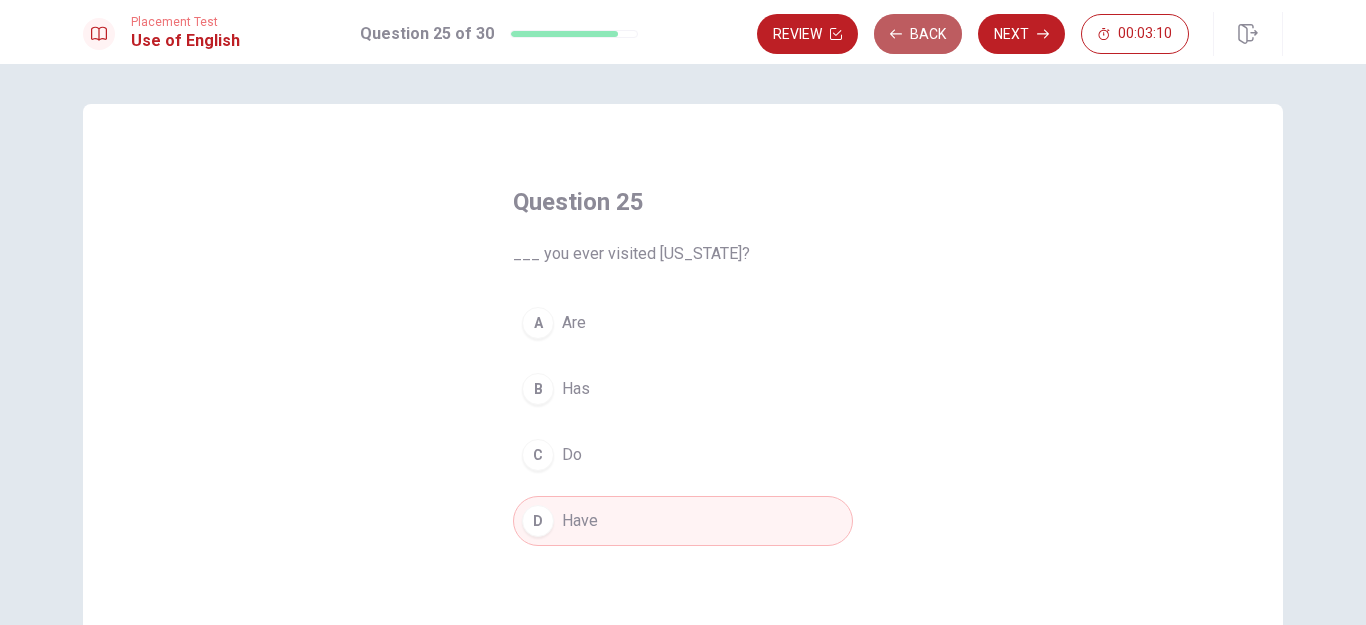 click on "Back" at bounding box center (918, 34) 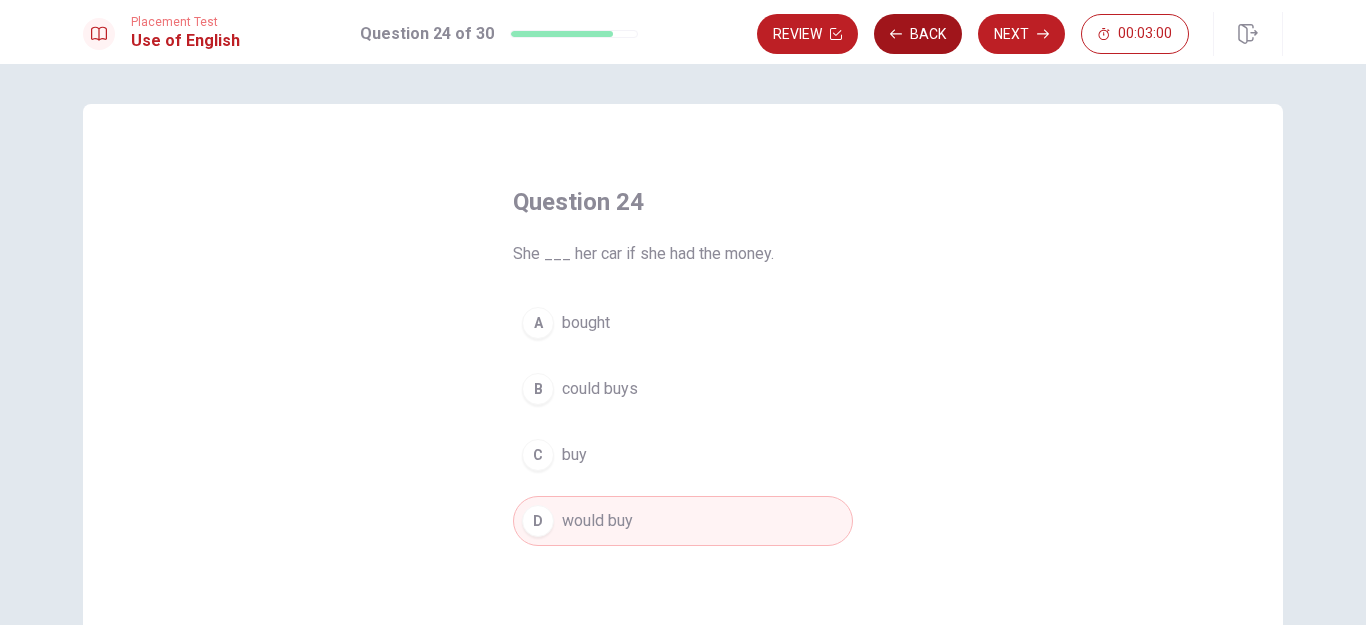 click on "Back" at bounding box center [918, 34] 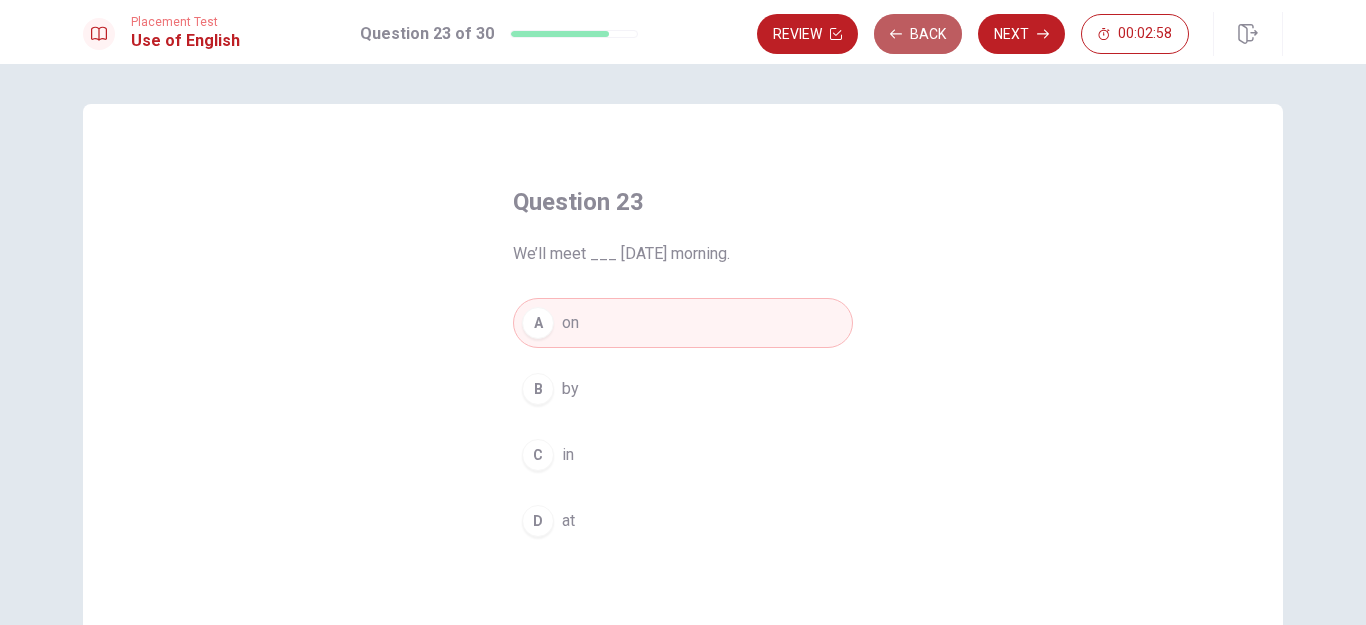 click on "Back" at bounding box center (918, 34) 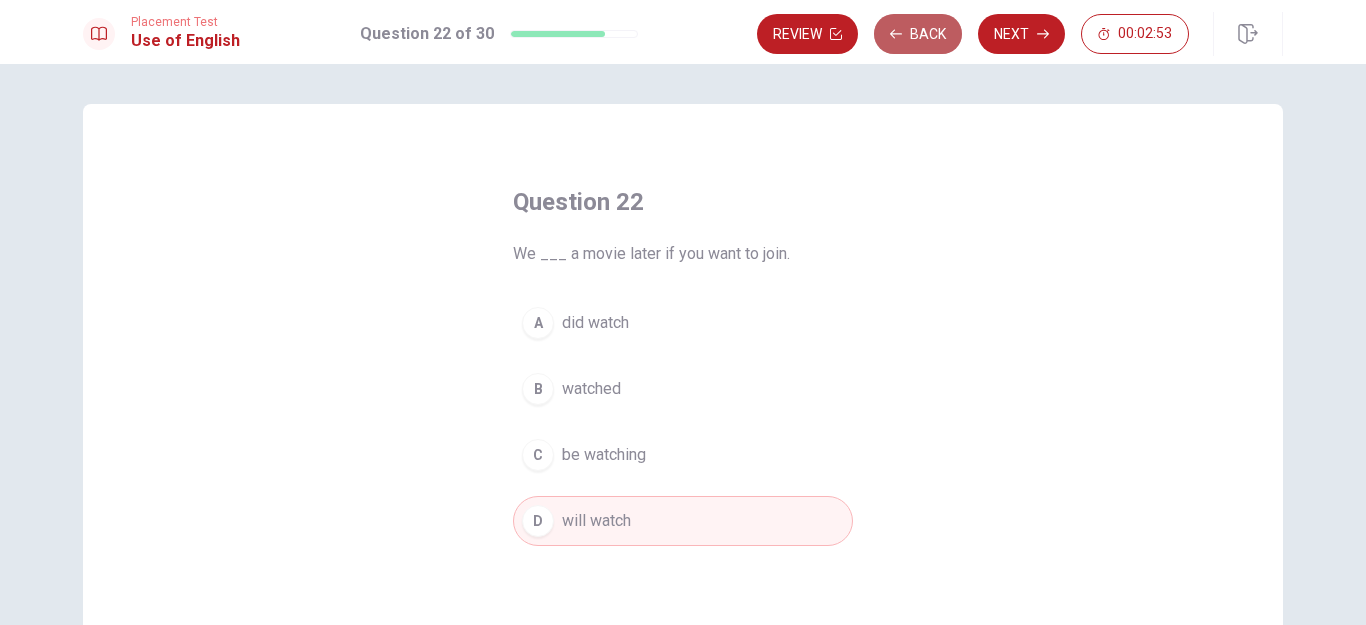 click on "Back" at bounding box center (918, 34) 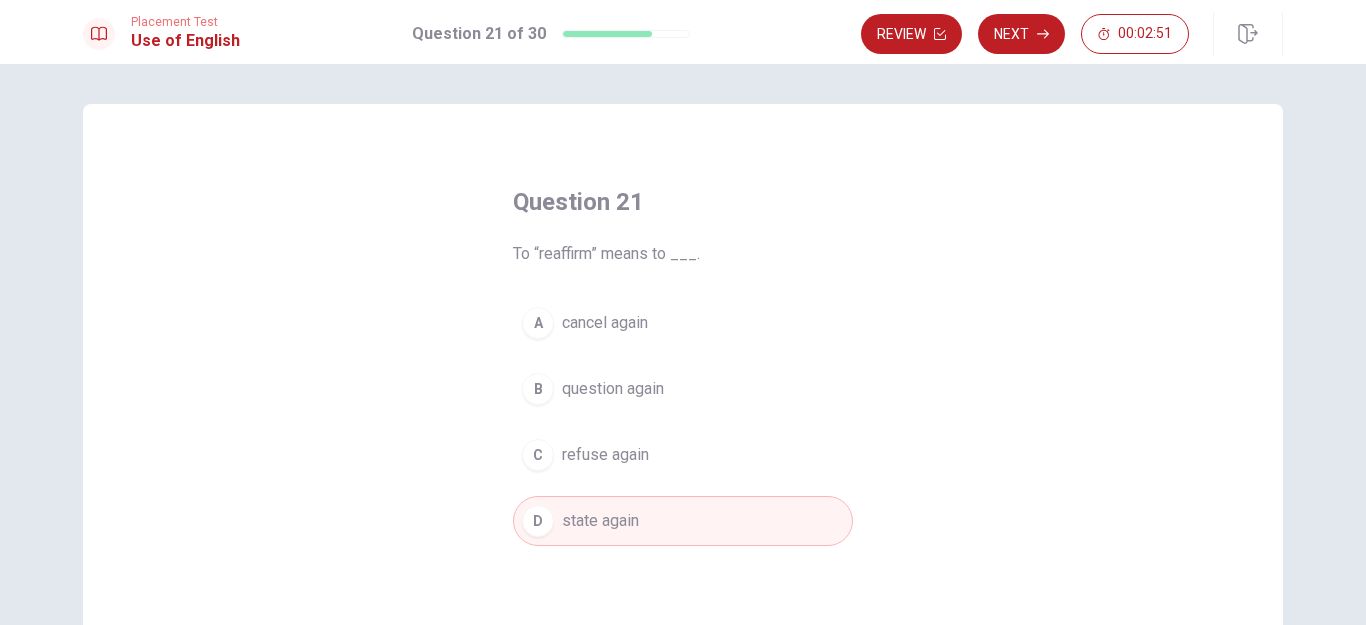 click on "Review" at bounding box center (911, 34) 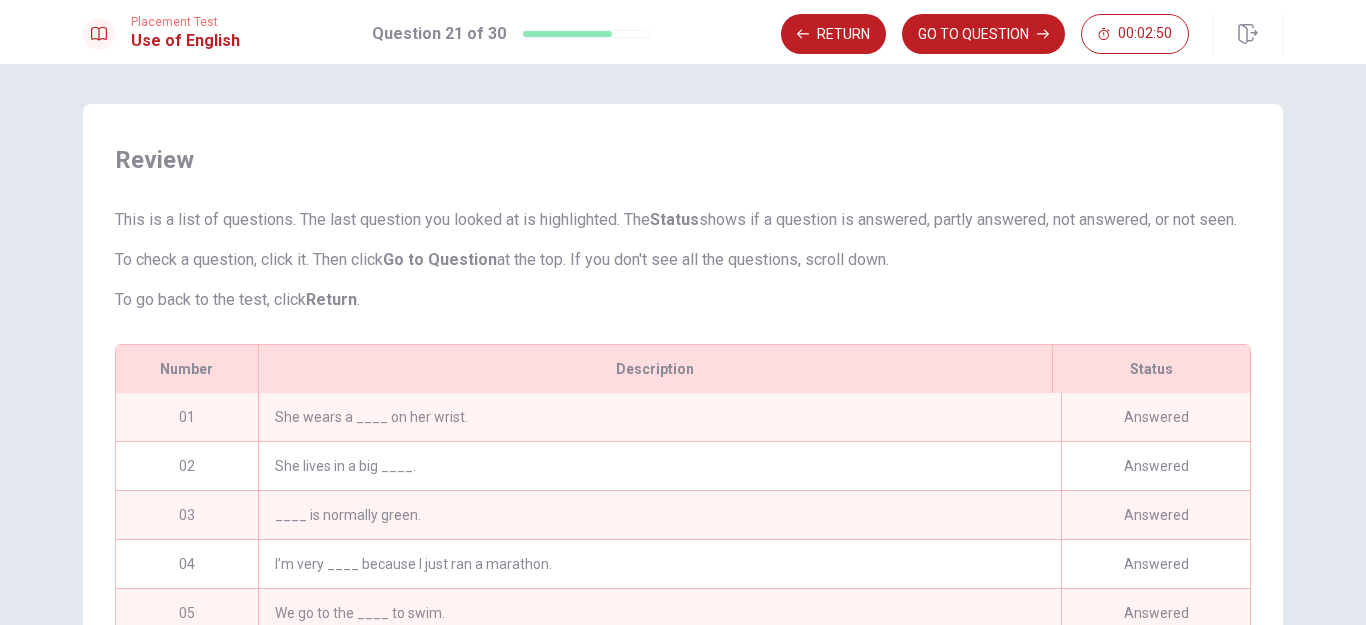 scroll, scrollTop: 329, scrollLeft: 0, axis: vertical 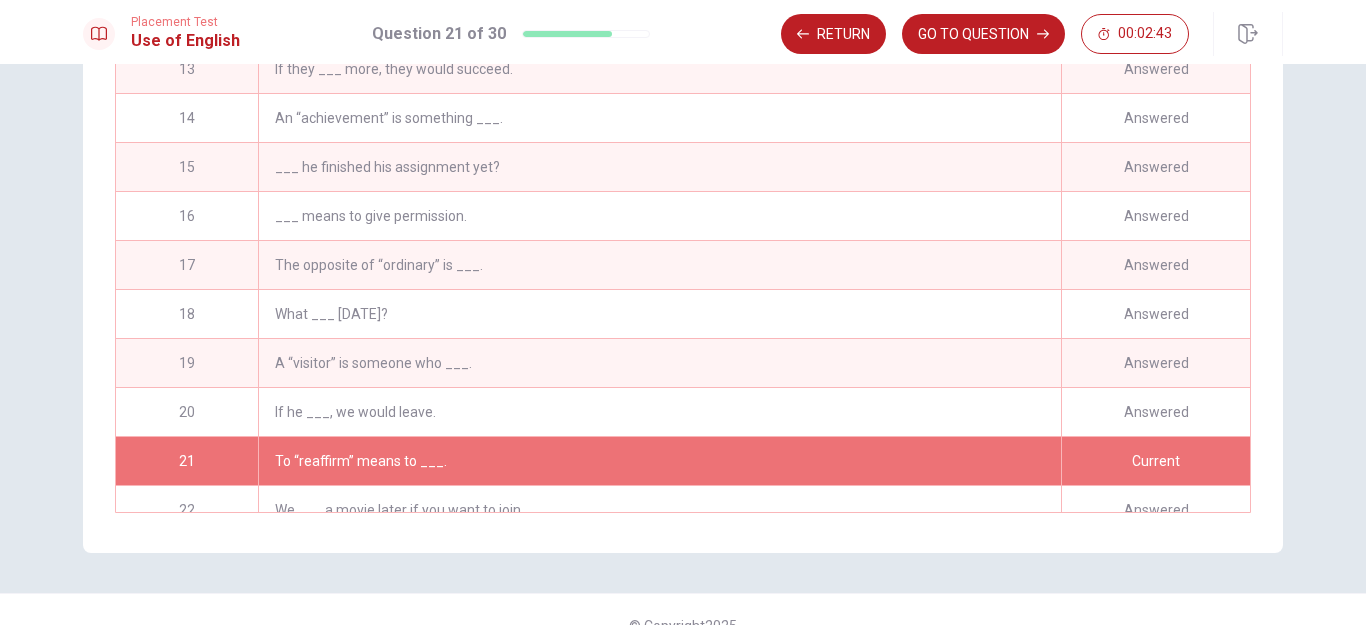 click on "If he ___, we would leave." at bounding box center [659, 412] 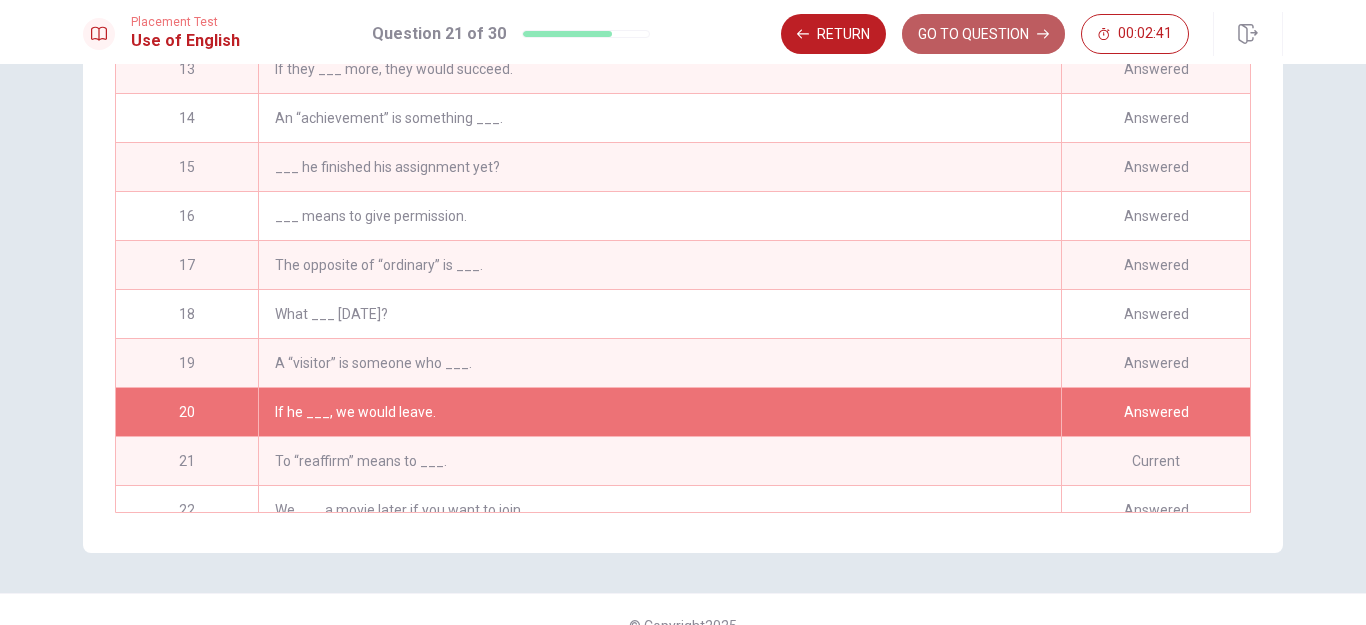 click on "GO TO QUESTION" at bounding box center (983, 34) 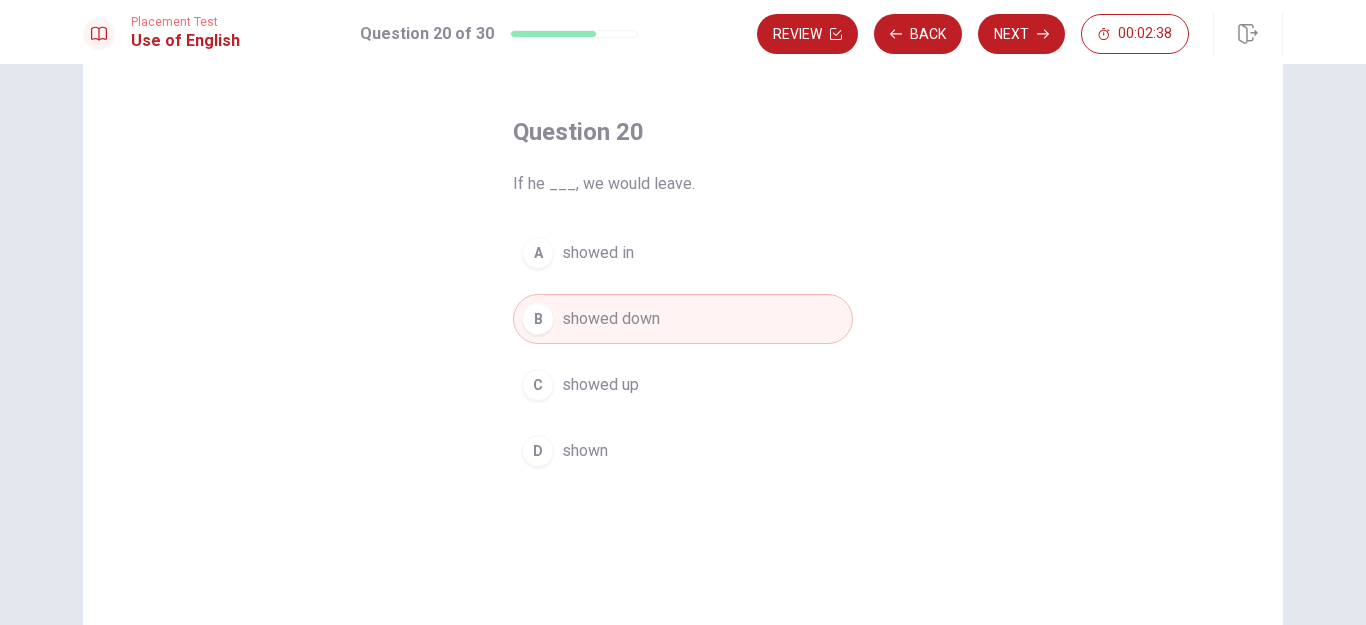 scroll, scrollTop: 65, scrollLeft: 0, axis: vertical 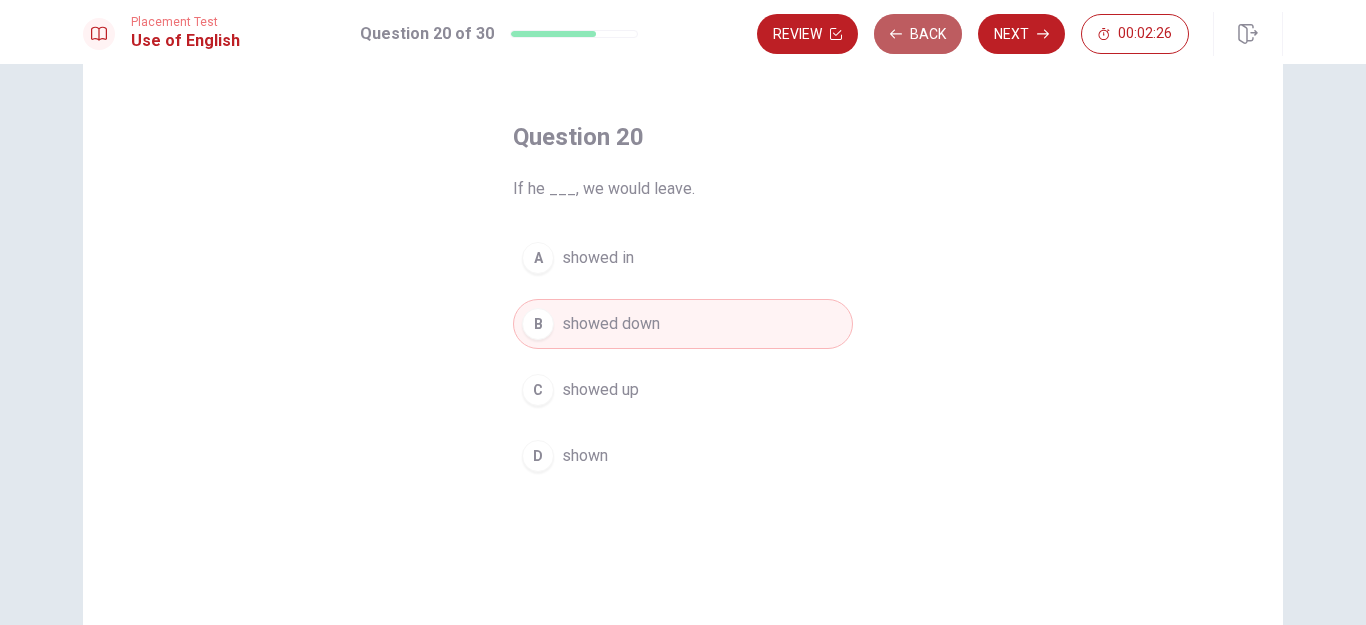 click on "Back" at bounding box center [918, 34] 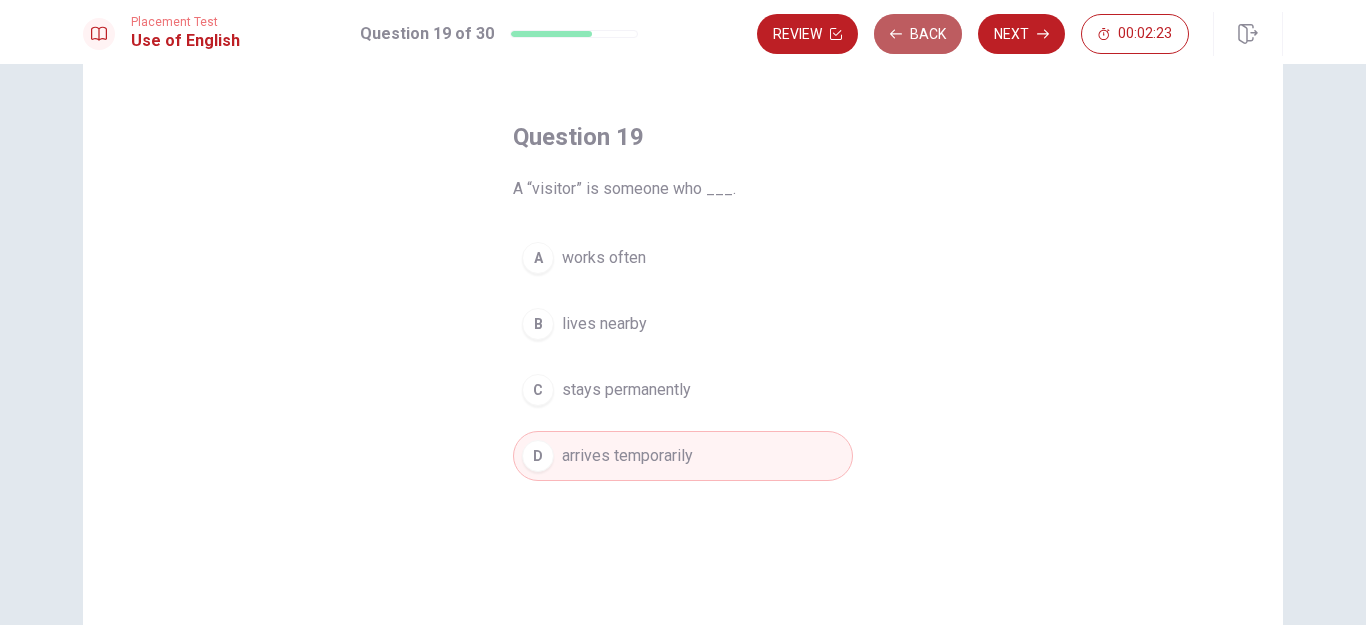 click on "Back" at bounding box center (918, 34) 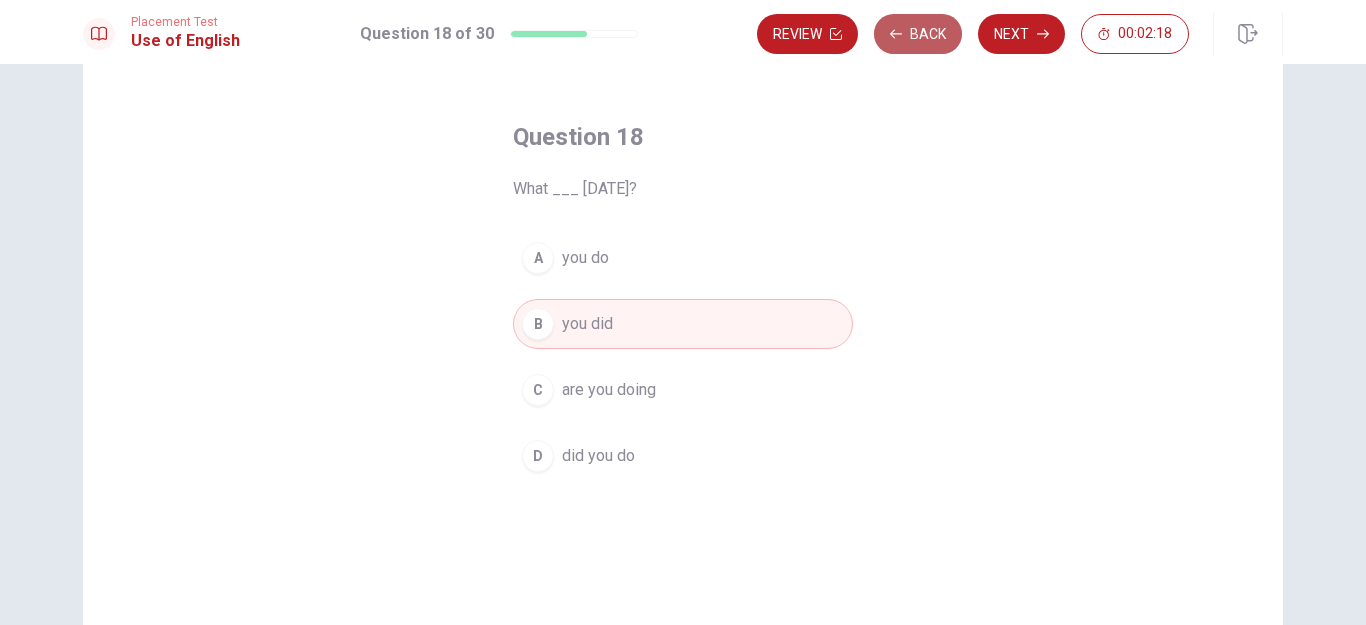 click on "Back" at bounding box center [918, 34] 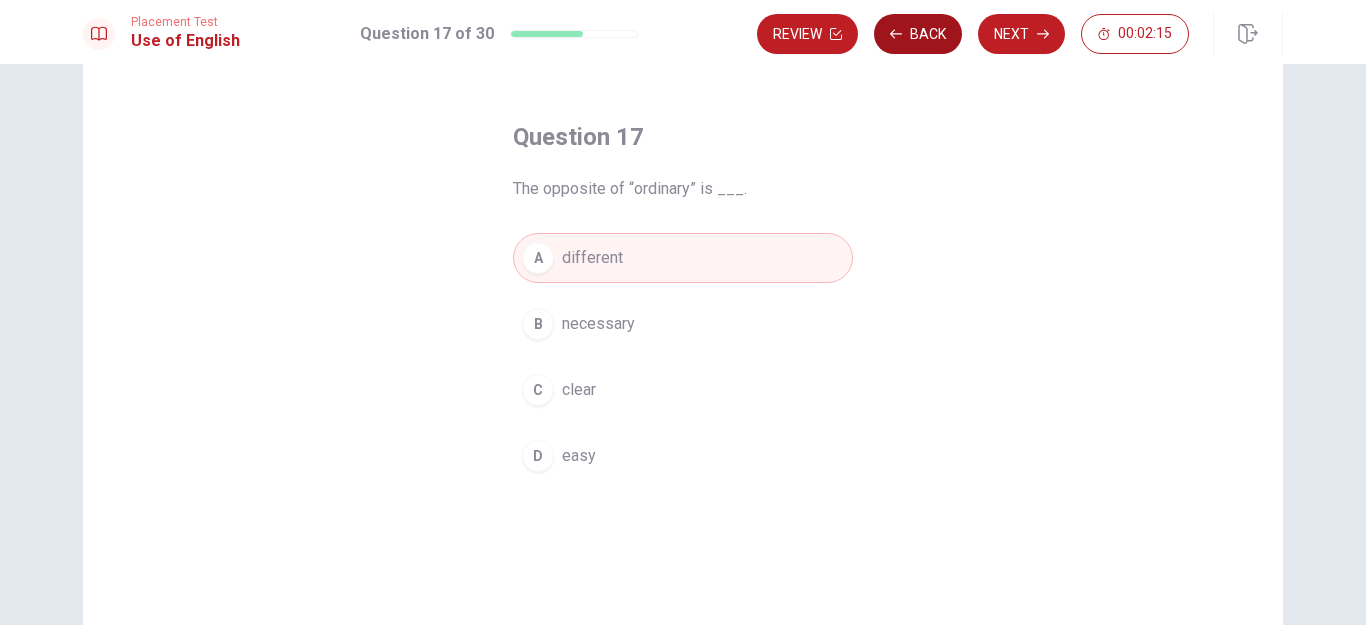 click on "Back" at bounding box center (918, 34) 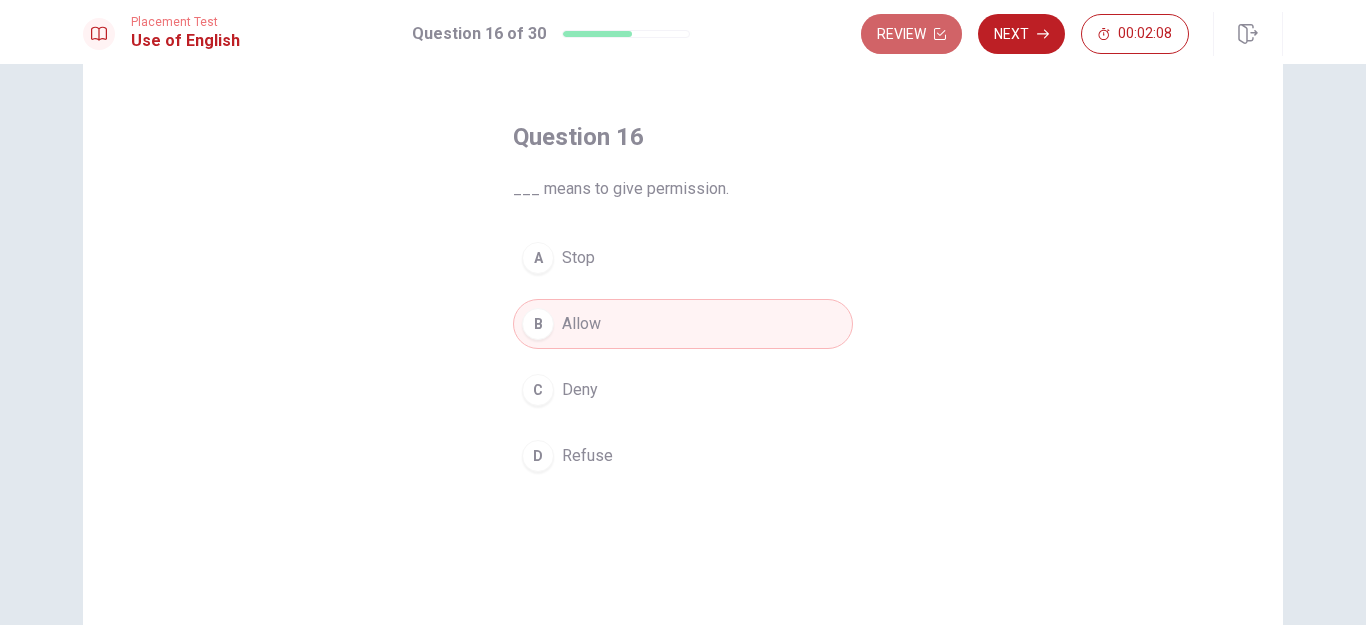 click on "Review" at bounding box center (911, 34) 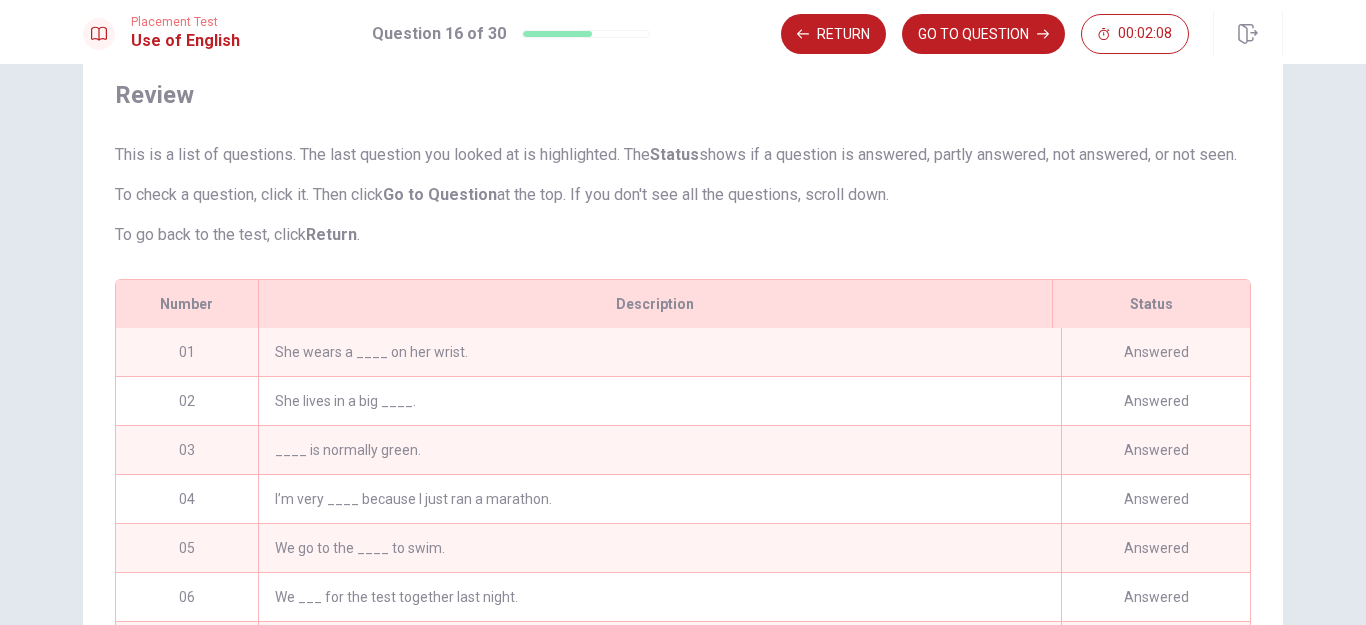 scroll, scrollTop: 329, scrollLeft: 0, axis: vertical 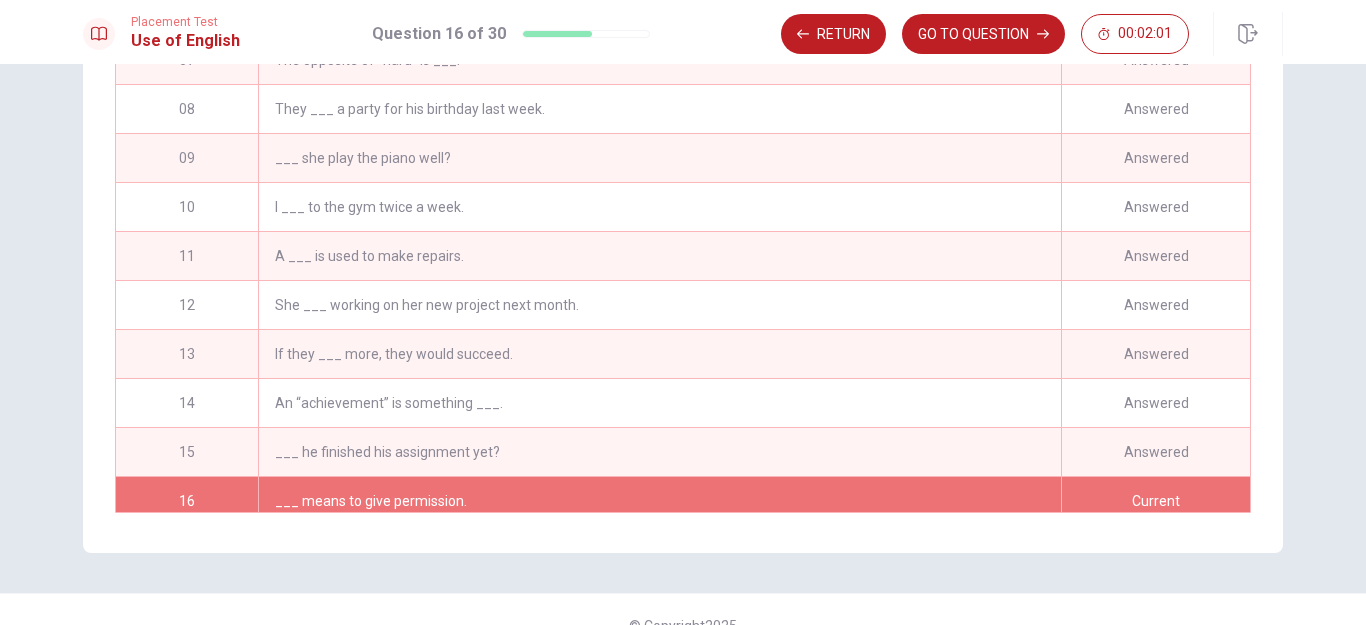 click on "___ he finished his assignment yet?" at bounding box center [659, 452] 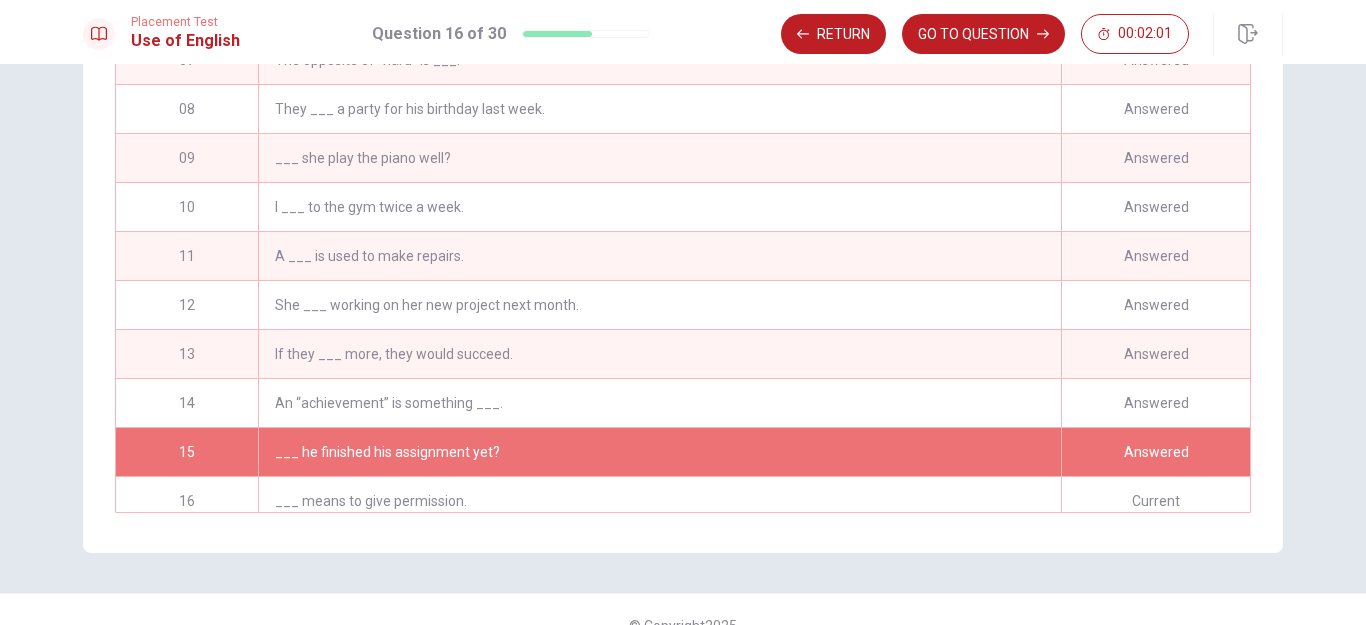 click on "___ he finished his assignment yet?" at bounding box center [659, 452] 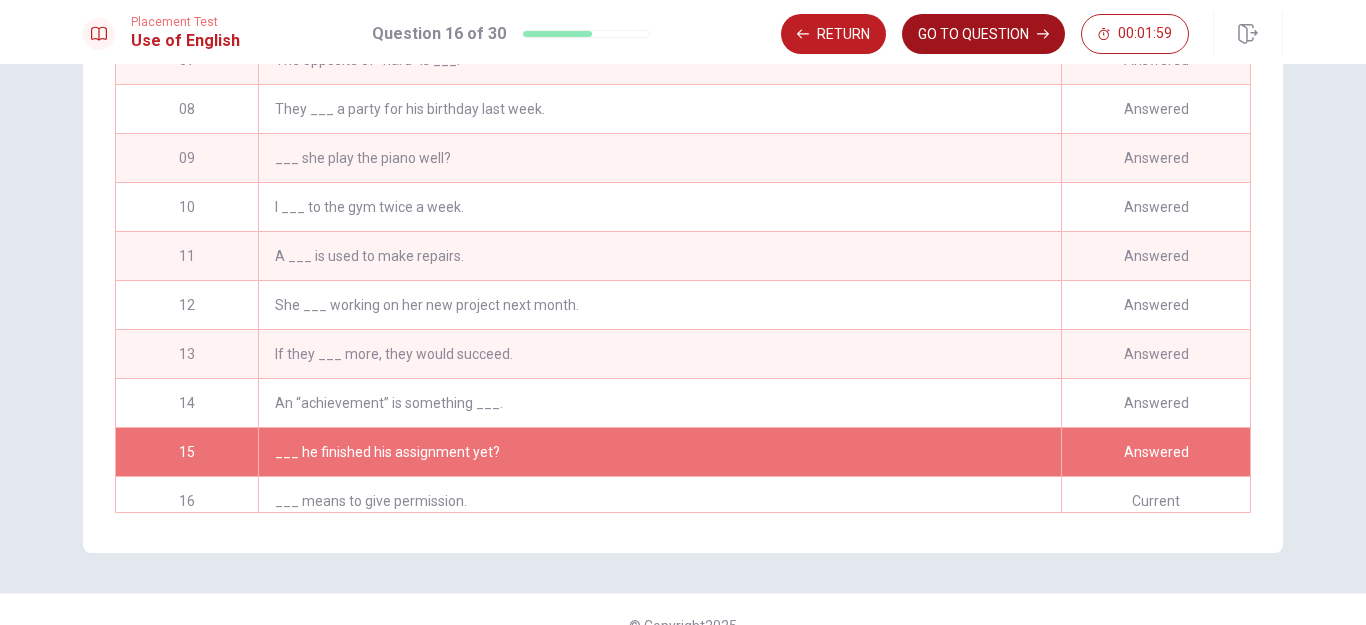 click on "GO TO QUESTION" at bounding box center (983, 34) 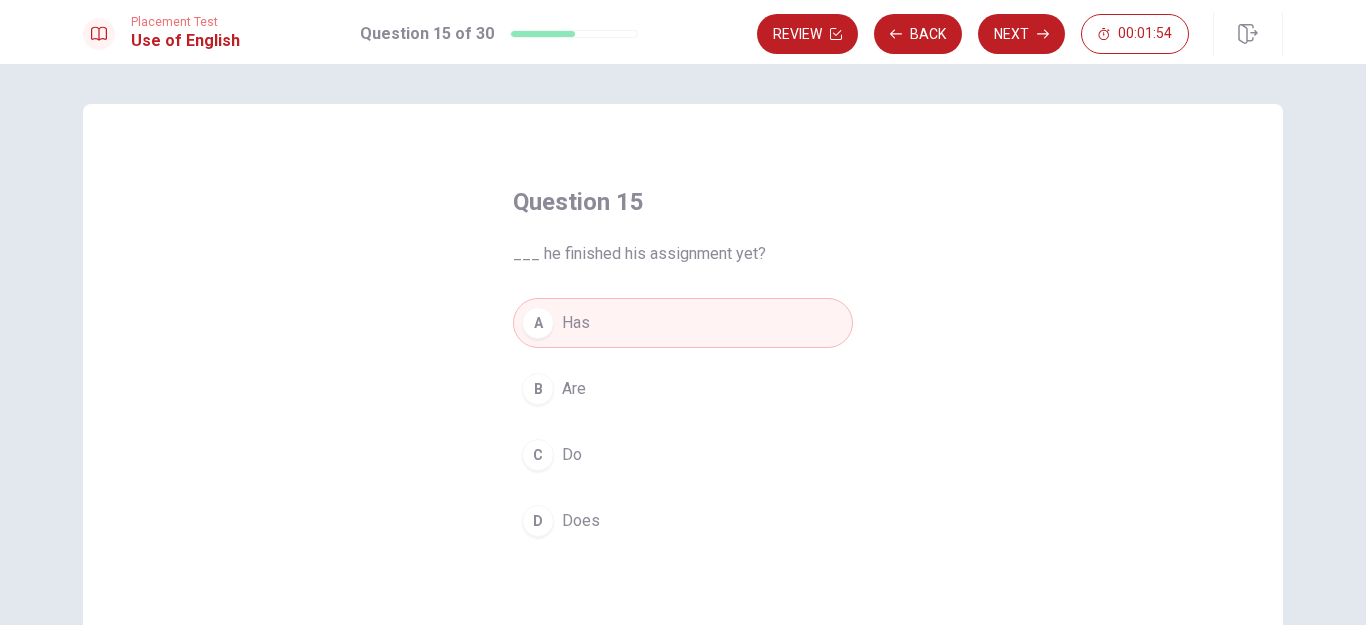 scroll, scrollTop: 5, scrollLeft: 0, axis: vertical 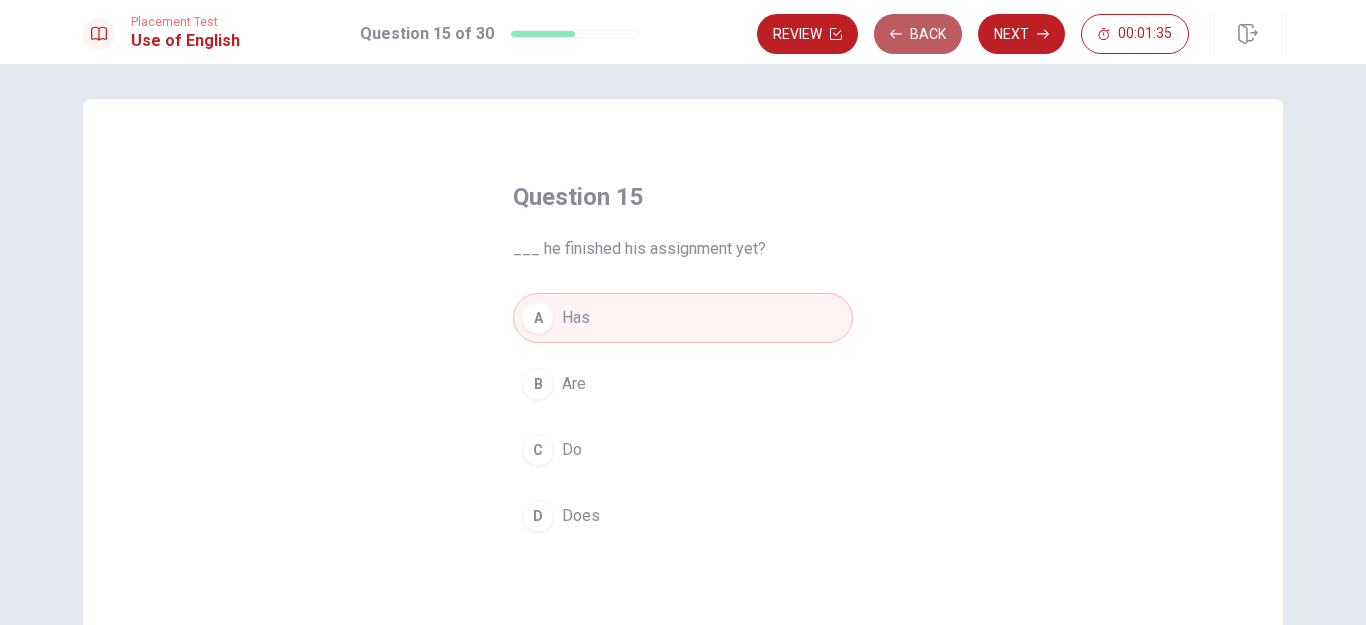click on "Back" at bounding box center (918, 34) 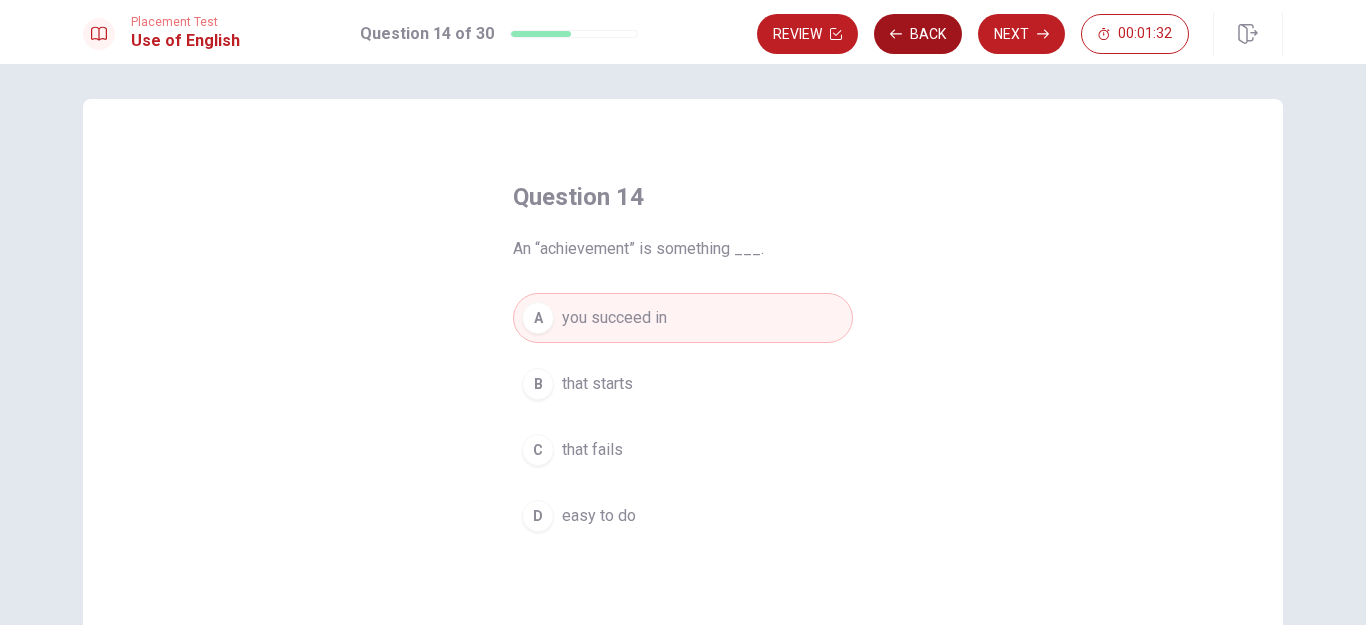 click on "Back" at bounding box center (918, 34) 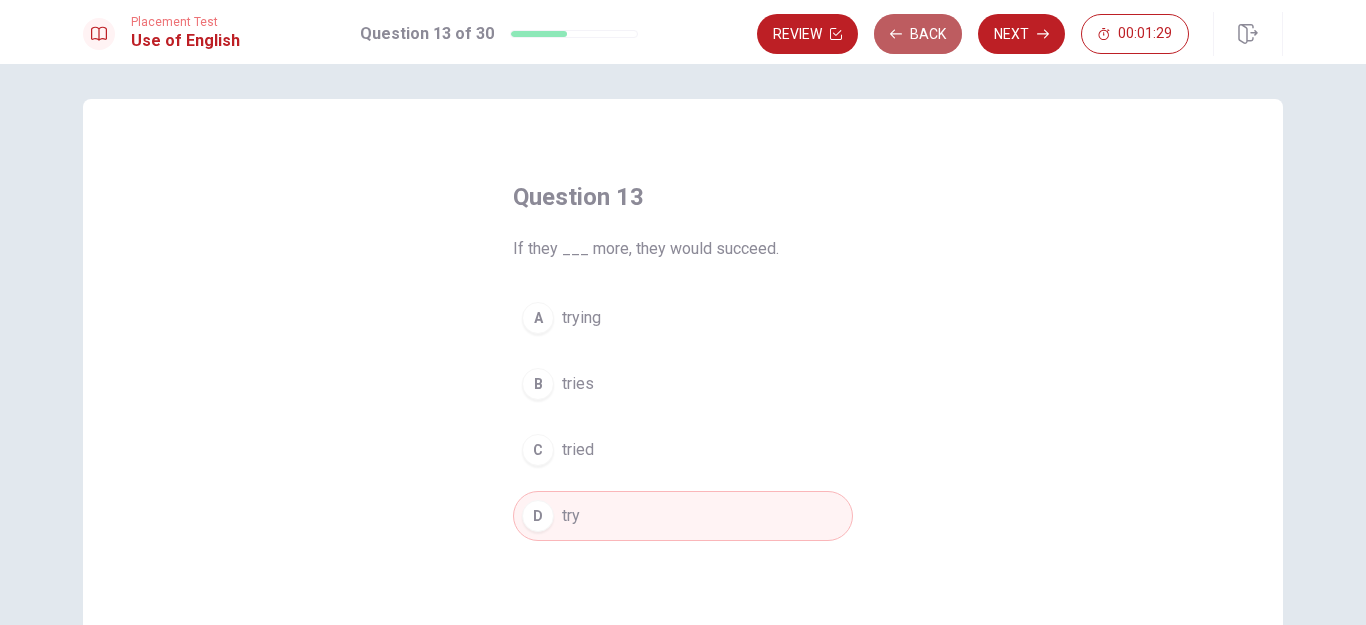 click on "Back" at bounding box center (918, 34) 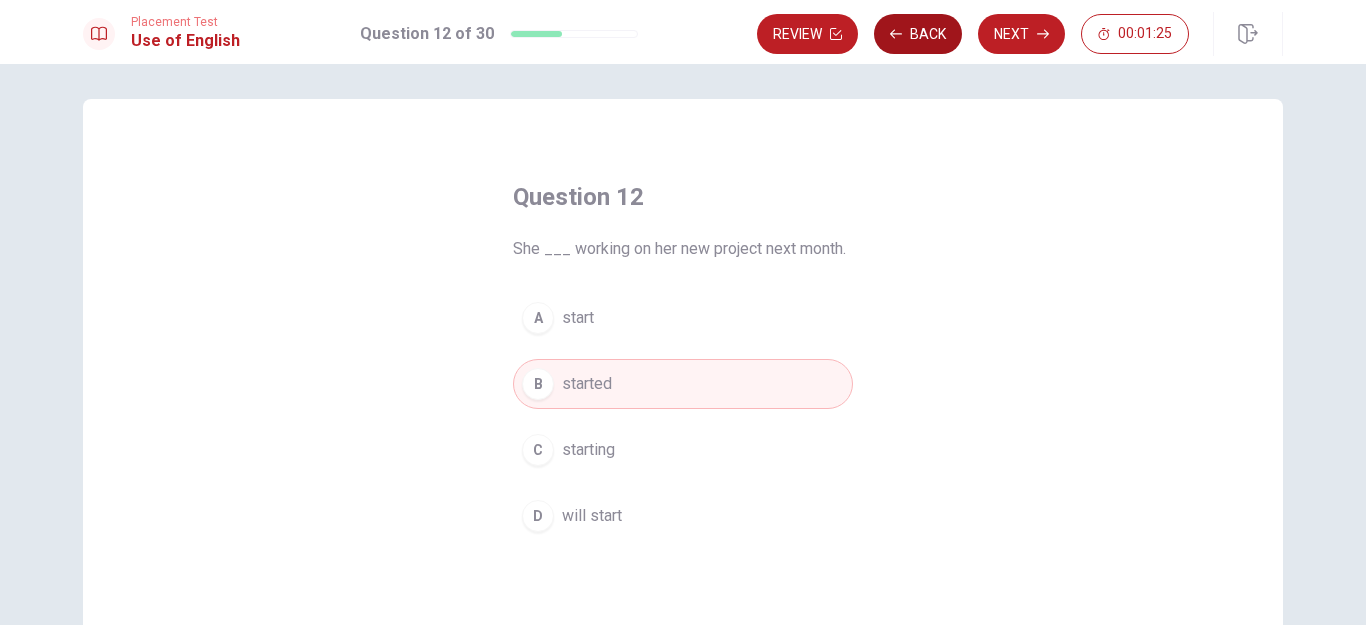 click on "Back" at bounding box center (918, 34) 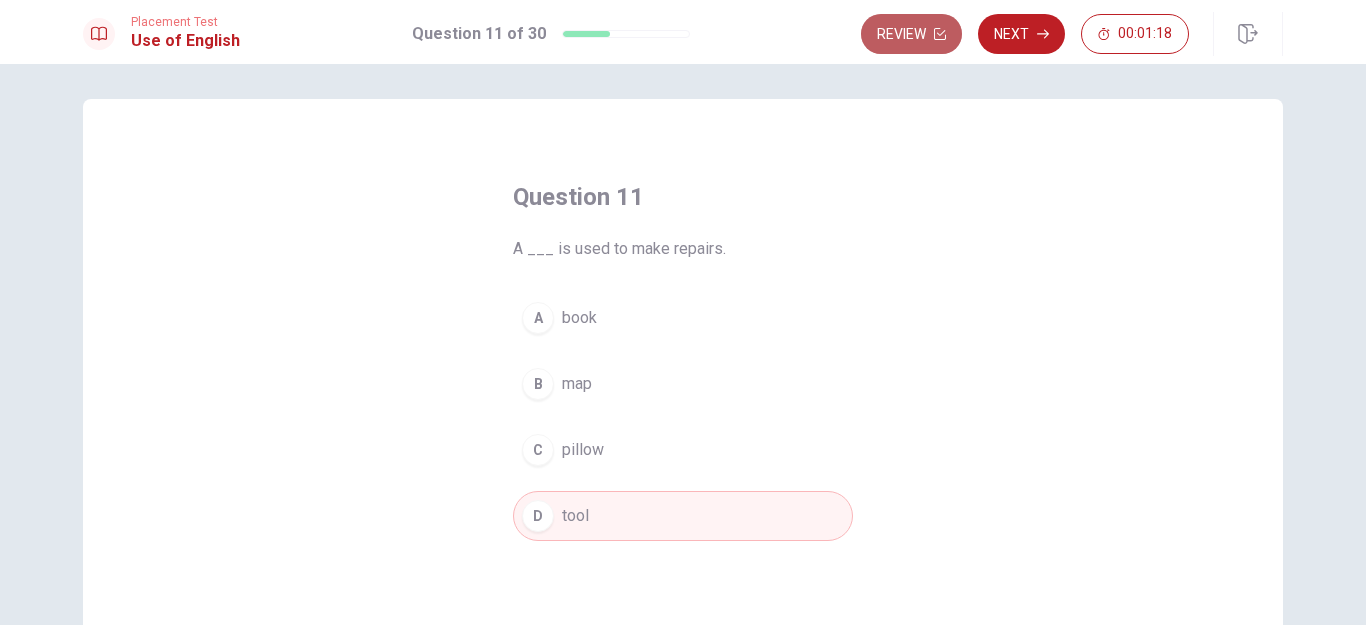 click on "Review" at bounding box center [911, 34] 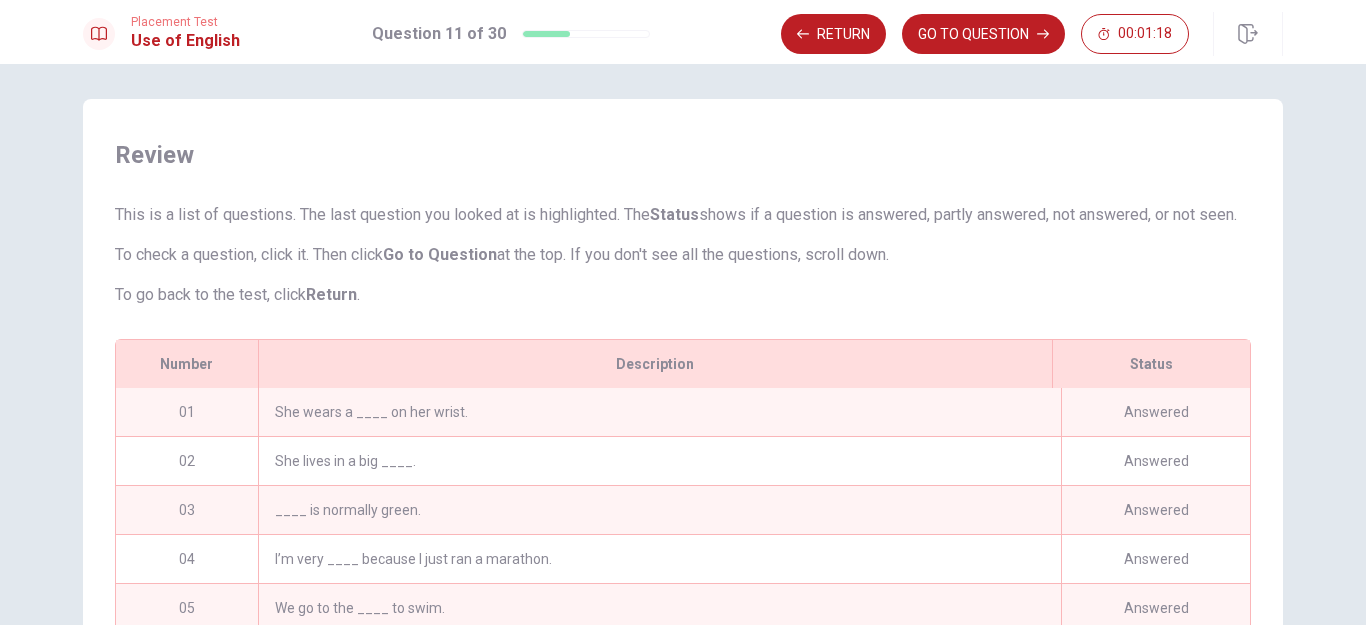 scroll, scrollTop: 329, scrollLeft: 0, axis: vertical 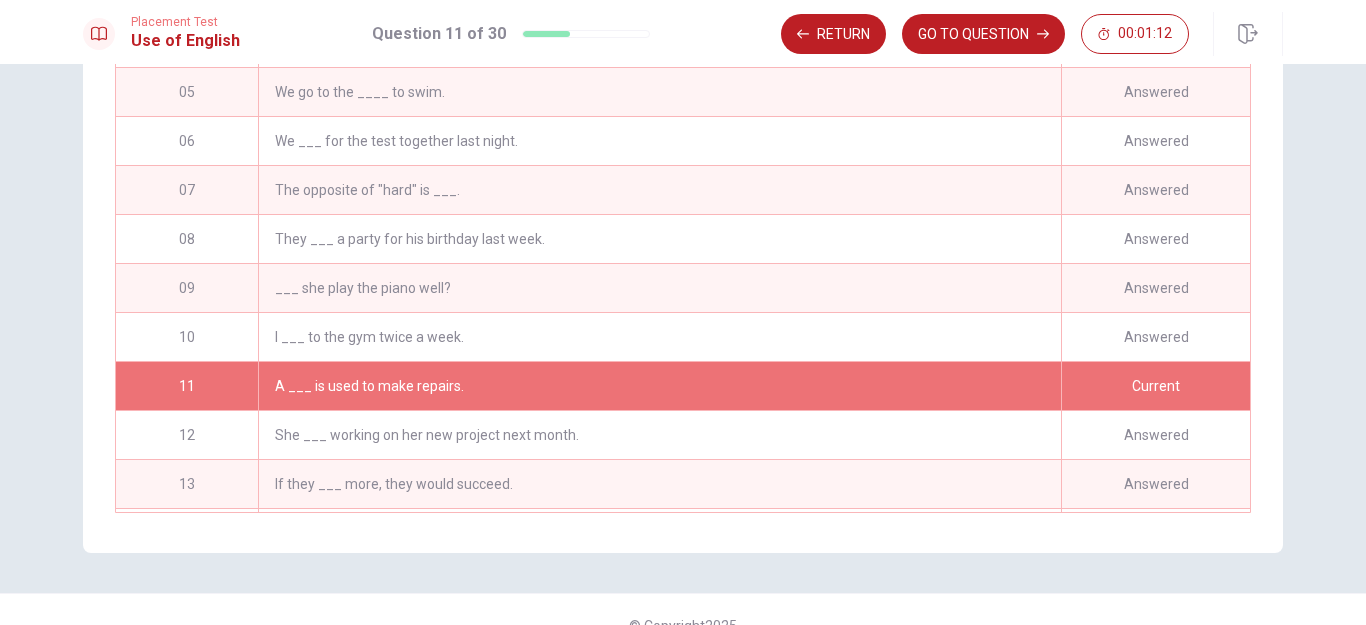 click on "I ___ to the gym twice a week." at bounding box center [659, 337] 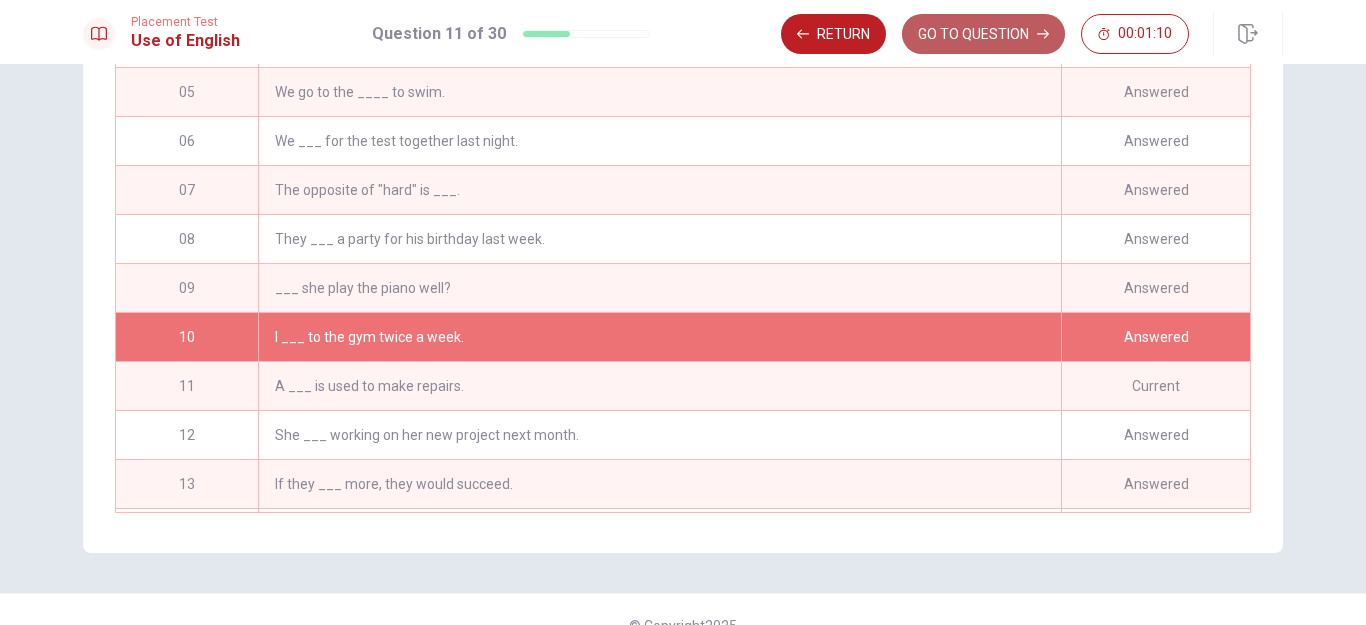 click on "GO TO QUESTION" at bounding box center (983, 34) 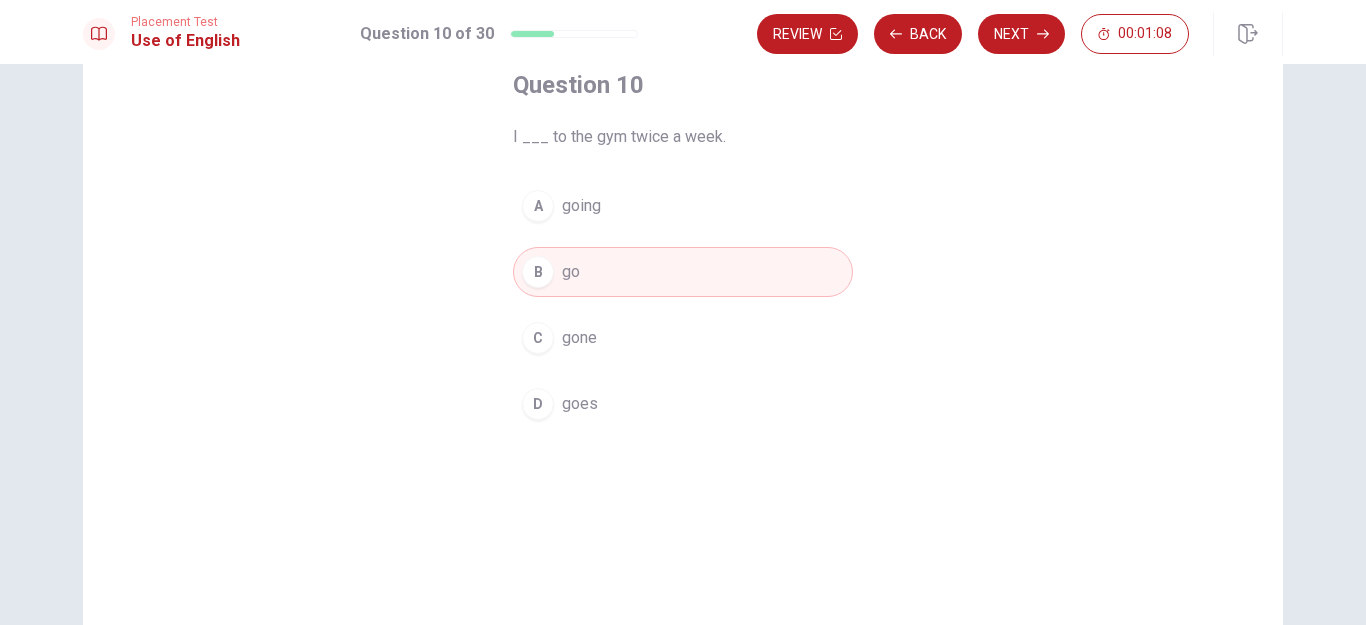 scroll, scrollTop: 103, scrollLeft: 0, axis: vertical 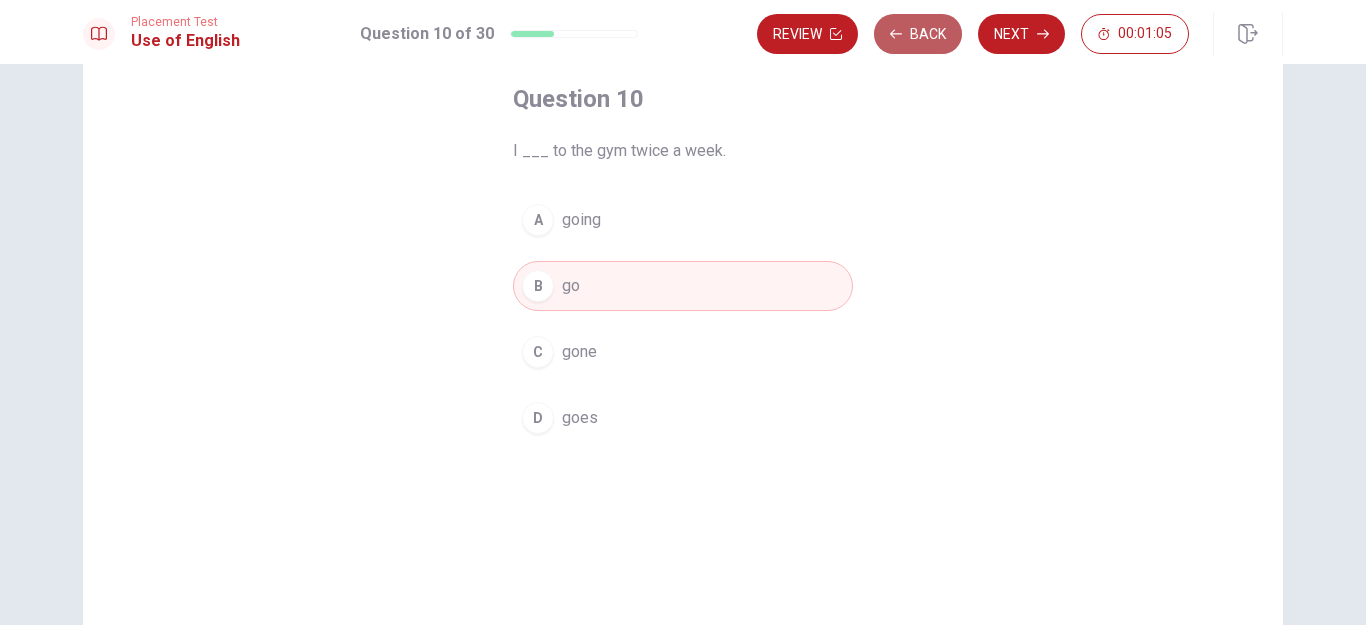 click on "Back" at bounding box center [918, 34] 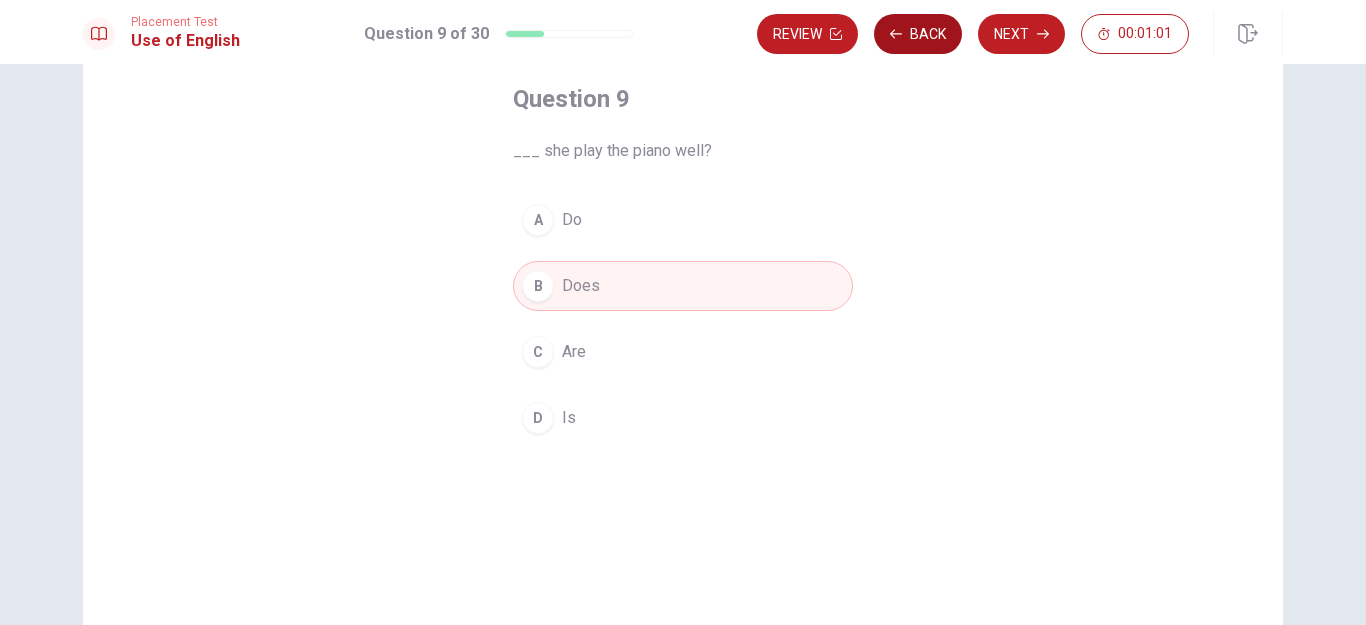 click on "Back" at bounding box center [918, 34] 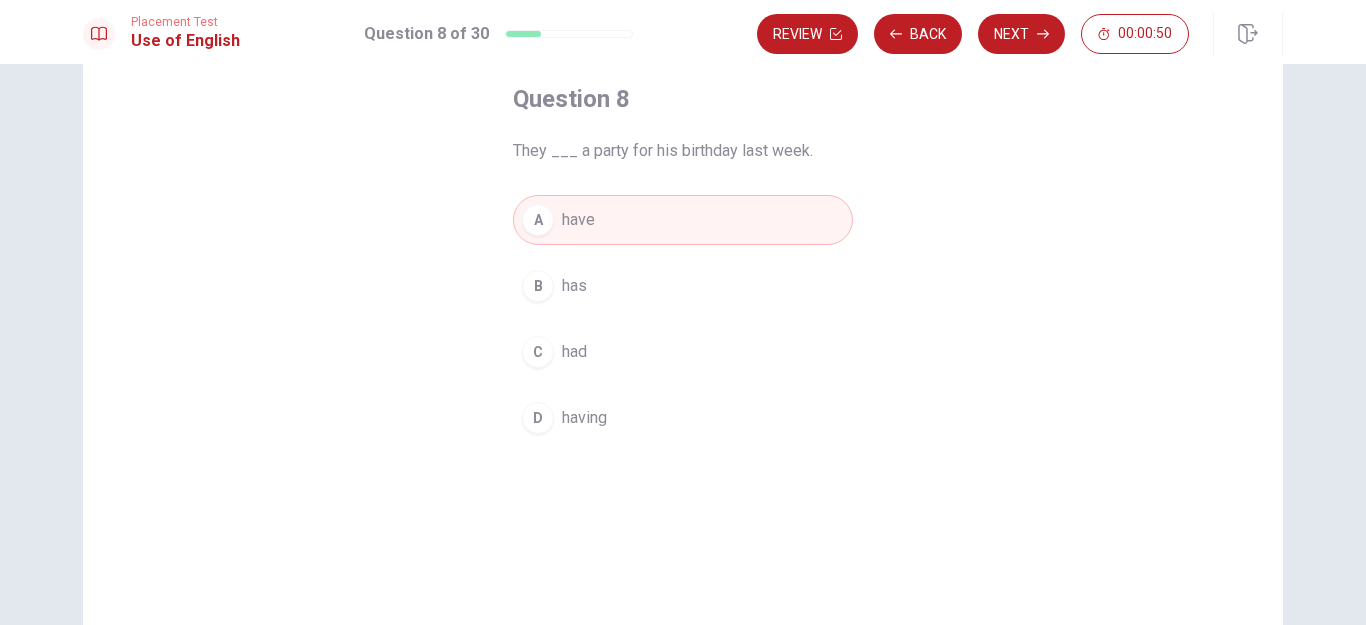 click on "had" at bounding box center (574, 352) 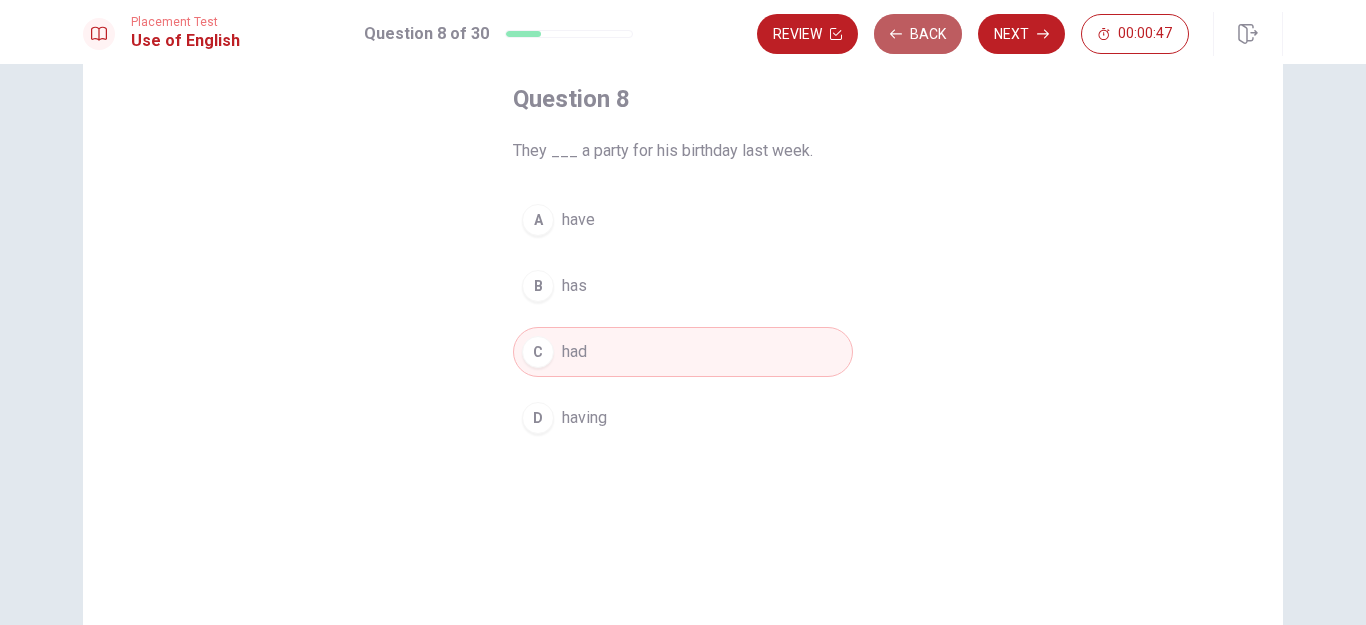 click on "Back" at bounding box center [918, 34] 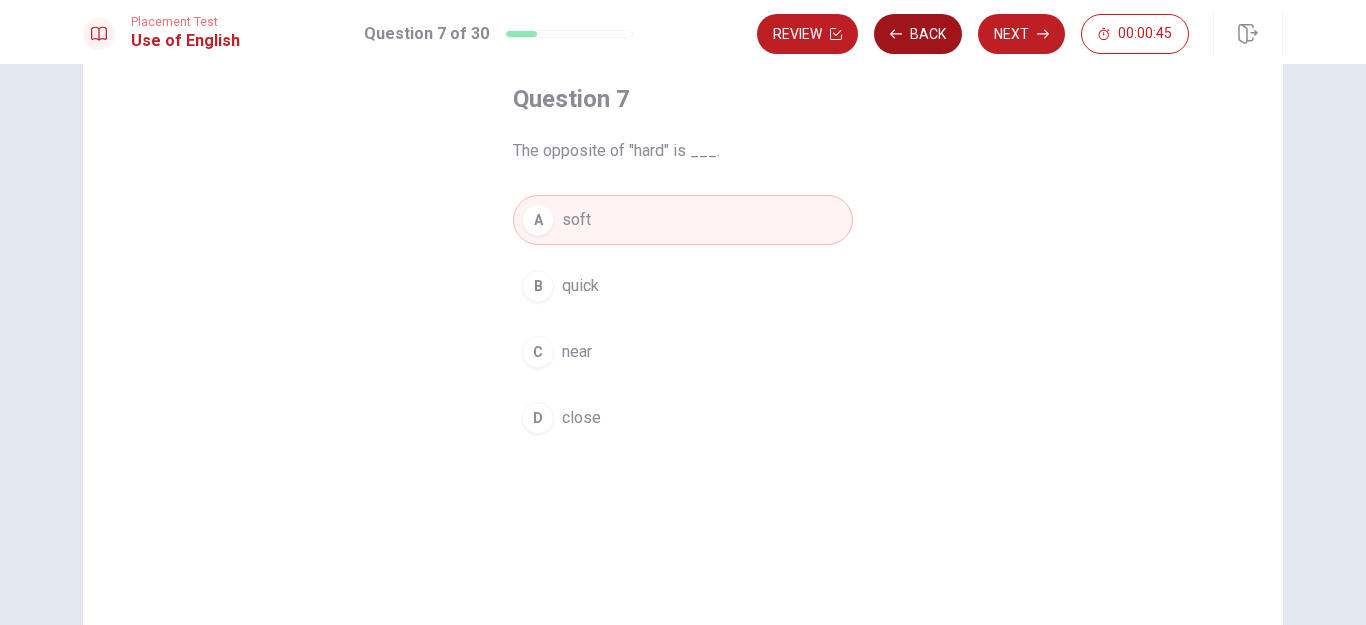click on "Back" at bounding box center (918, 34) 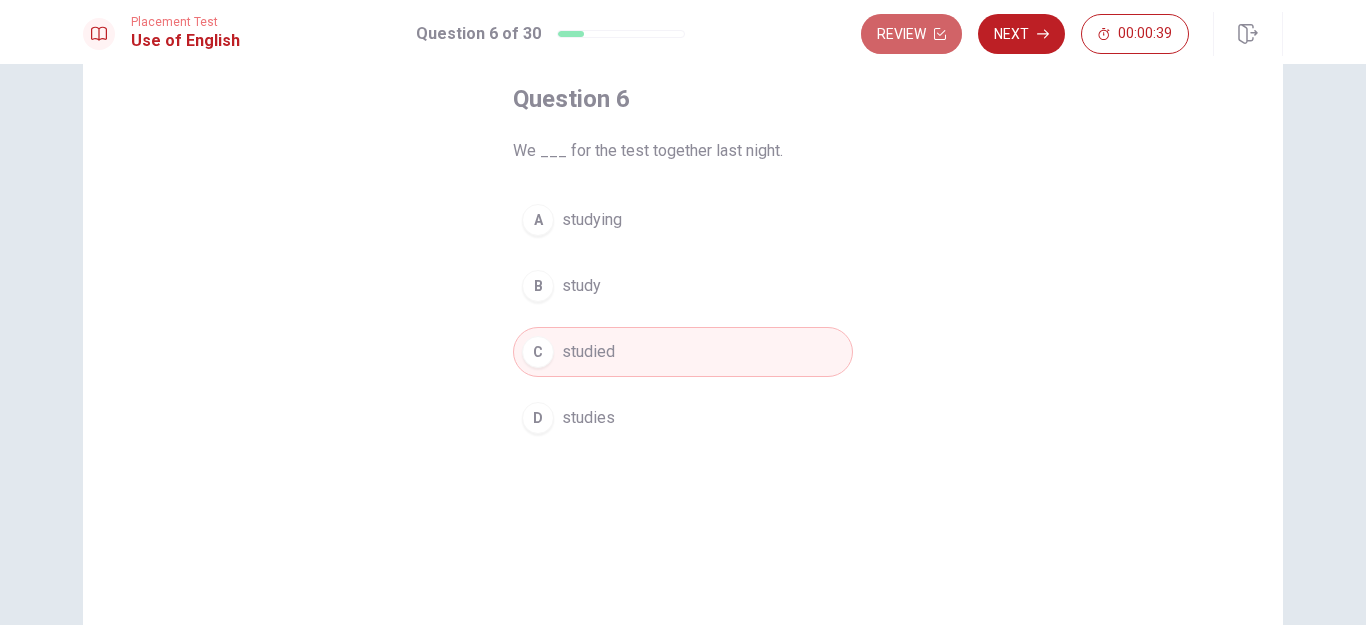 click on "Review" at bounding box center [911, 34] 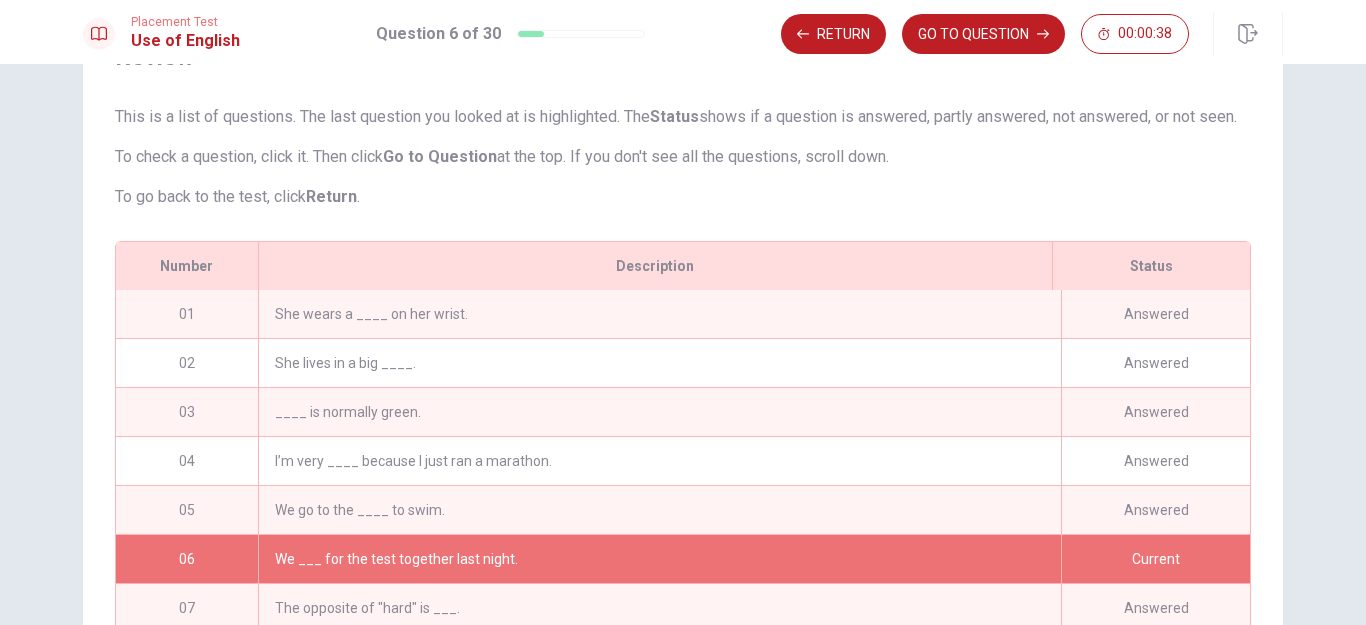 scroll, scrollTop: 329, scrollLeft: 0, axis: vertical 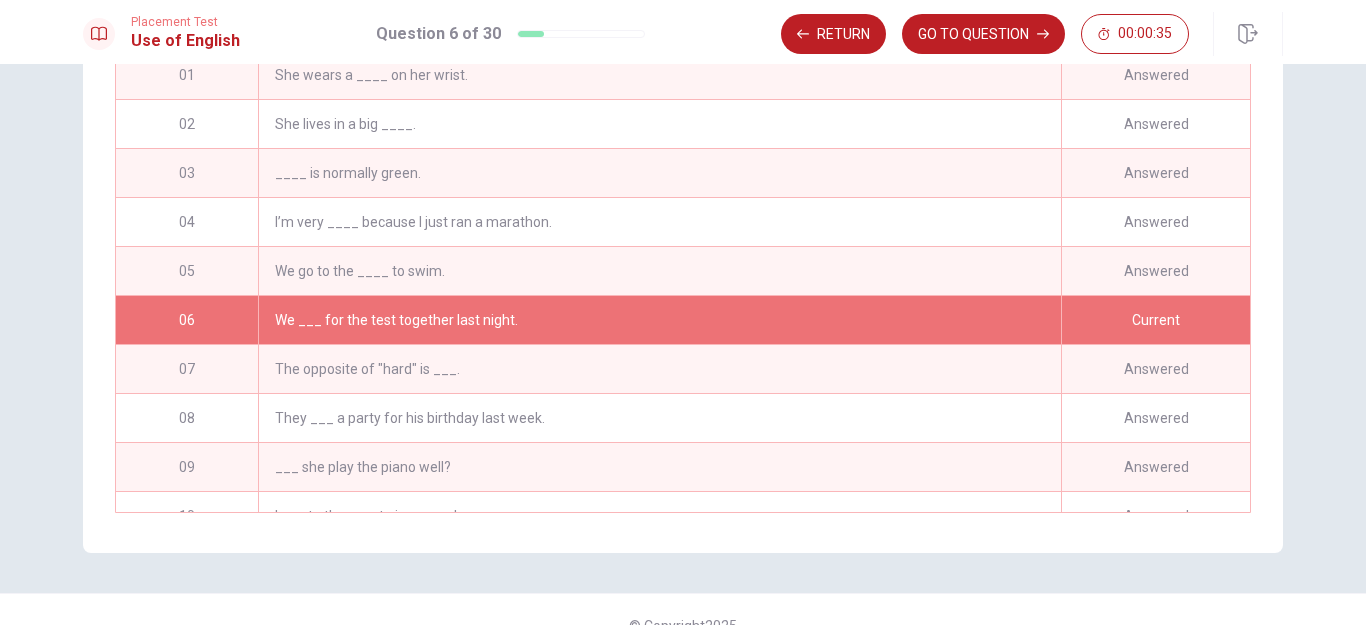 click on "We go to the ____ to swim." at bounding box center [659, 271] 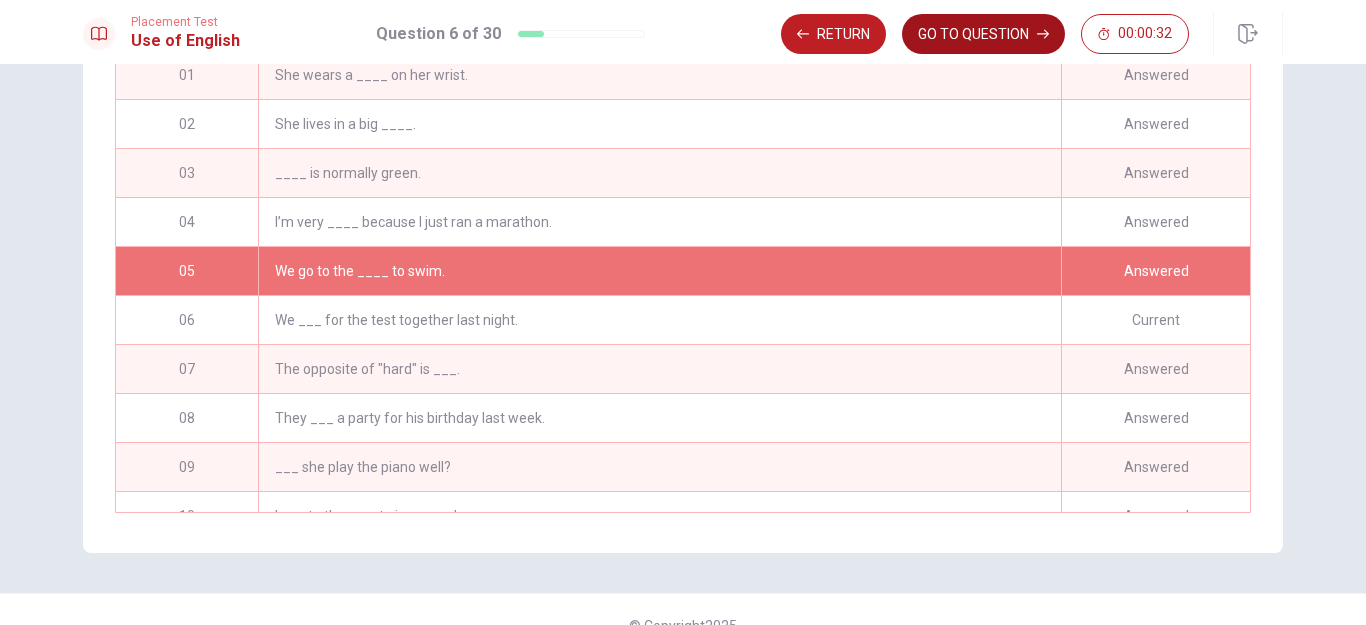 click on "GO TO QUESTION" at bounding box center [983, 34] 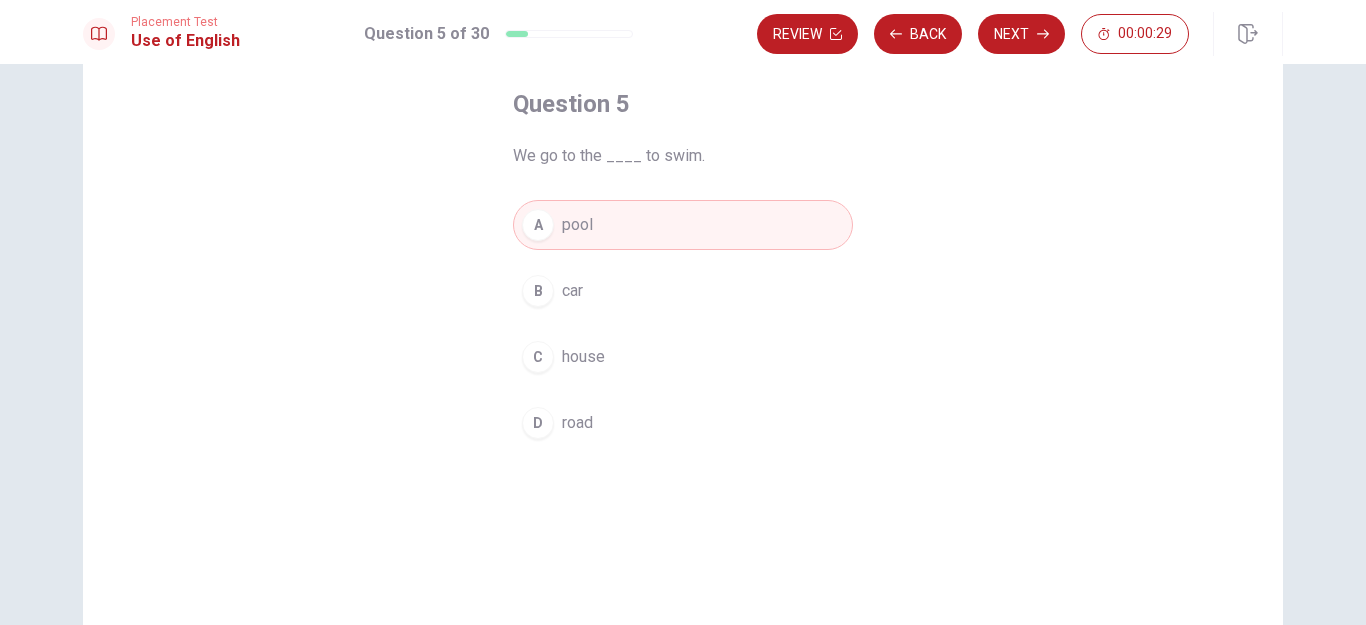 scroll, scrollTop: 85, scrollLeft: 0, axis: vertical 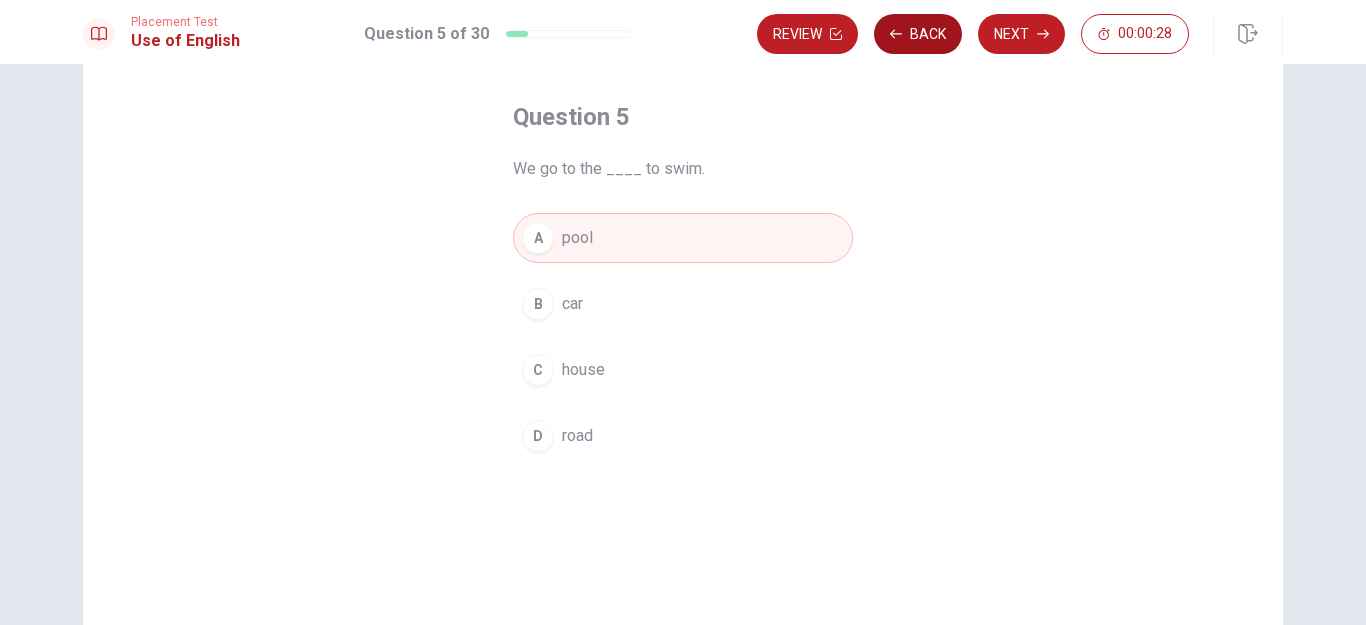 click on "Back" at bounding box center [918, 34] 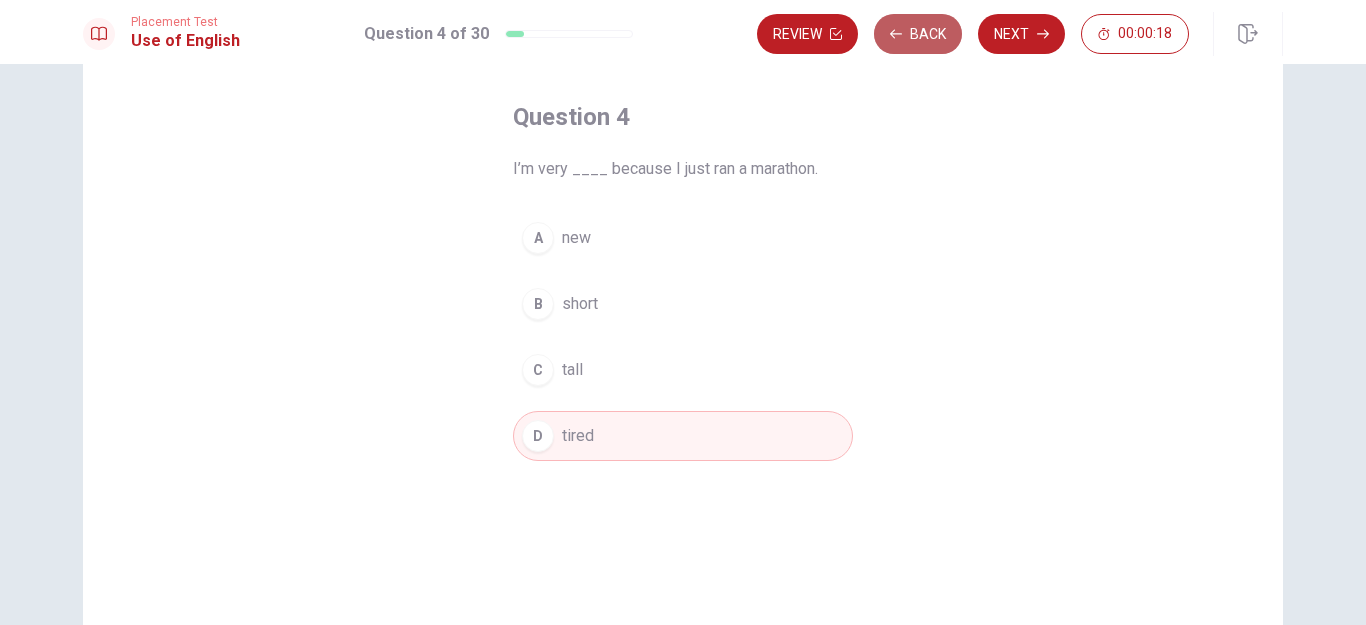 click on "Back" at bounding box center (918, 34) 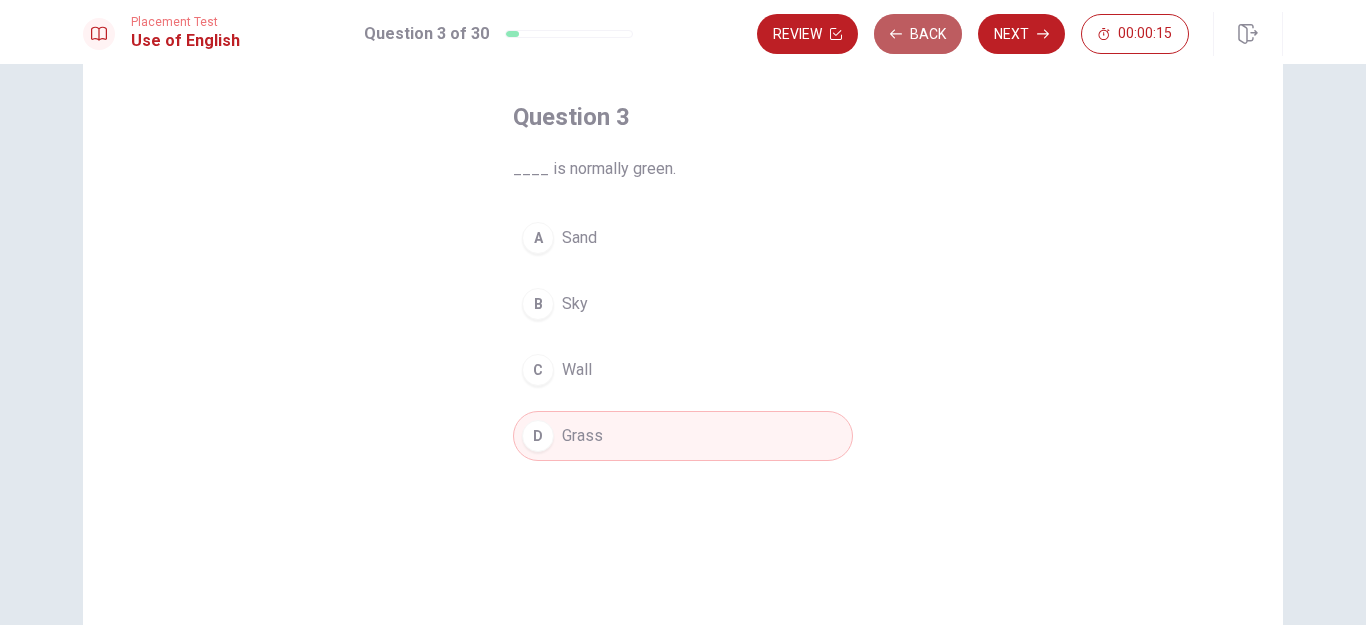 click on "Back" at bounding box center (918, 34) 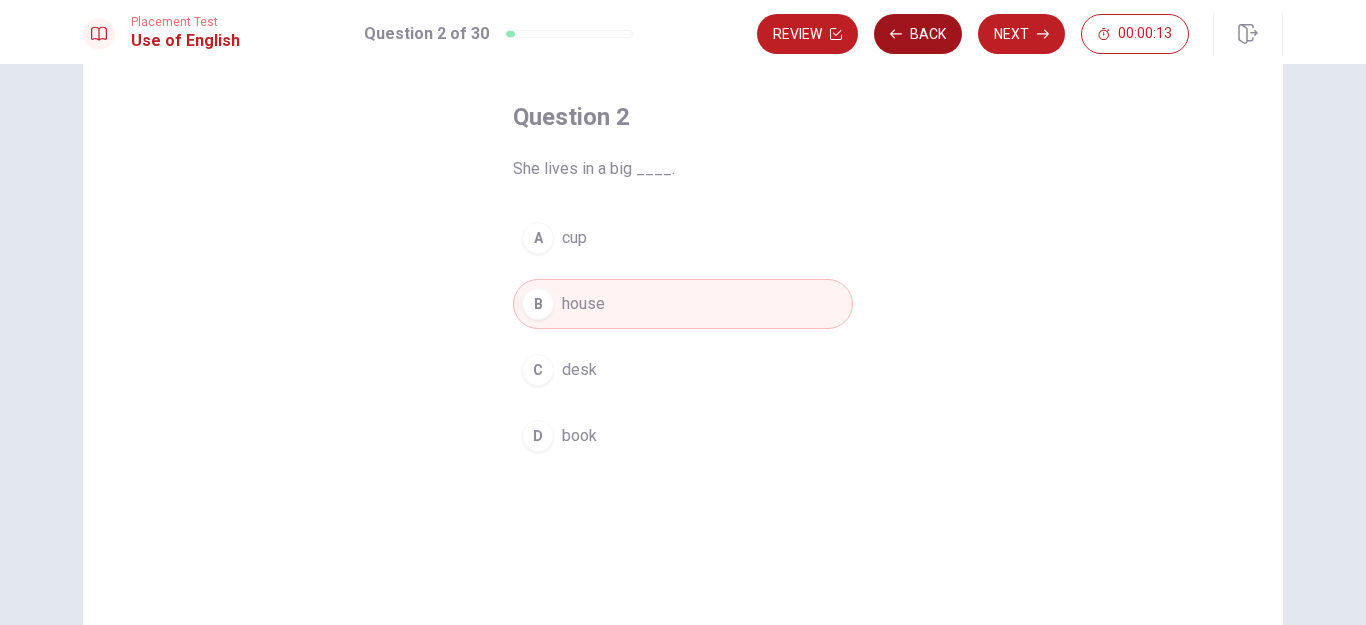 click on "Back" at bounding box center (918, 34) 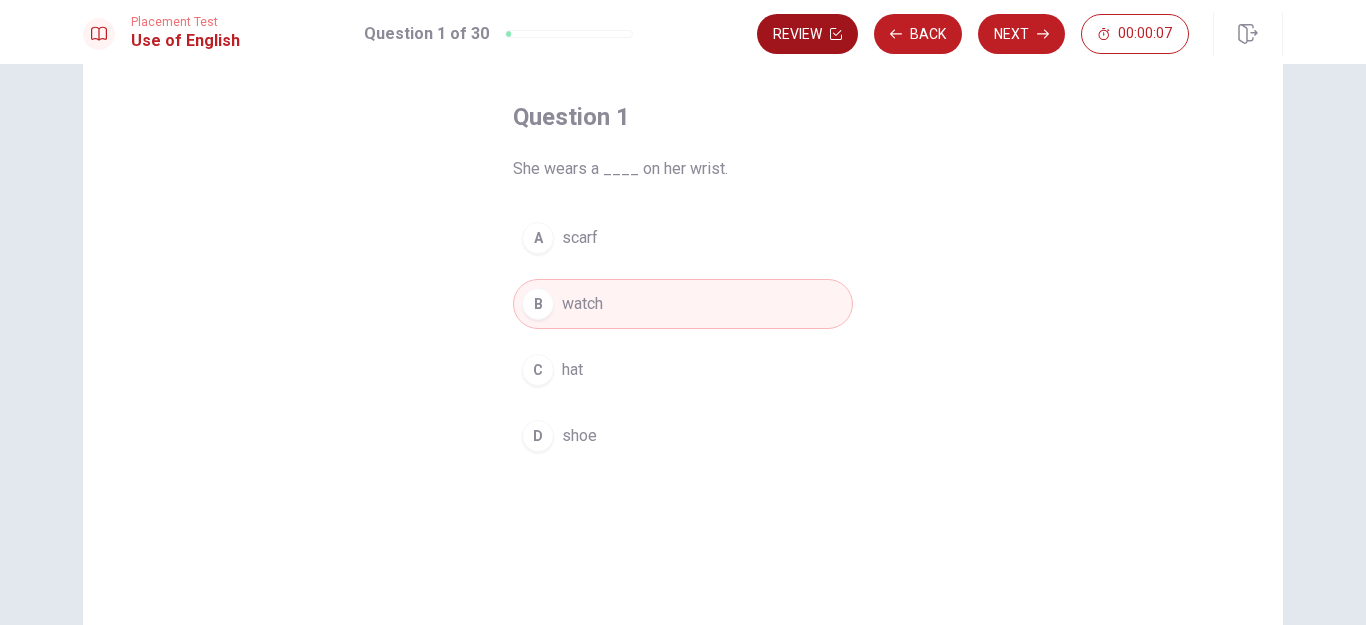 click on "Review" at bounding box center [807, 34] 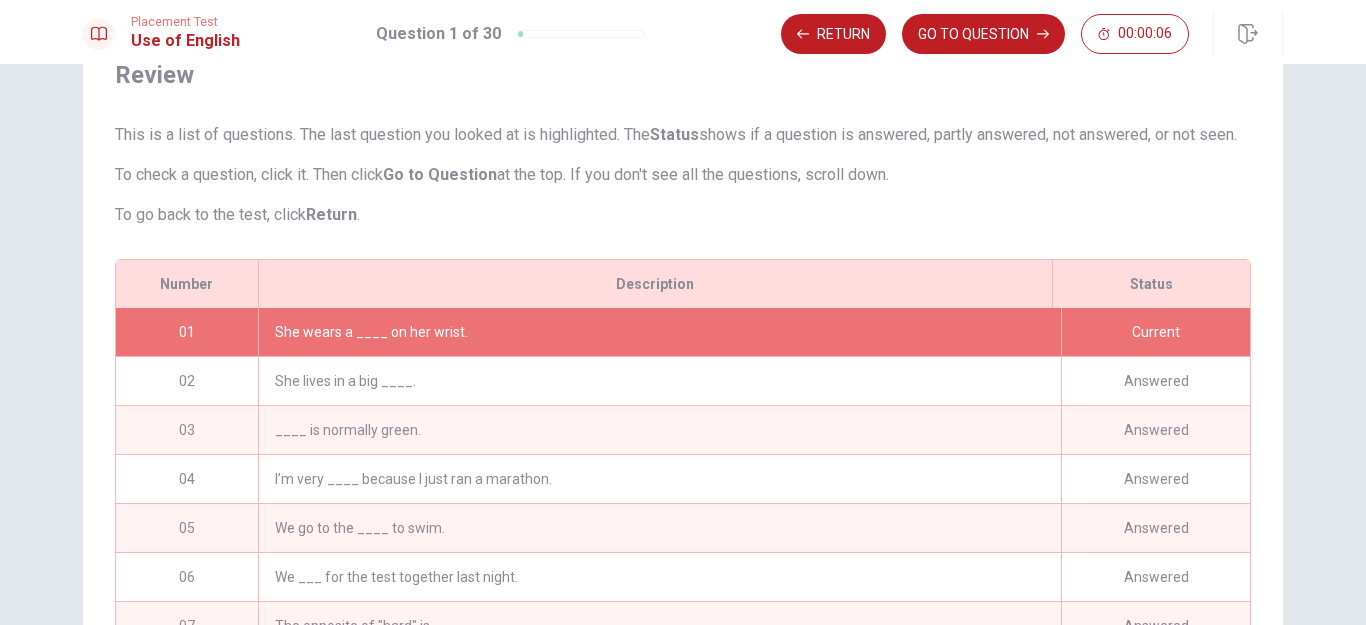 scroll, scrollTop: 329, scrollLeft: 0, axis: vertical 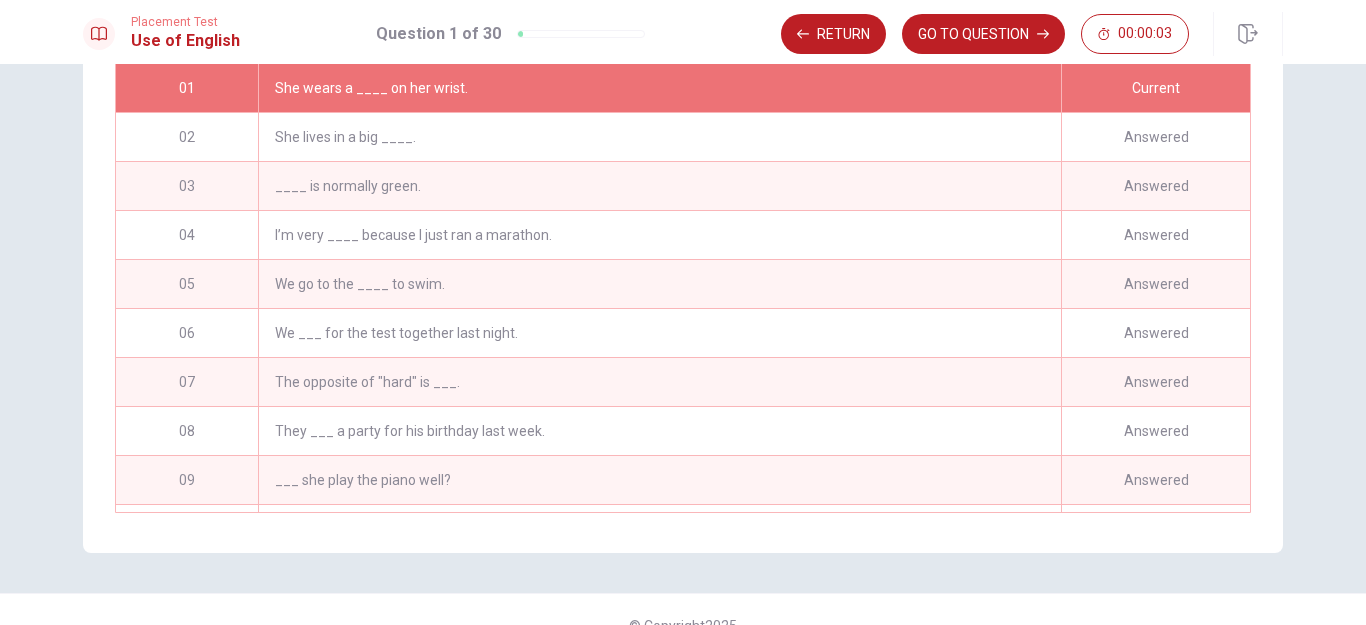 drag, startPoint x: 1247, startPoint y: 174, endPoint x: 1258, endPoint y: 485, distance: 311.19446 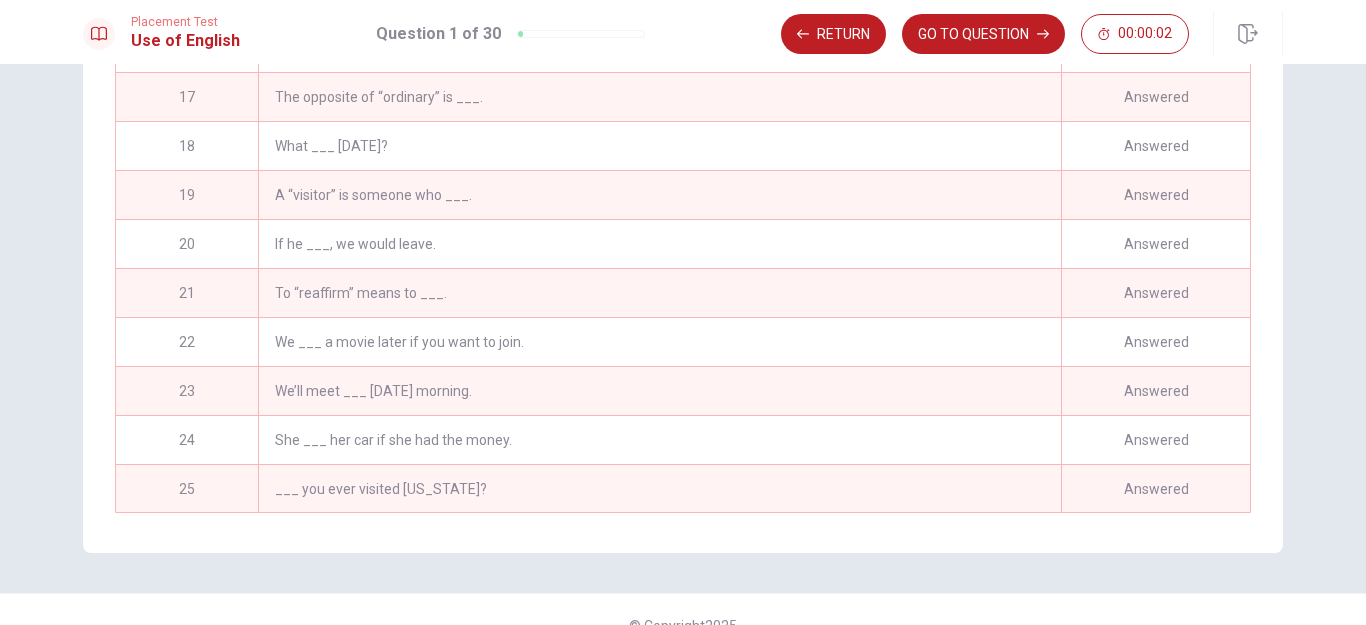 scroll, scrollTop: 1026, scrollLeft: 0, axis: vertical 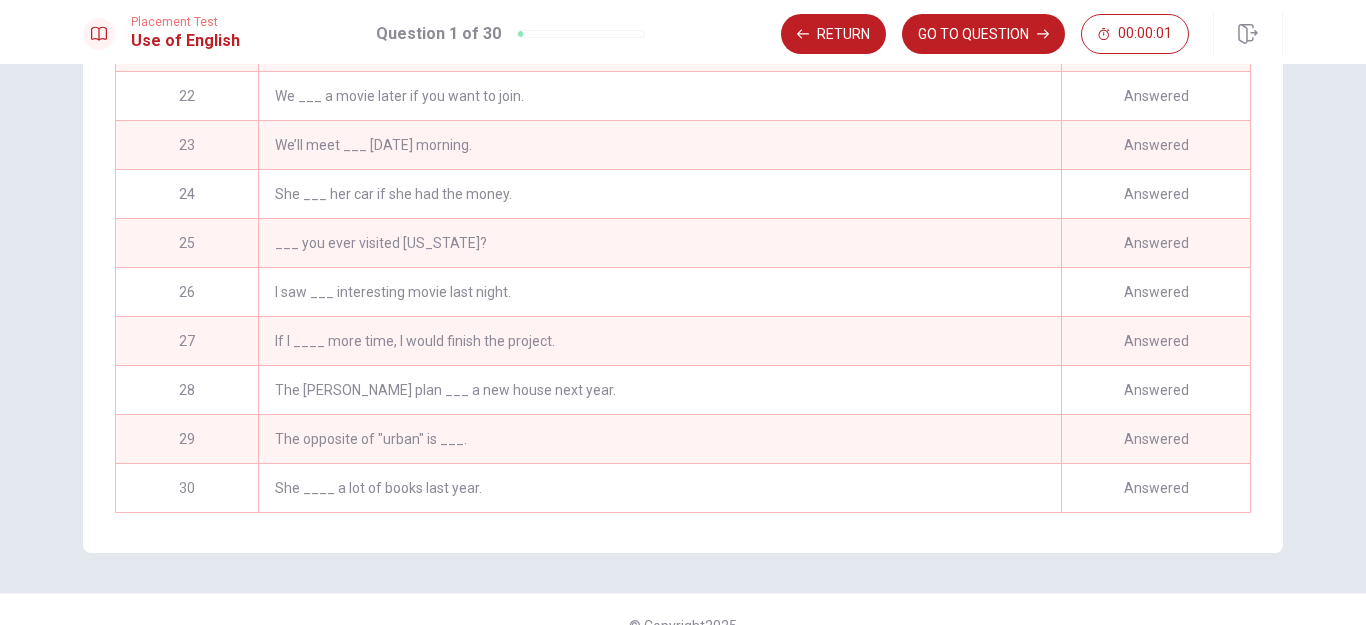 click on "She ____ a lot of books last year." at bounding box center [659, 488] 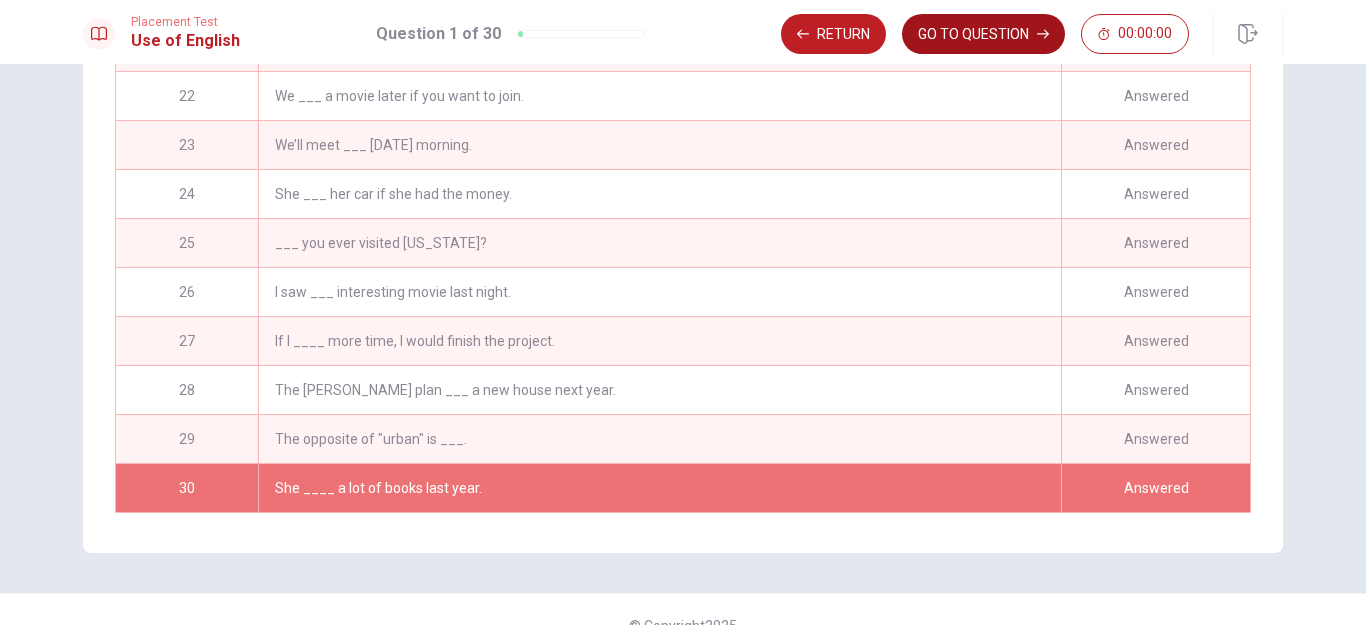 click on "Placement Test   Use of English Question 1 of 30 Return GO TO QUESTION 00:00:00 Question 1 of 30 00:00:00 Return GO TO QUESTION Review This is a list of questions. The last question you looked at is highlighted. The  Status  shows if a question is answered, partly answered, not answered, or not seen. To check a question, click it. Then click  Go to Question  at the top. If you don't see all the questions, scroll down. To go back to the test, click  Return . # 01 Status Current Description She wears a ____ on her wrist. # 02 Status Answered Description She lives in a big ____. # 03 Status Answered Description ____ is normally green. # 04 Status Answered Description I’m very ____ because I just ran a marathon. # 05 Status Answered Description We go to the ____ to swim. # 06 Status Answered Description We ___ for the test together last night. # 07 Status Answered Description The opposite of "hard" is ___. # 08 Status Answered Description They ___ a party for his birthday last week. # 09 Status Answered # 10 #" at bounding box center [683, 312] 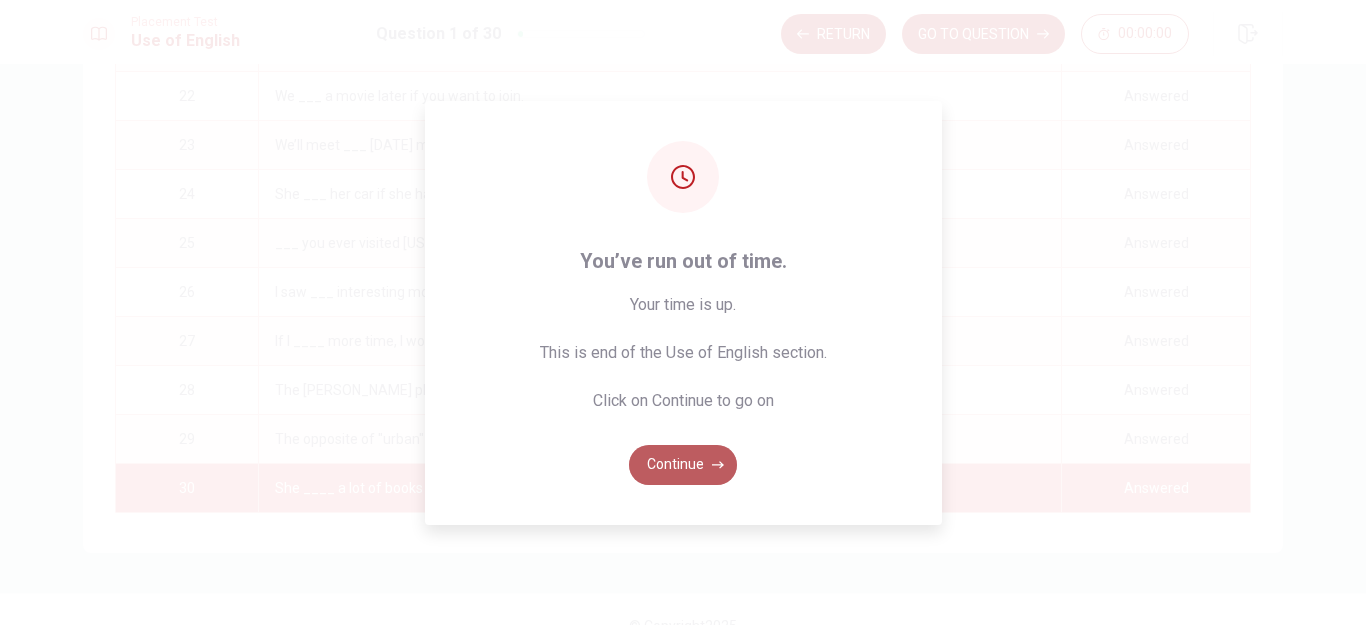 click on "Continue" at bounding box center (683, 465) 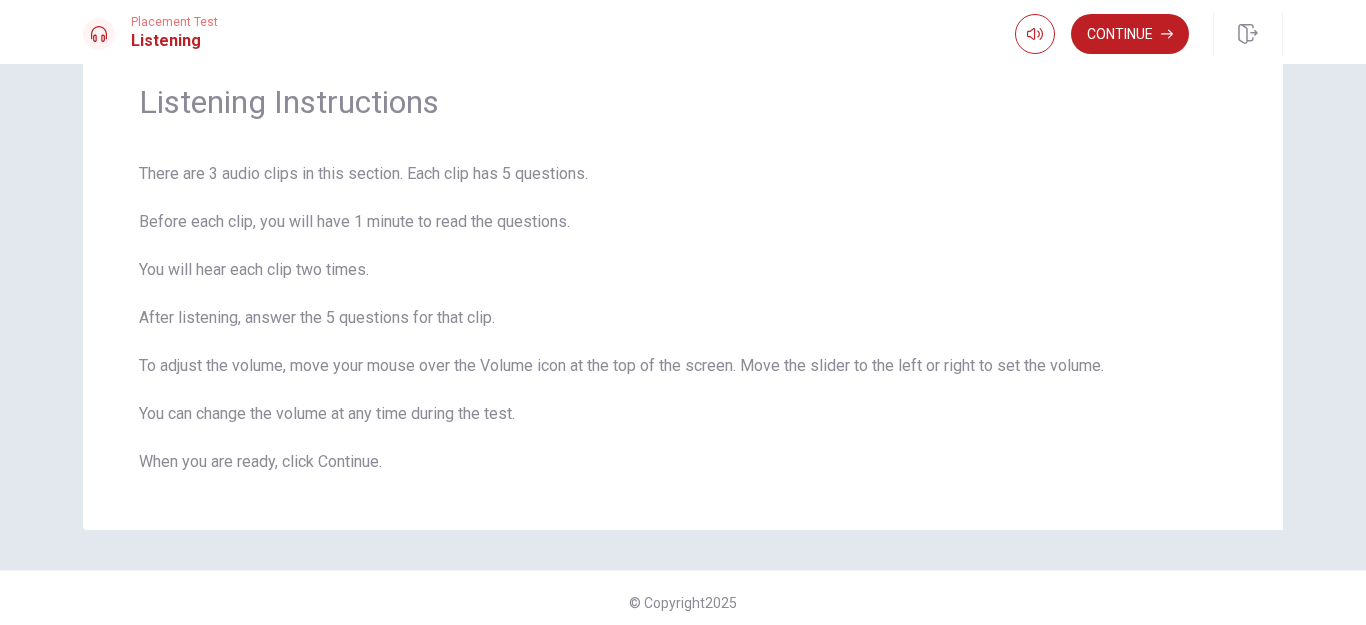 scroll, scrollTop: 87, scrollLeft: 0, axis: vertical 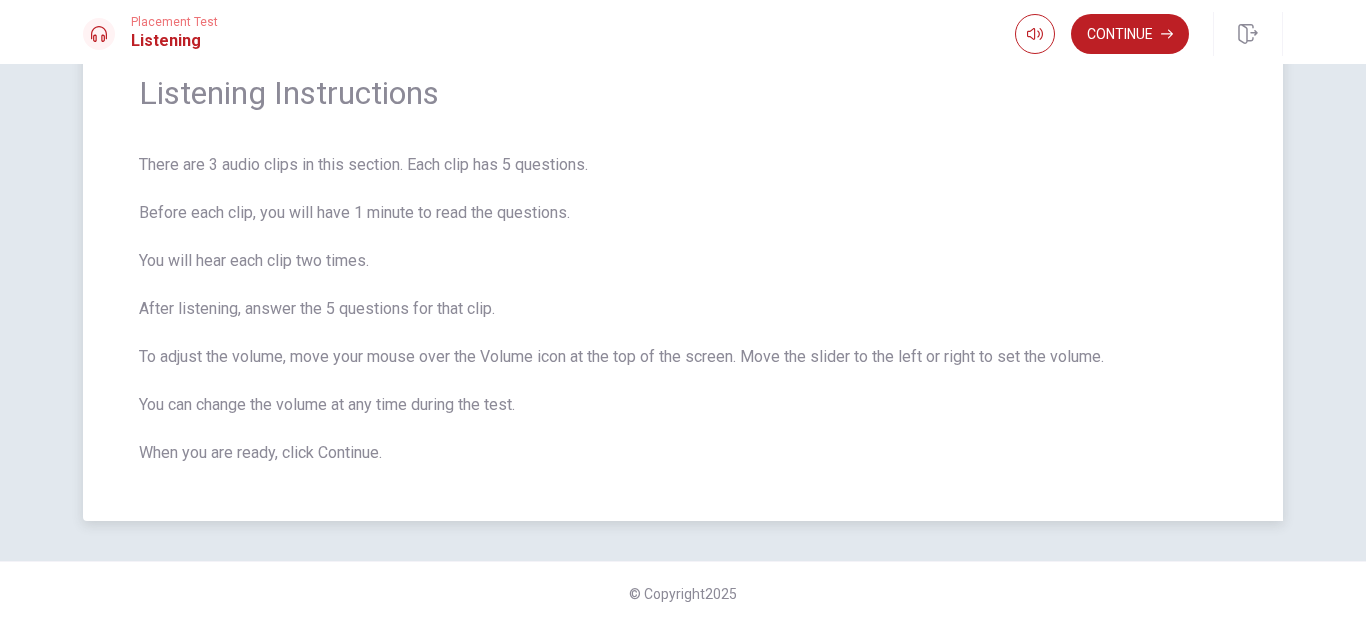 click on "There are 3 audio clips in this section. Each clip has 5 questions.
Before each clip, you will have 1 minute to read the questions.
You will hear each clip two times.
After listening, answer the 5 questions for that clip.
To adjust the volume, move your mouse over the Volume icon at the top of the screen. Move the slider to the left or right to set the volume.
You can change the volume at any time during the test.
When you are ready, click Continue." at bounding box center [683, 309] 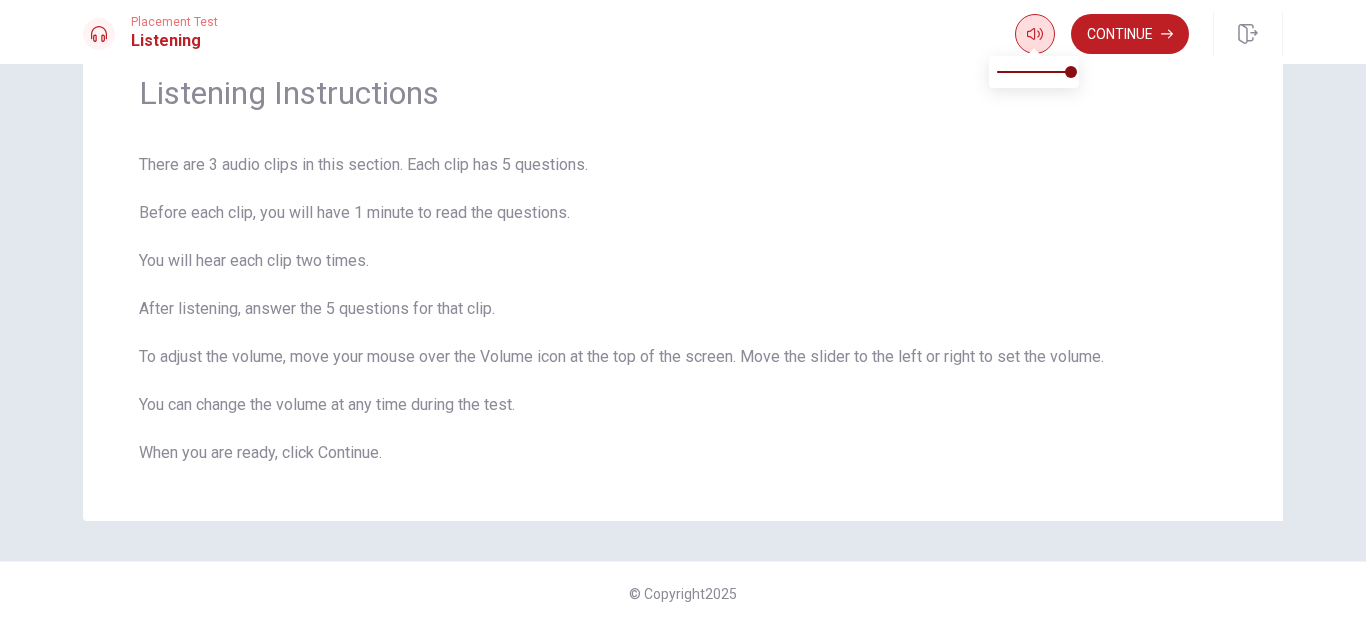 click 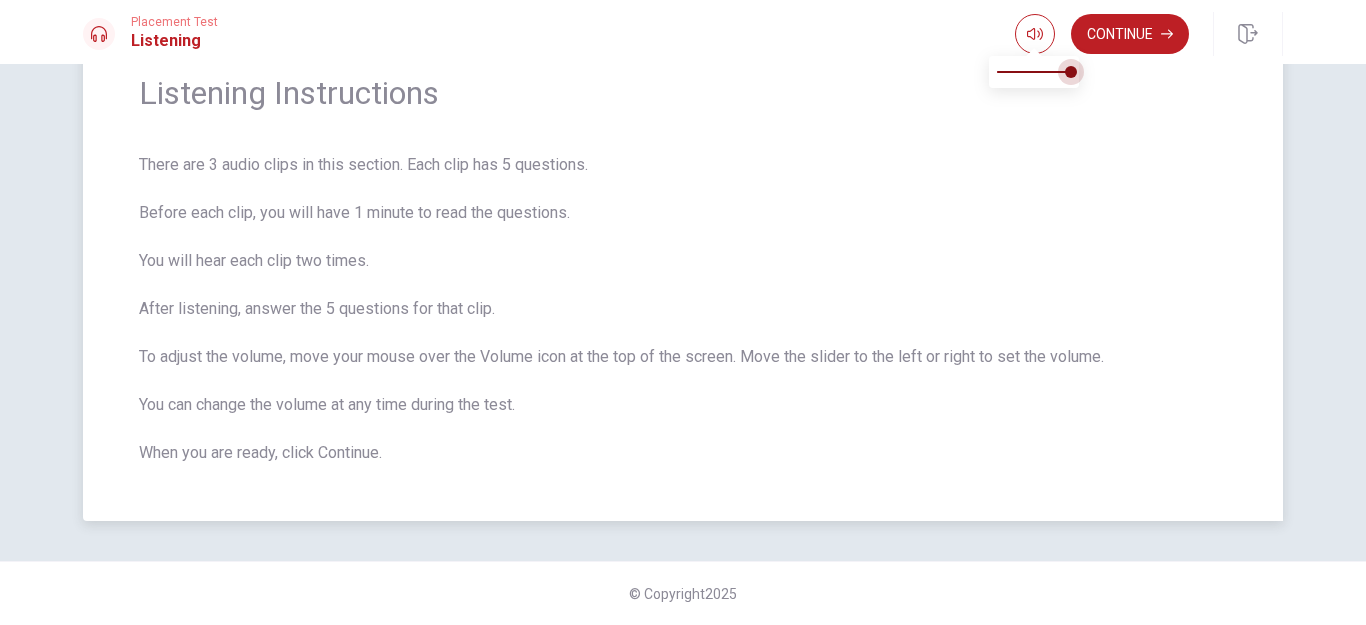 drag, startPoint x: 1070, startPoint y: 70, endPoint x: 1106, endPoint y: 73, distance: 36.124783 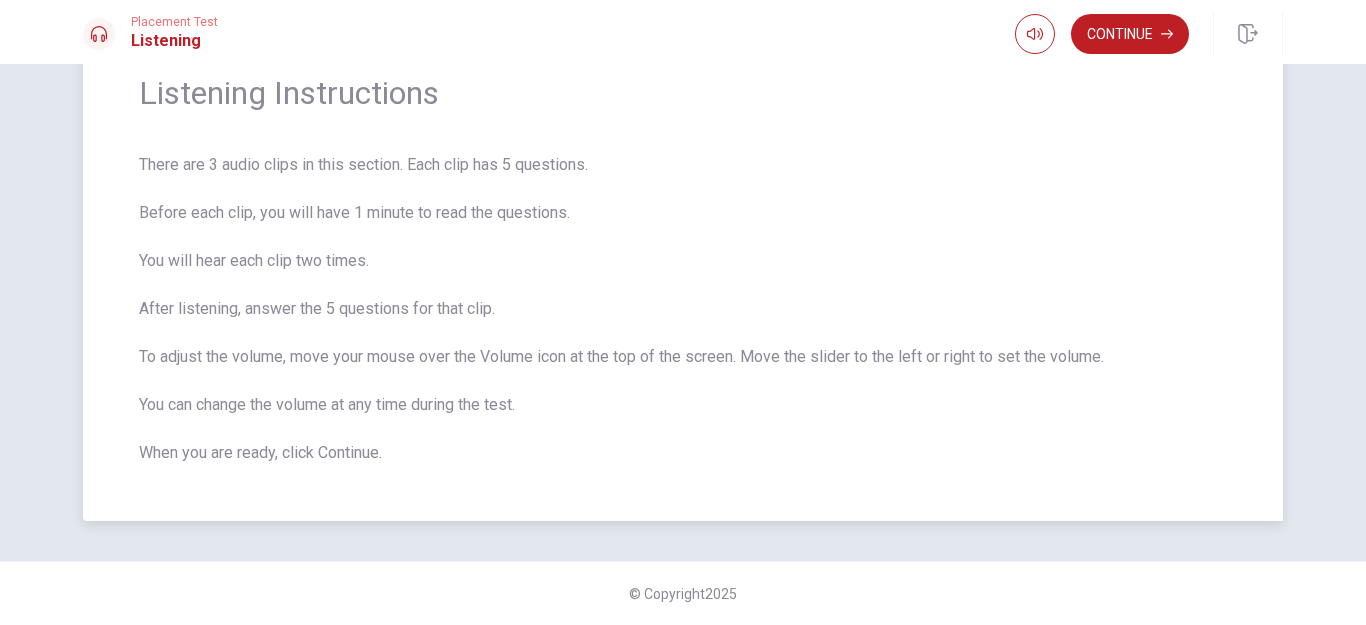 click on "Listening Instructions" at bounding box center [683, 93] 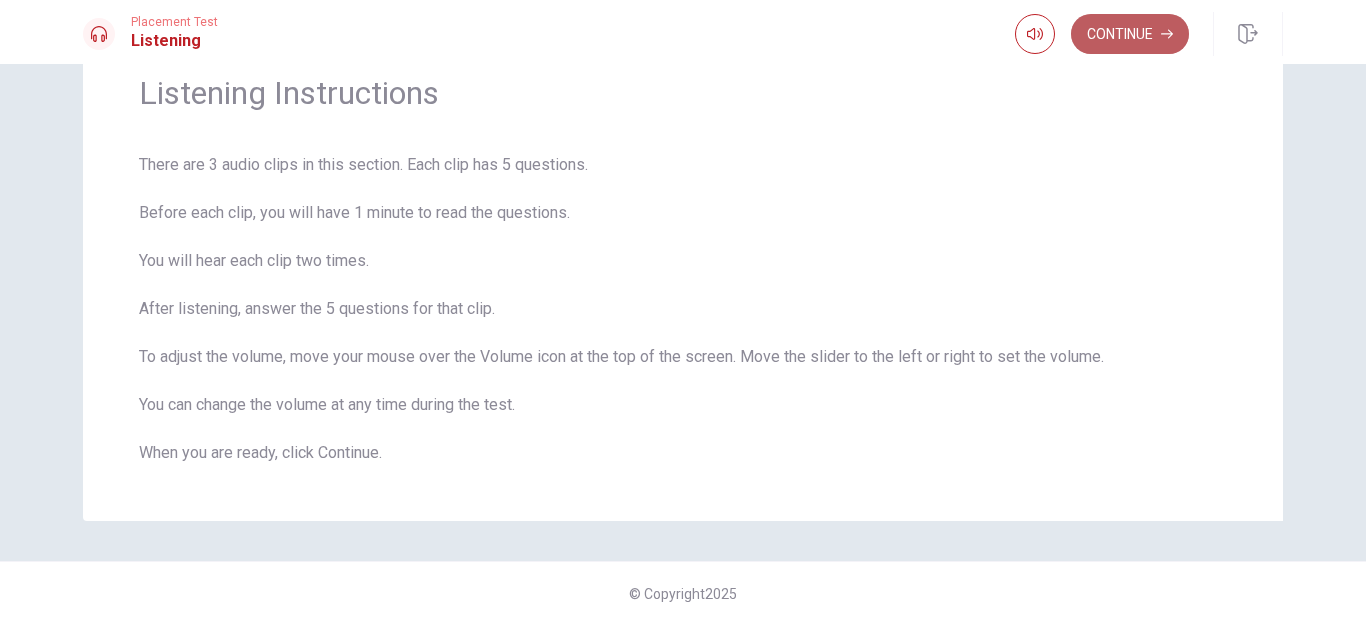 click on "Continue" at bounding box center (1130, 34) 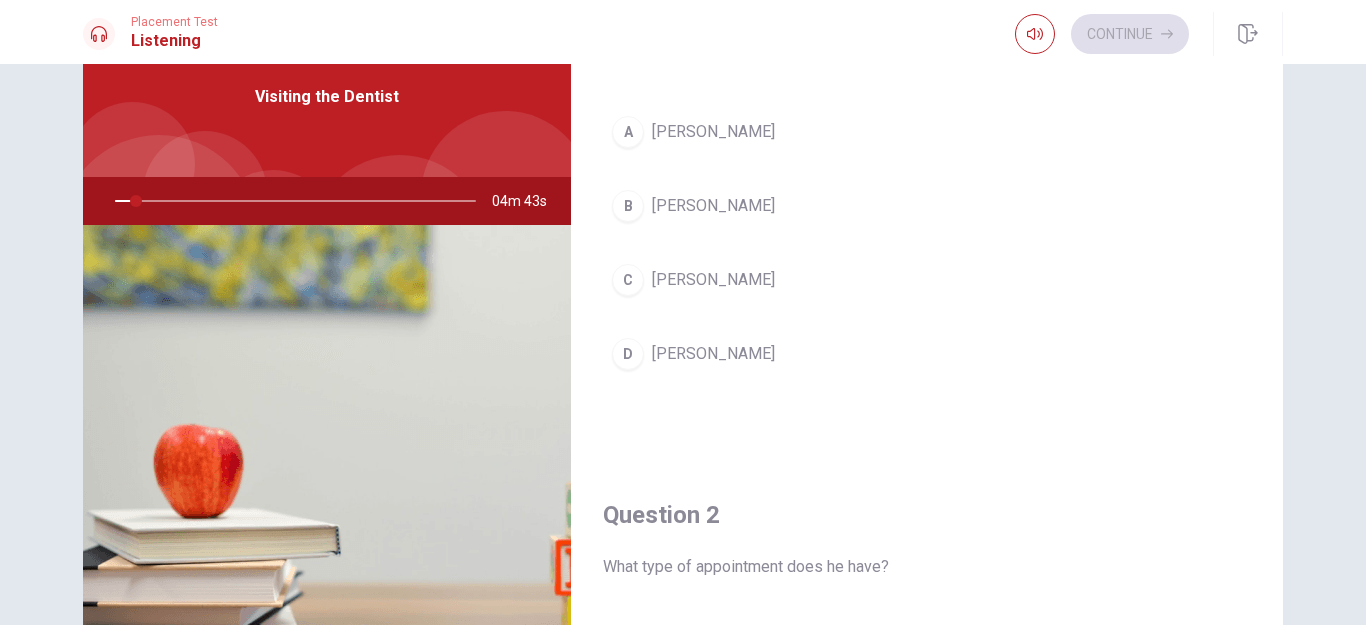 scroll, scrollTop: 0, scrollLeft: 0, axis: both 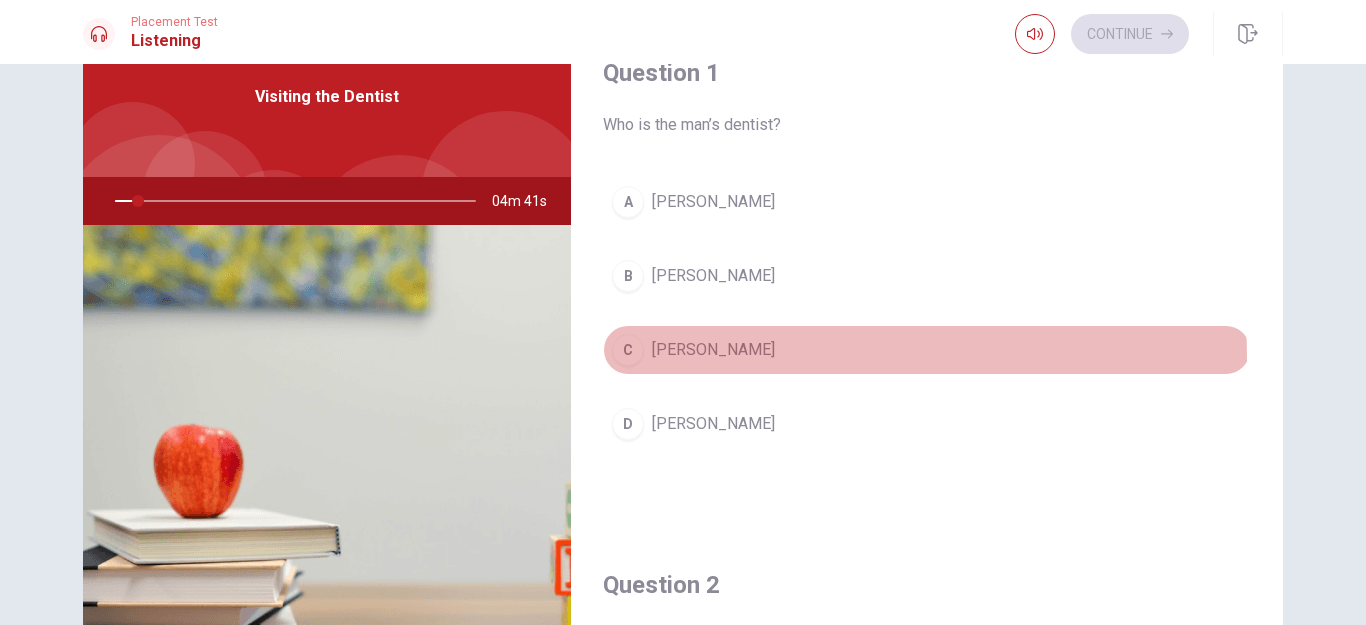 click on "C [PERSON_NAME]" at bounding box center [927, 350] 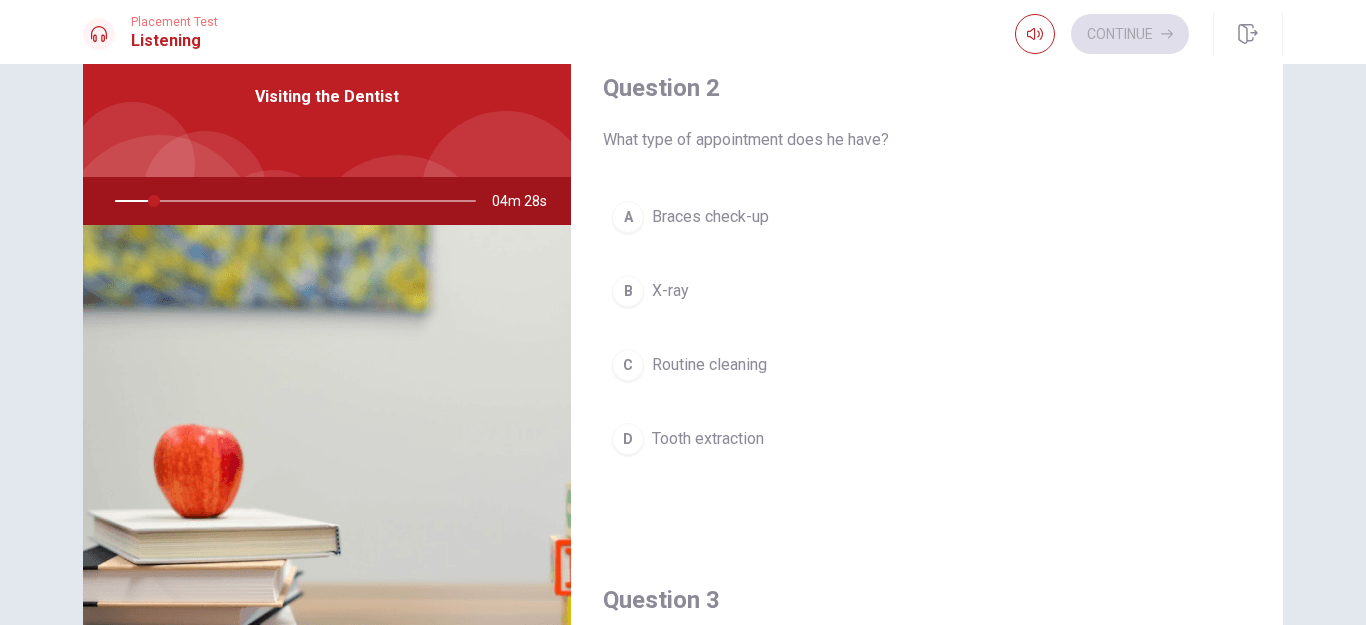 scroll, scrollTop: 487, scrollLeft: 0, axis: vertical 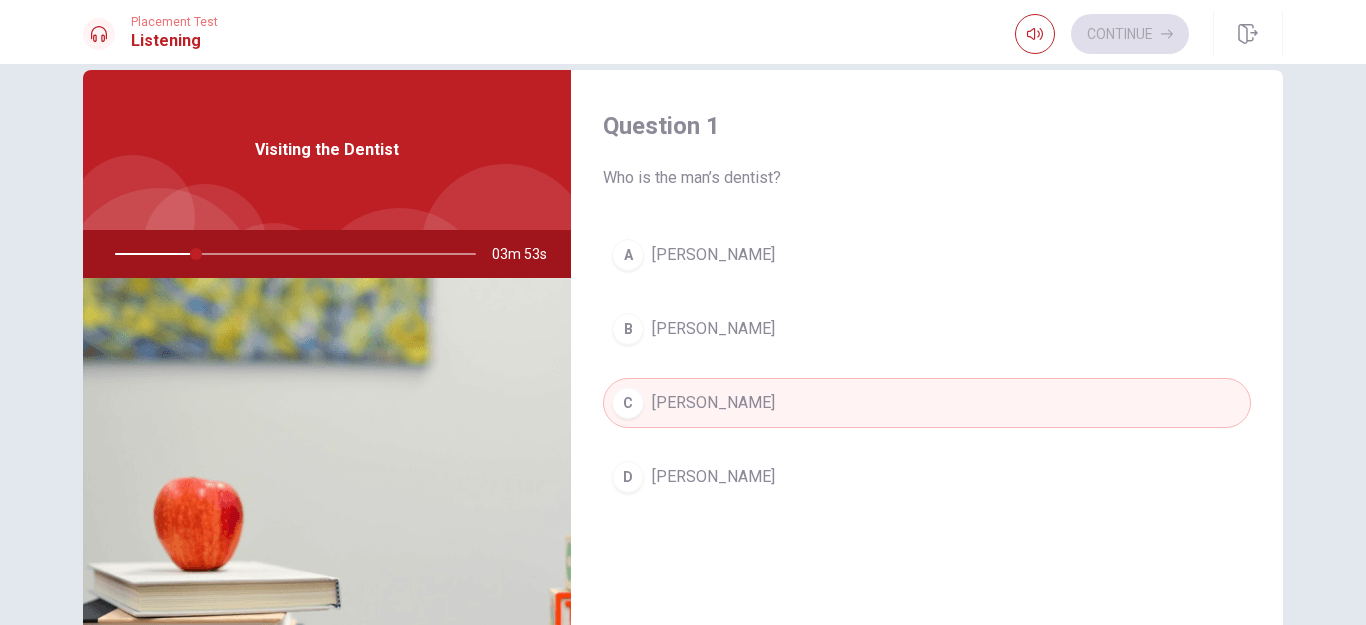 click at bounding box center [327, 521] 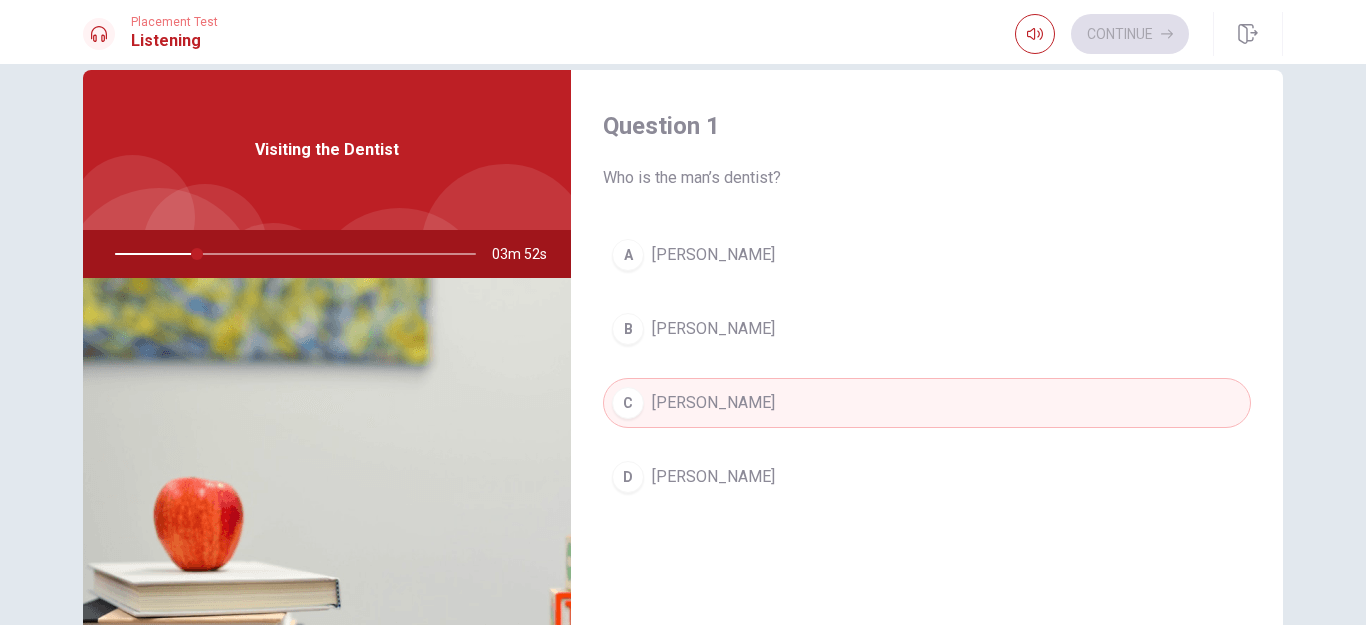 click on "Visiting the Dentist" at bounding box center (327, 150) 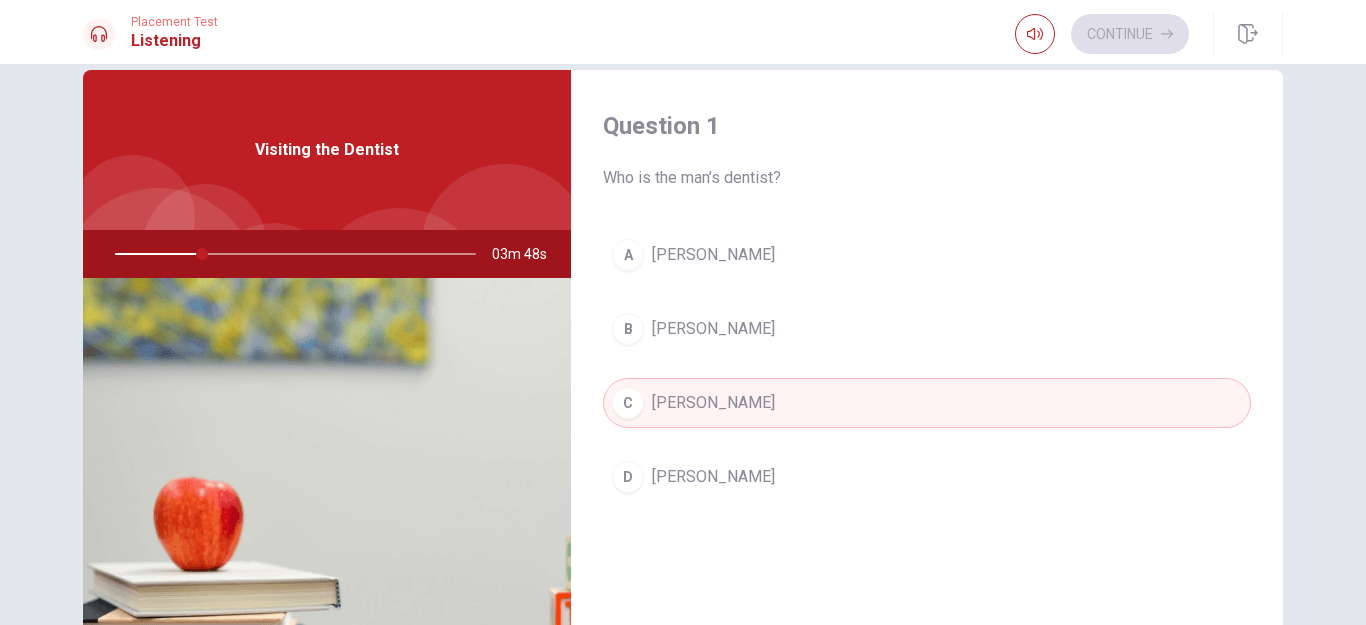 scroll, scrollTop: 0, scrollLeft: 0, axis: both 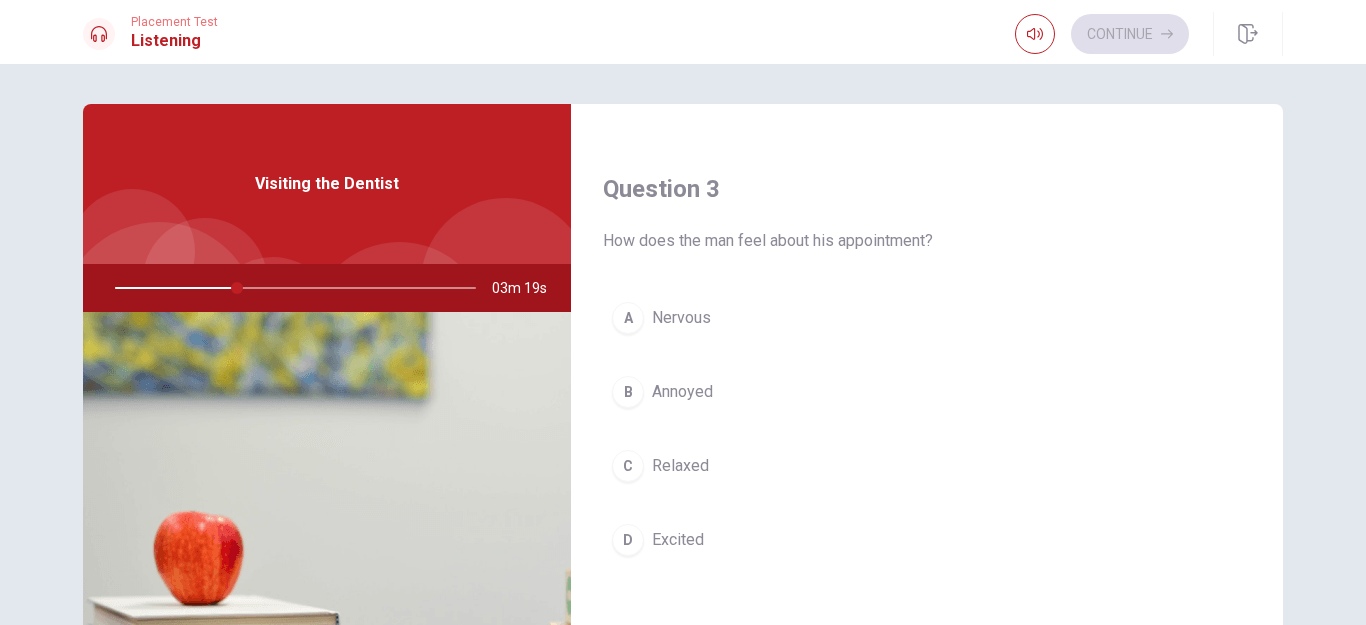 click on "Nervous" at bounding box center [681, 318] 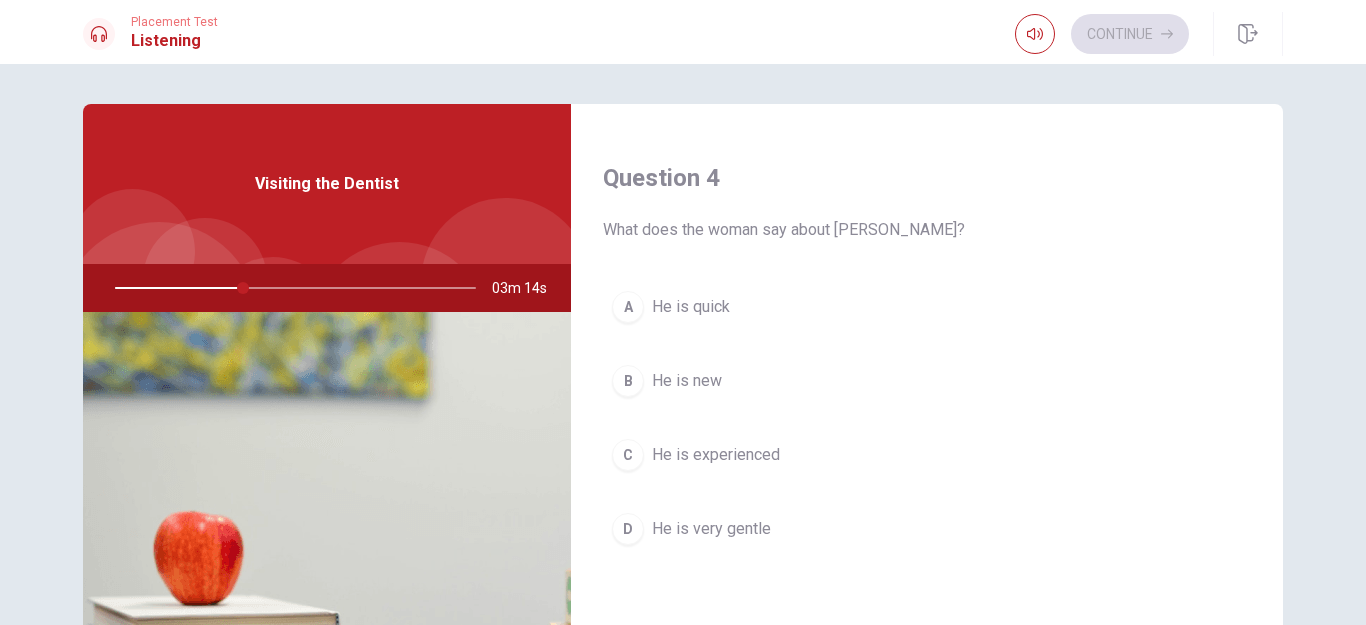 scroll, scrollTop: 1508, scrollLeft: 0, axis: vertical 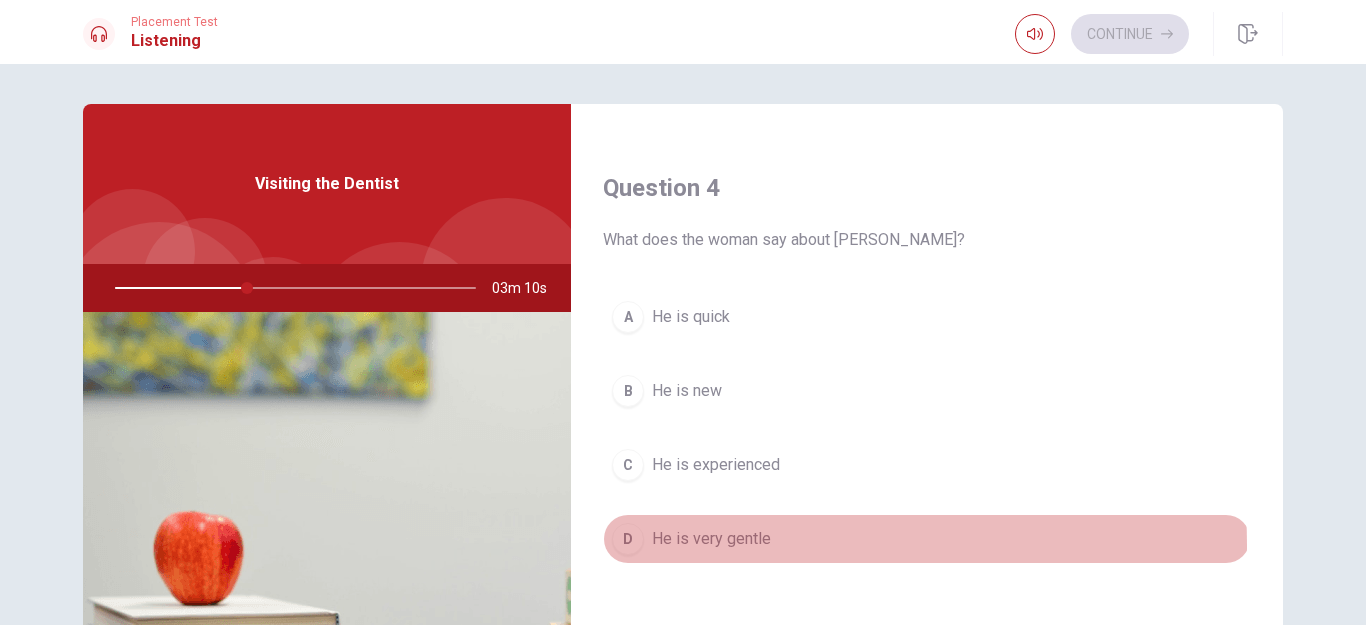 click on "He is very gentle" at bounding box center (711, 539) 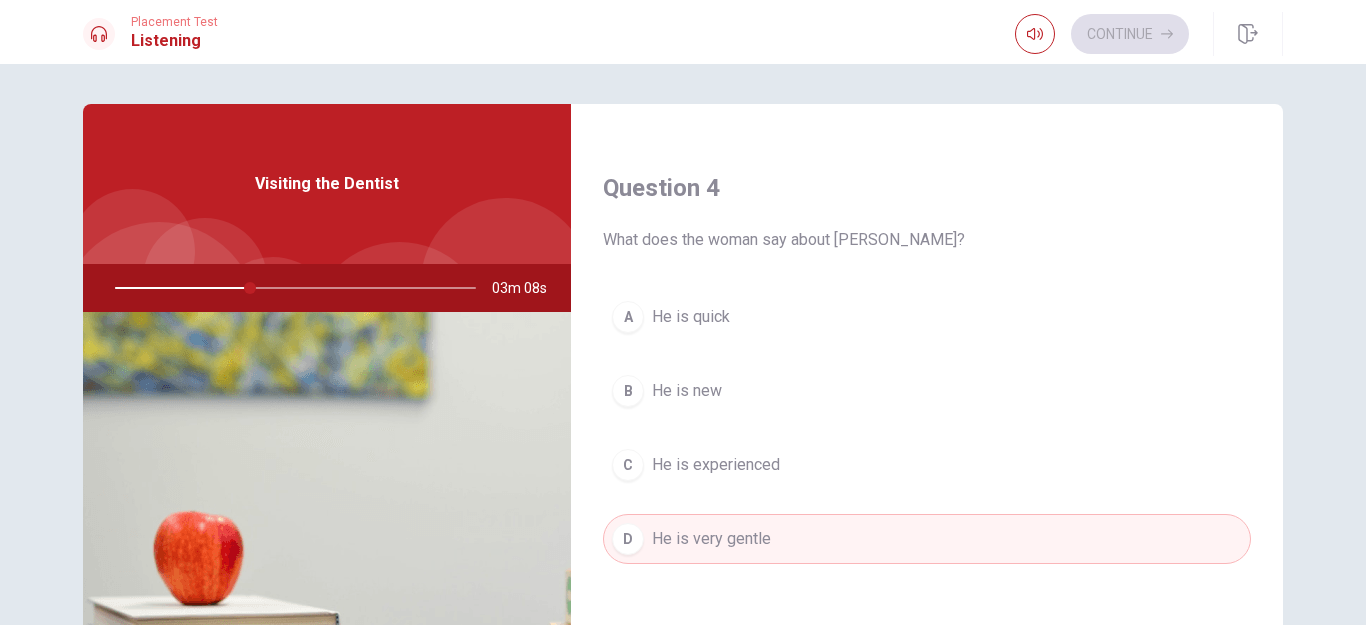 drag, startPoint x: 1280, startPoint y: 525, endPoint x: 1277, endPoint y: 594, distance: 69.065186 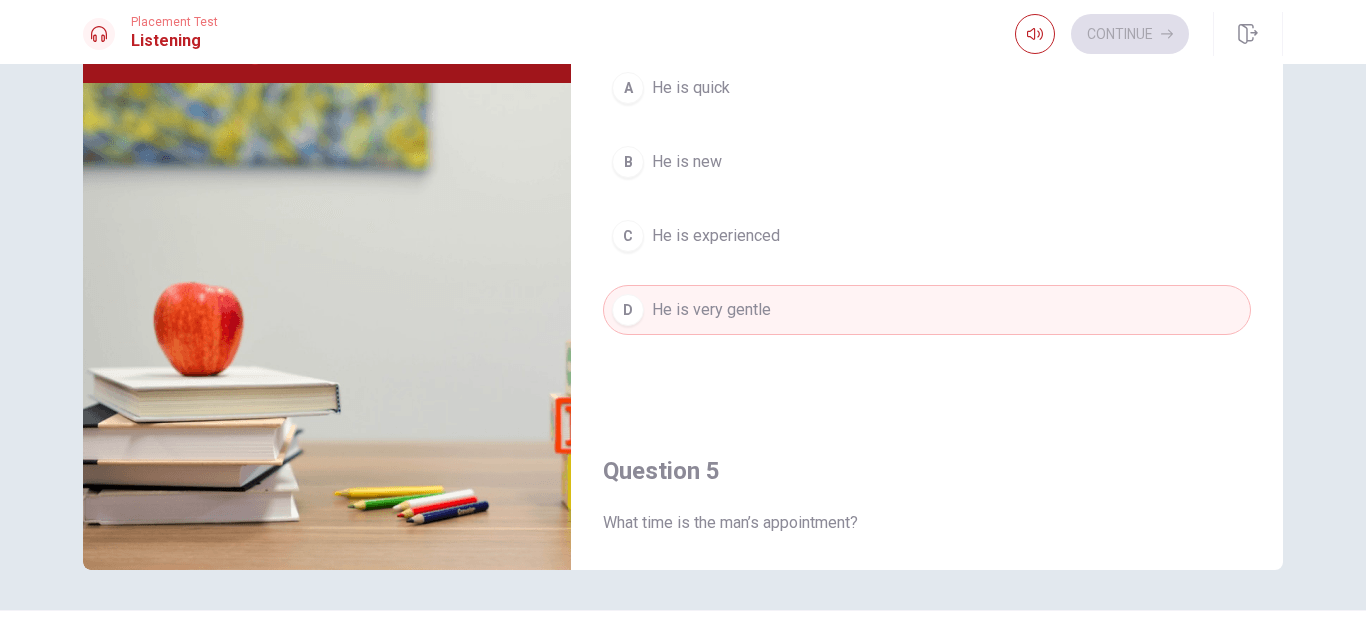 scroll, scrollTop: 219, scrollLeft: 0, axis: vertical 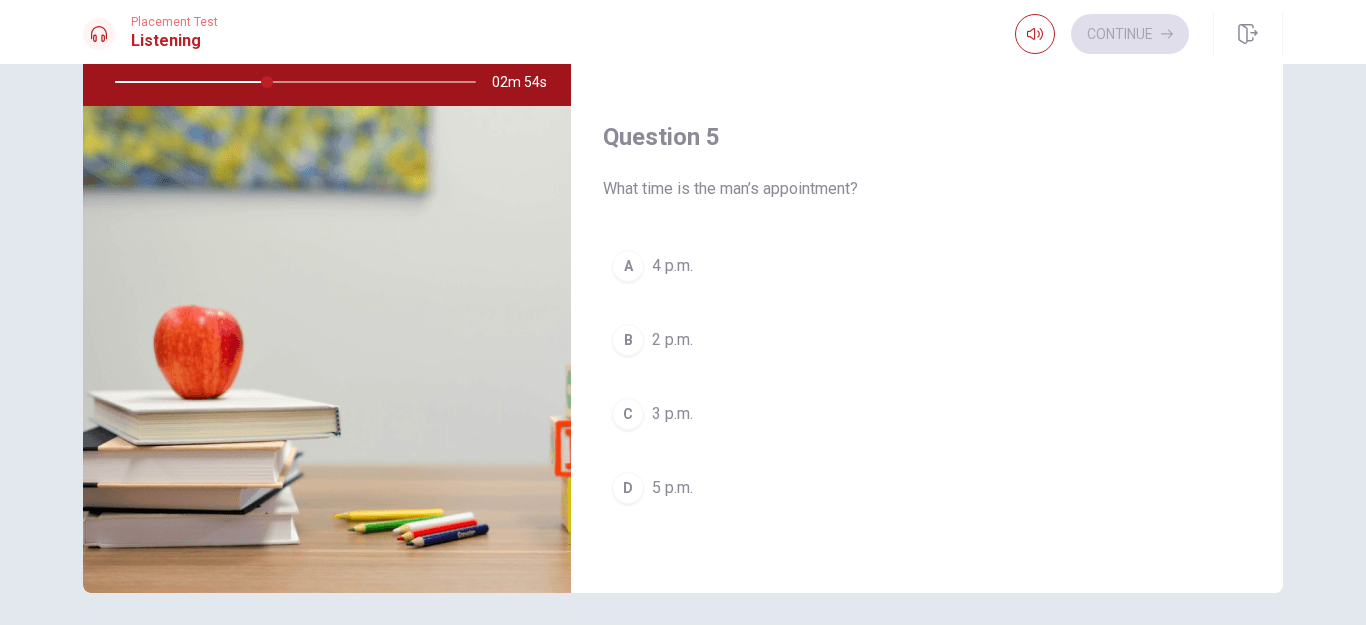click on "3 p.m." at bounding box center [672, 414] 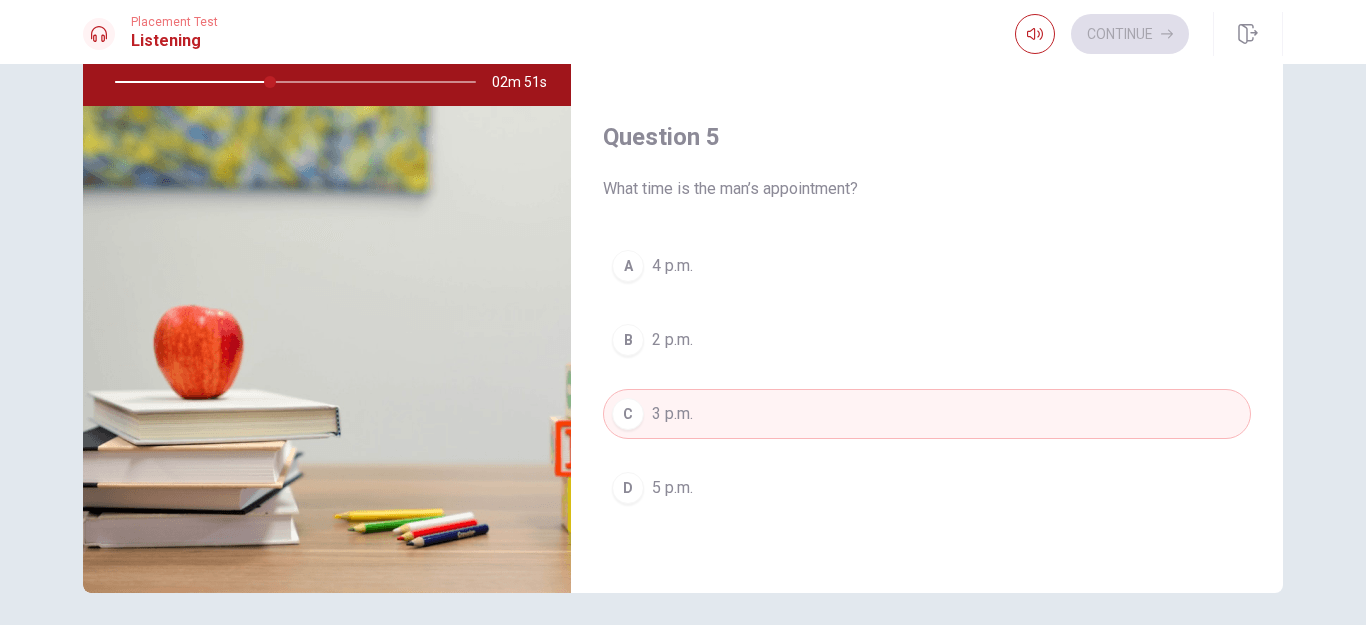 drag, startPoint x: 1280, startPoint y: 570, endPoint x: 1258, endPoint y: 435, distance: 136.78085 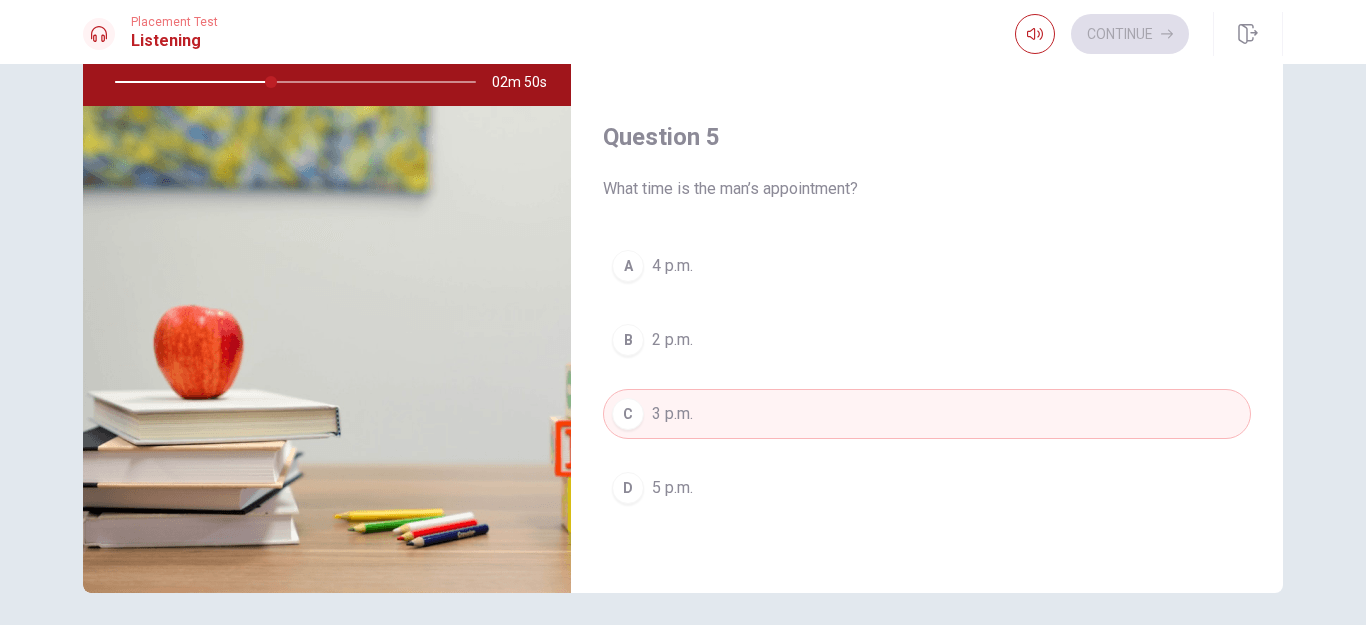drag, startPoint x: 1262, startPoint y: 444, endPoint x: 1260, endPoint y: 420, distance: 24.083189 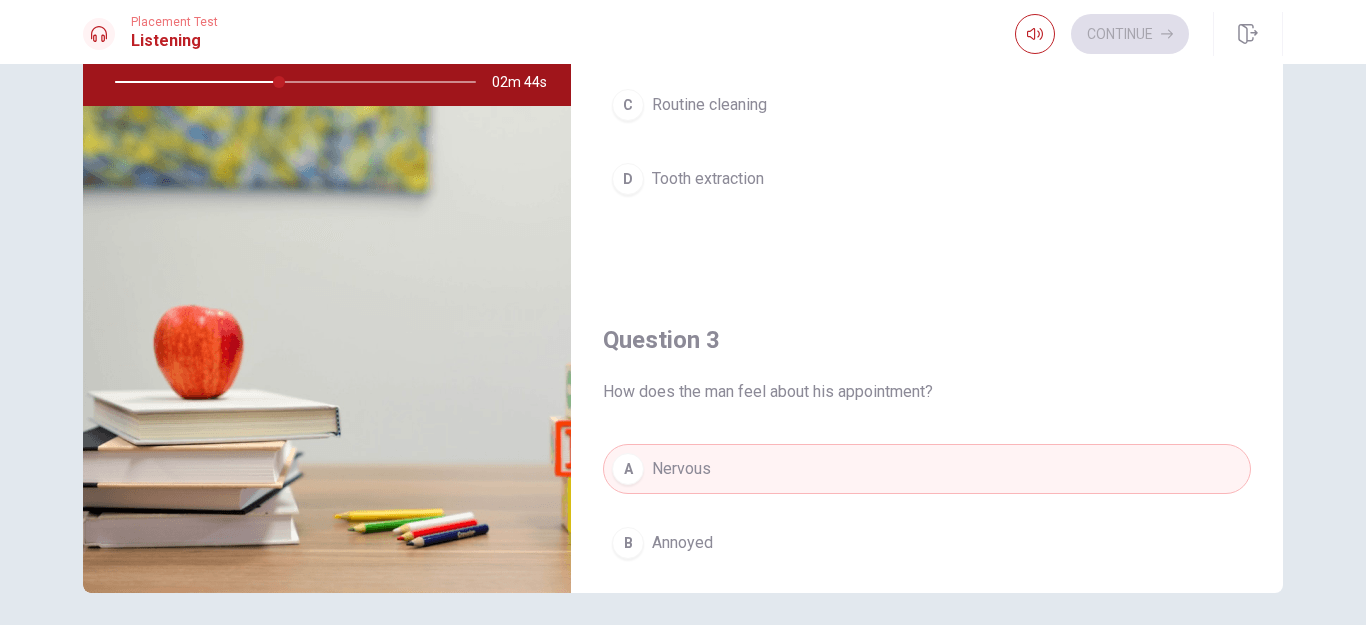 scroll, scrollTop: 631, scrollLeft: 0, axis: vertical 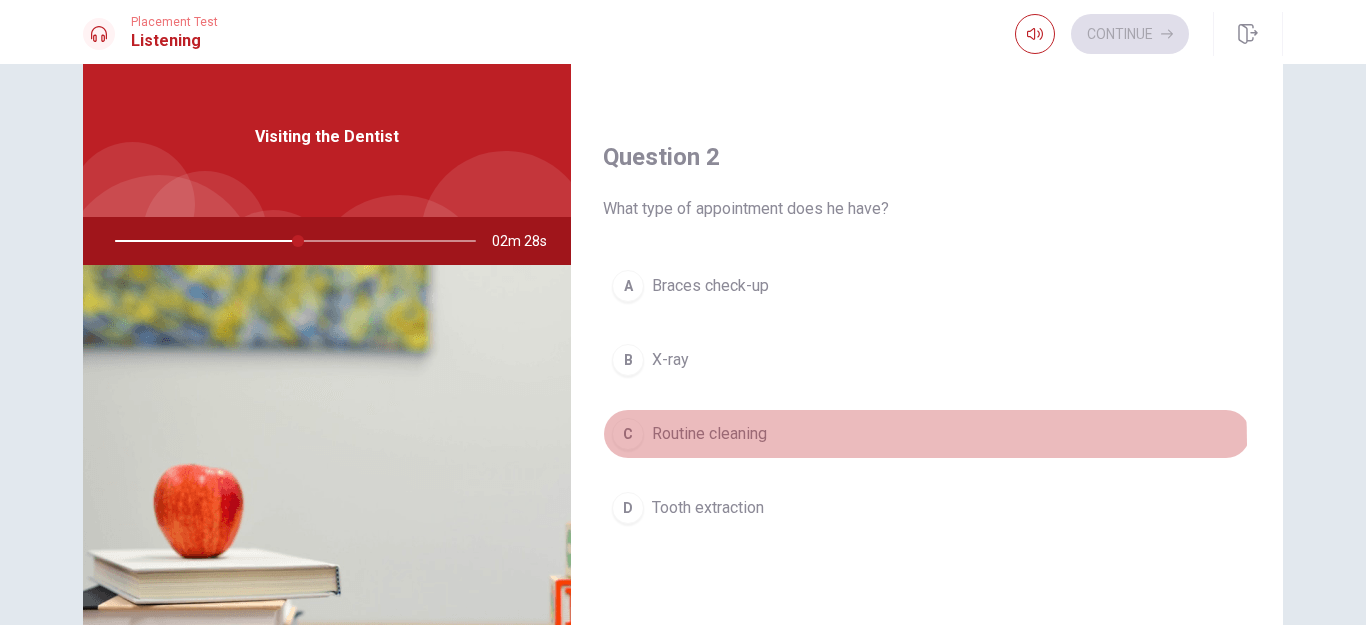 click on "Routine cleaning" at bounding box center (709, 434) 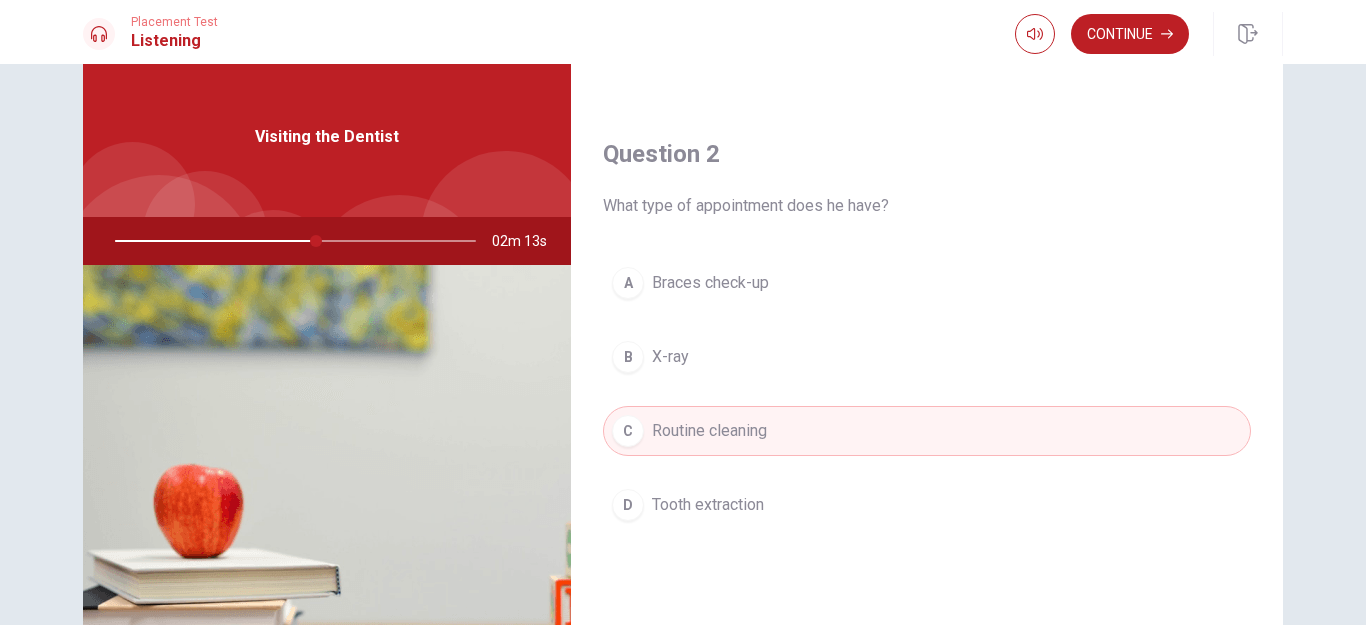 scroll, scrollTop: 0, scrollLeft: 0, axis: both 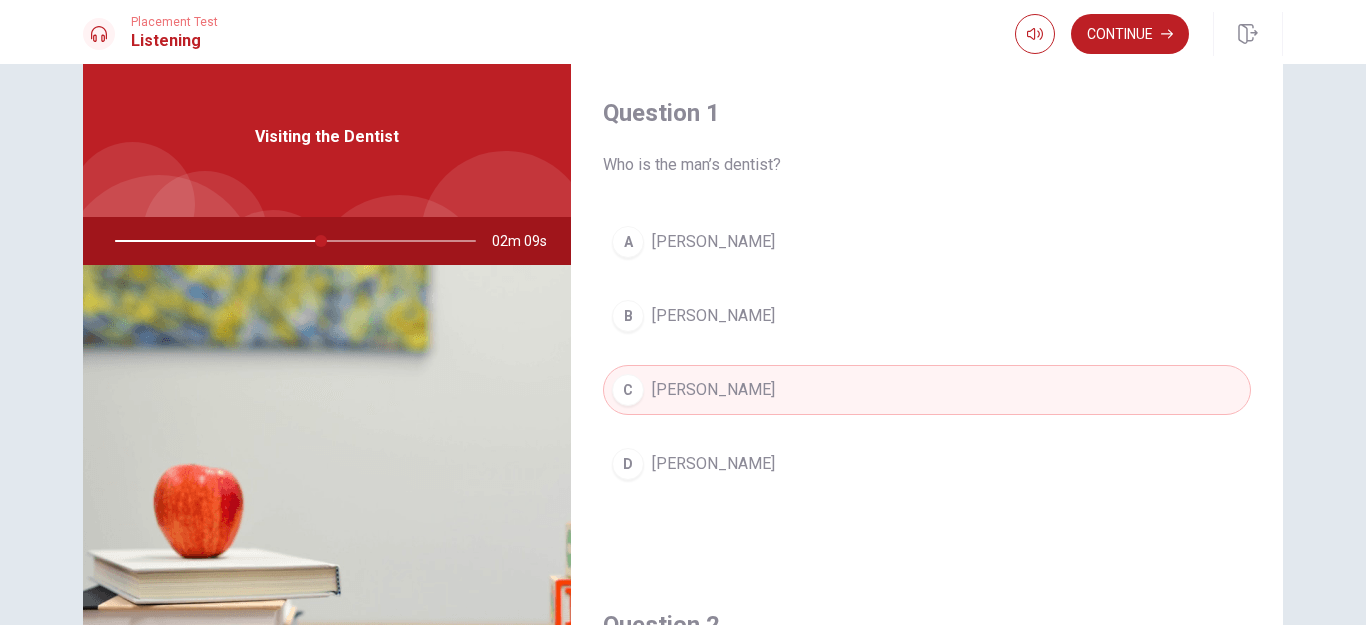 type on "57" 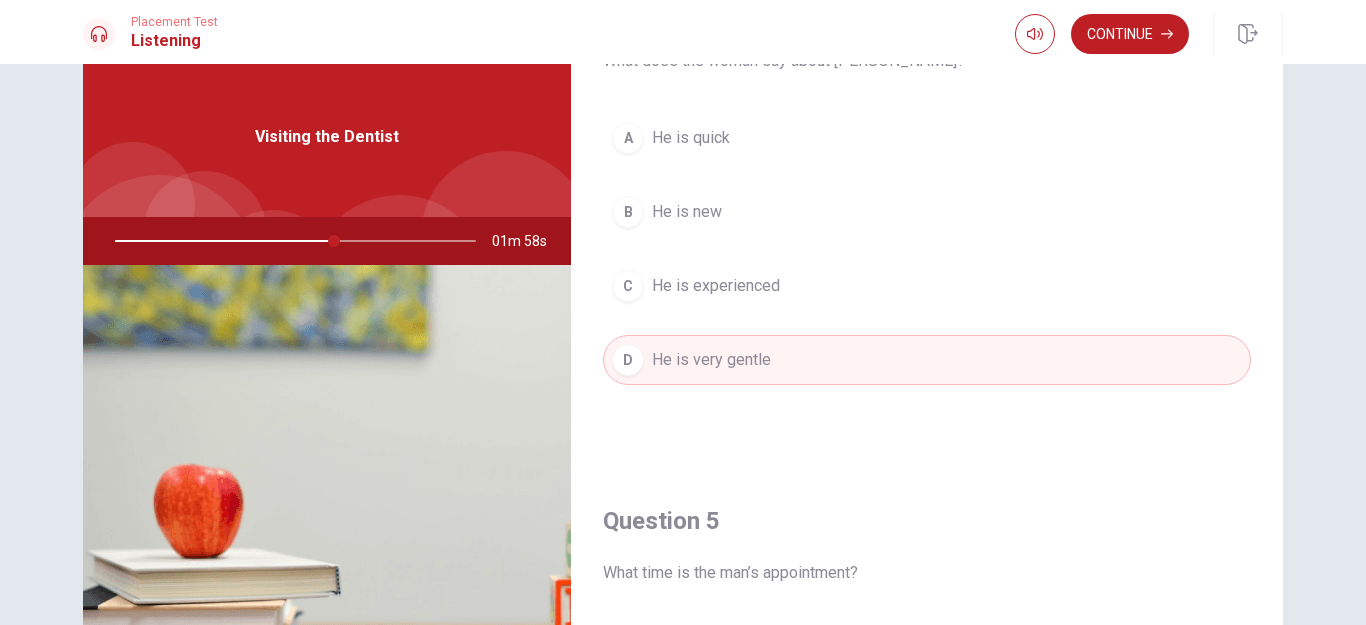 scroll, scrollTop: 1865, scrollLeft: 0, axis: vertical 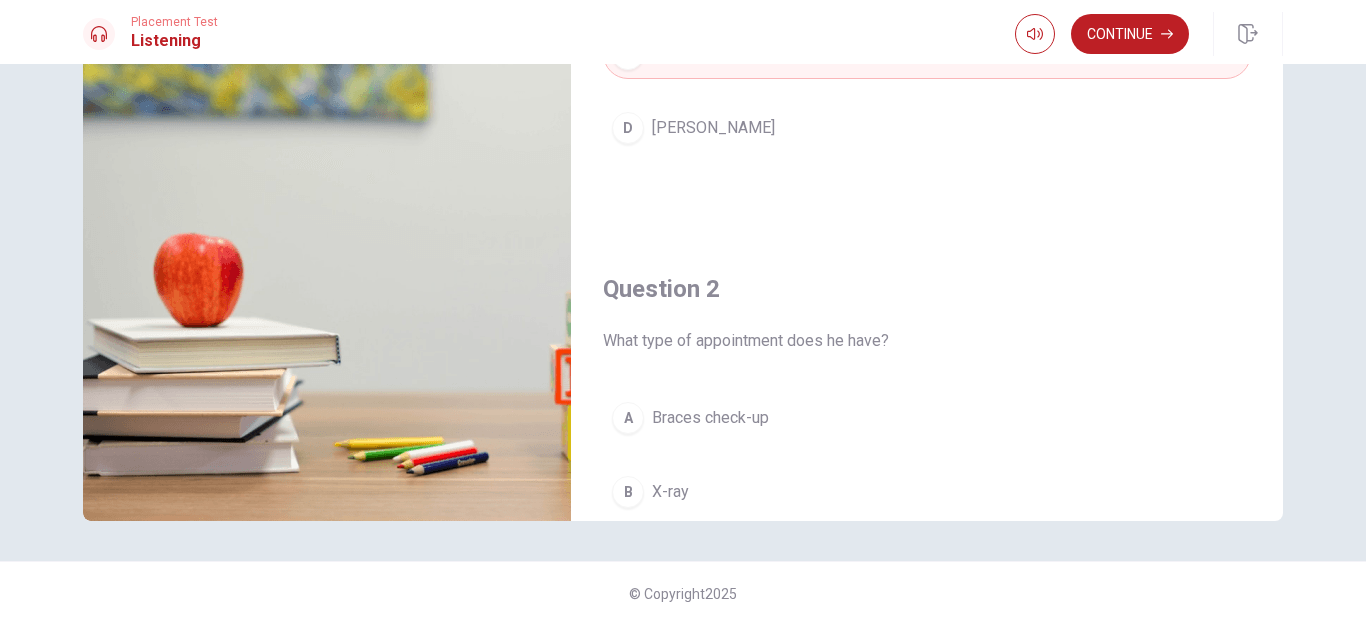 click on "Question 1 Who is the man’s dentist? A [PERSON_NAME] B [PERSON_NAME] C [PERSON_NAME] D [PERSON_NAME] Question 2 What type of appointment does he have? A Braces check-up B X-ray C Routine cleaning D Tooth extraction Question 3 How does the man feel about his appointment? A Nervous B Annoyed C Relaxed D Excited Question 4 What does the woman say about [PERSON_NAME]? A He is quick B He is new C He is experienced D He is very gentle Question 5 What time is the man’s appointment? A 4 p.m. B 2 p.m. C 3 p.m. D 5 p.m. Visiting the Dentist 01m 54s" at bounding box center [683, 173] 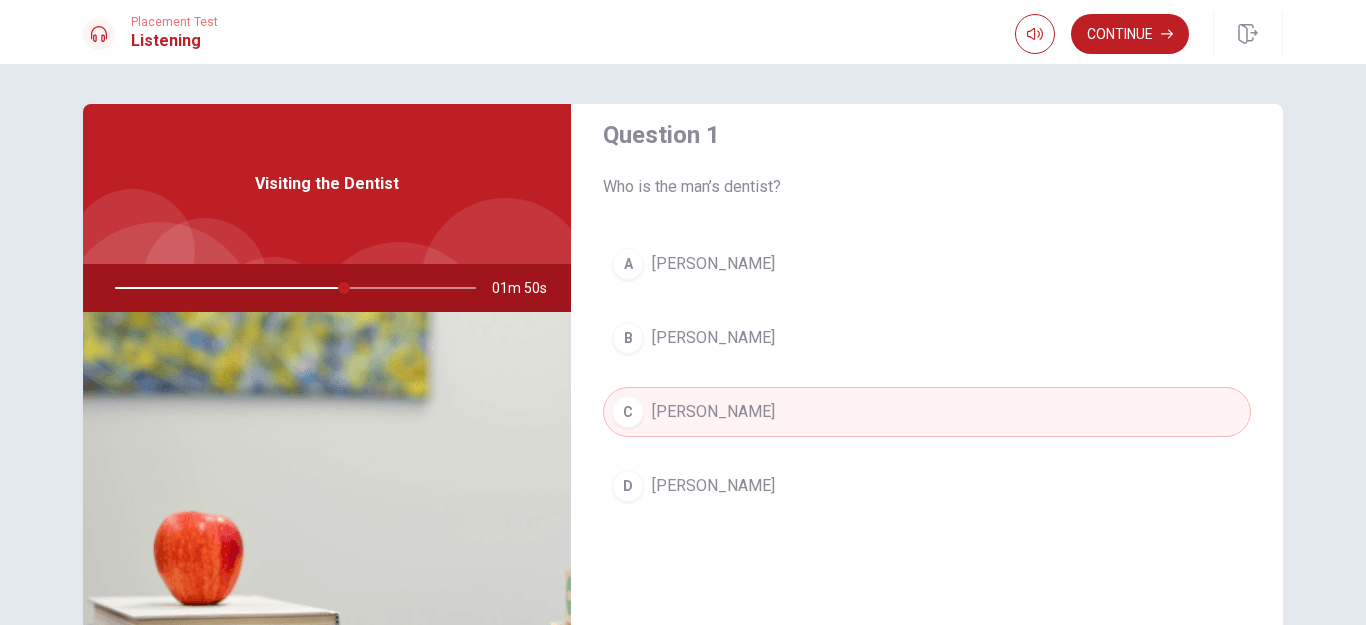 scroll, scrollTop: 0, scrollLeft: 0, axis: both 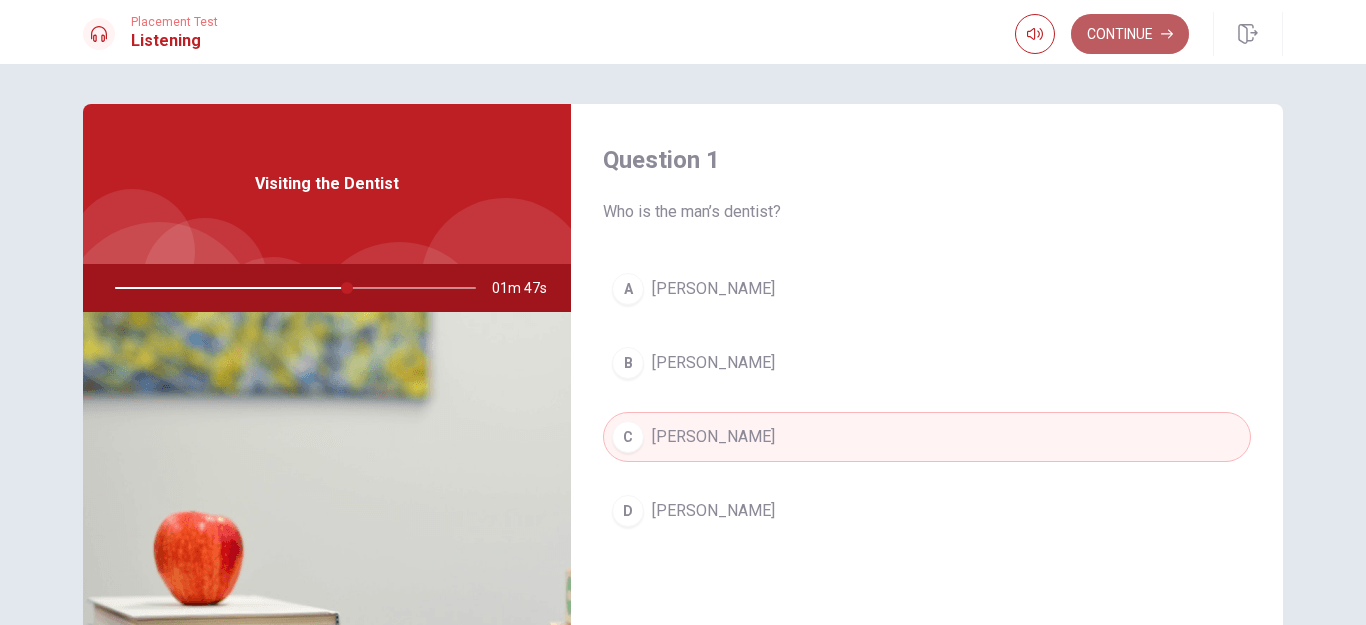 click on "Continue" at bounding box center [1130, 34] 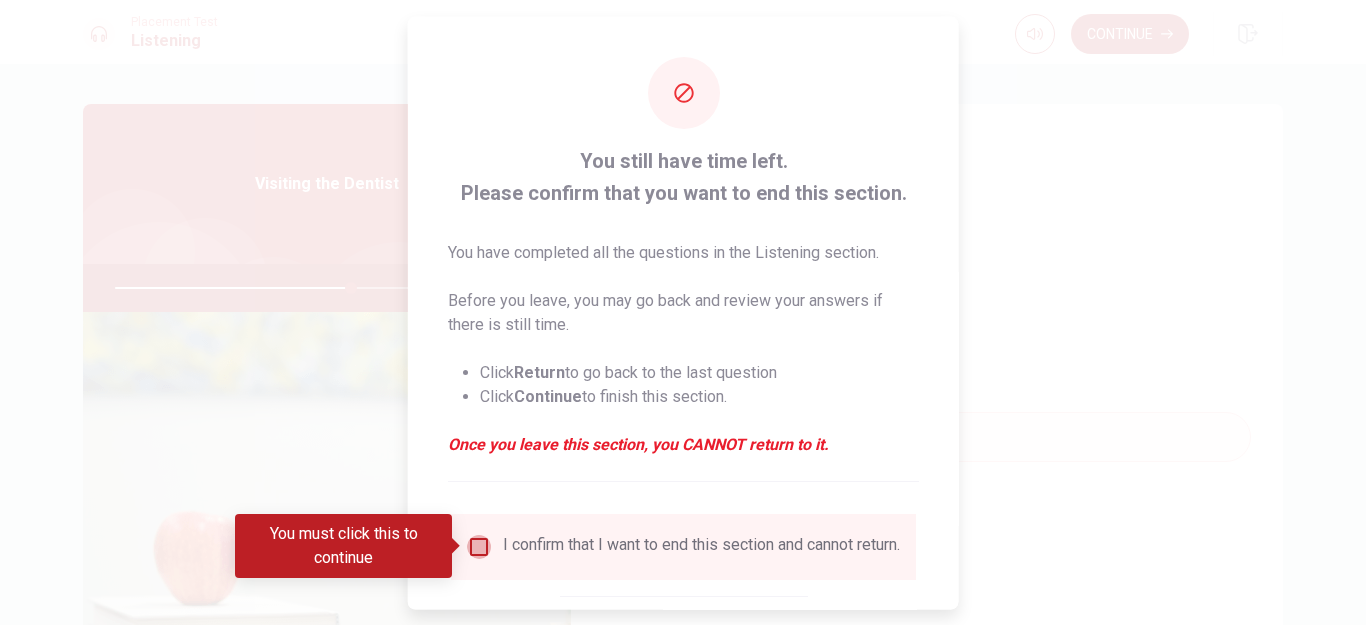 click at bounding box center (479, 546) 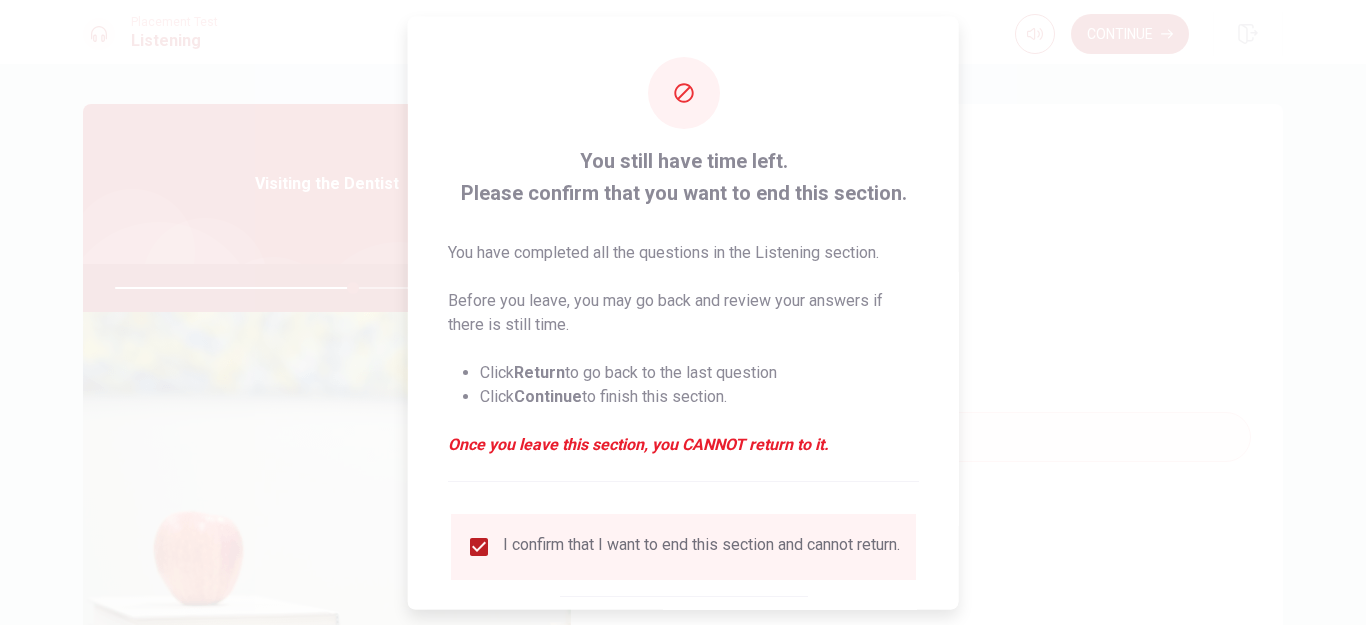 scroll, scrollTop: 107, scrollLeft: 0, axis: vertical 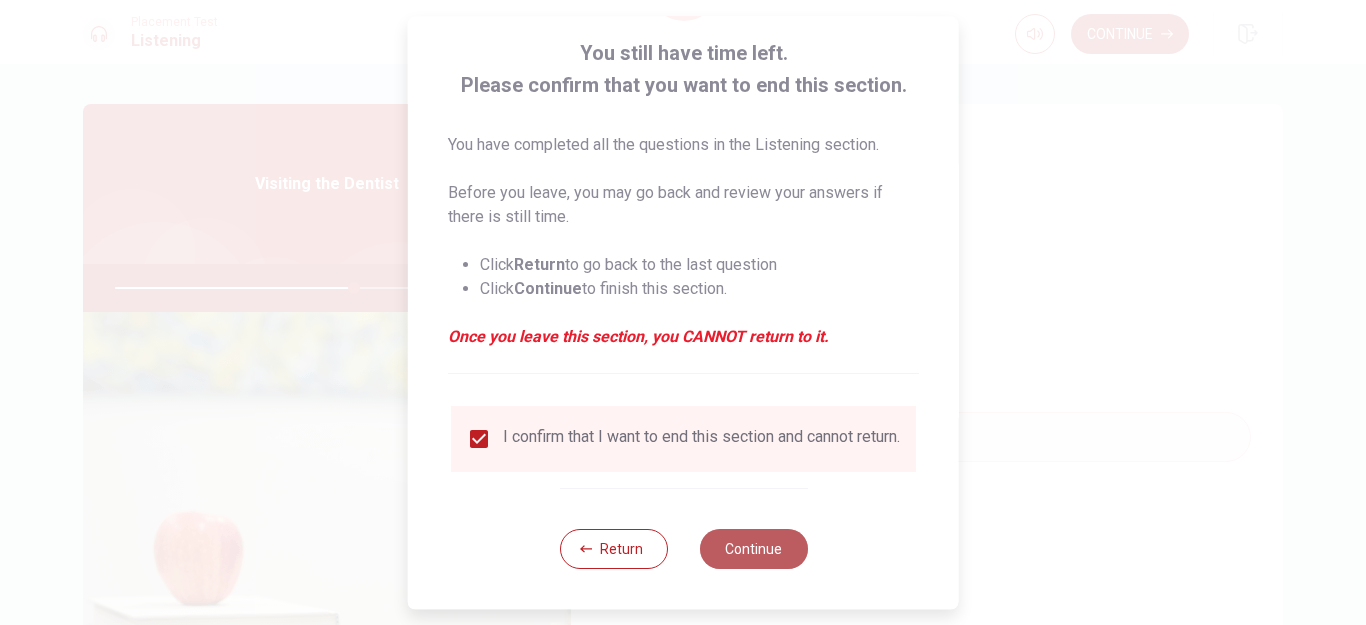 click on "Continue" at bounding box center (753, 549) 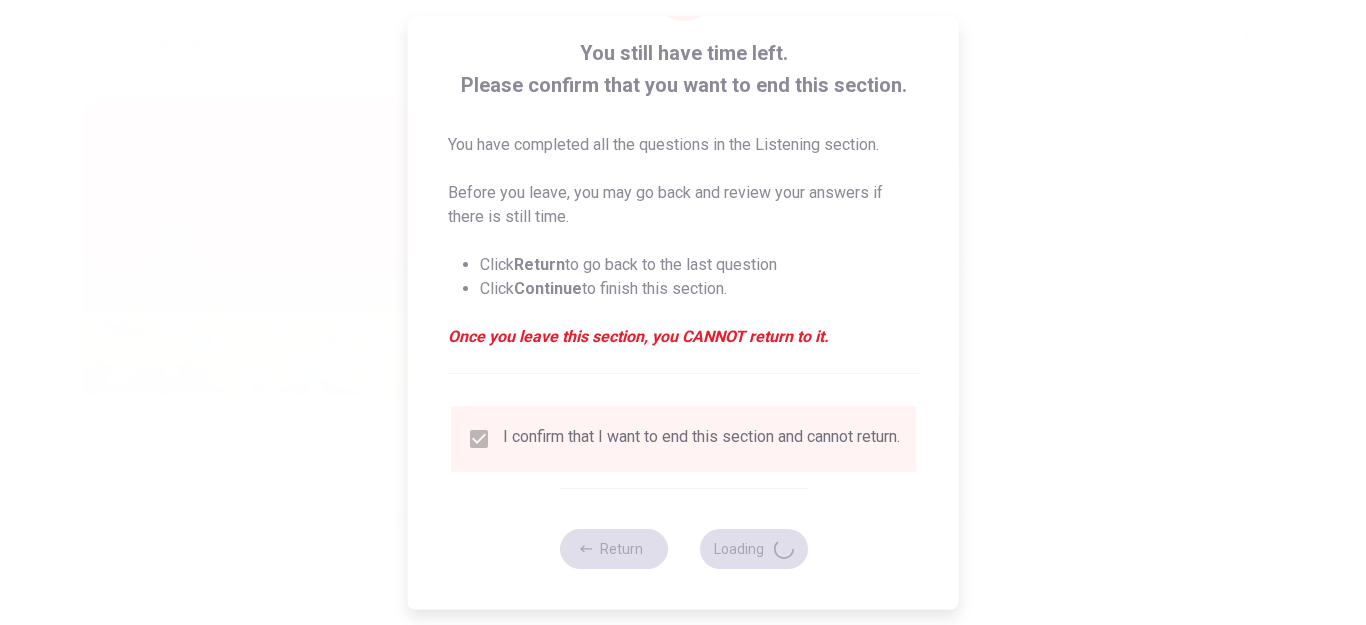 type on "68" 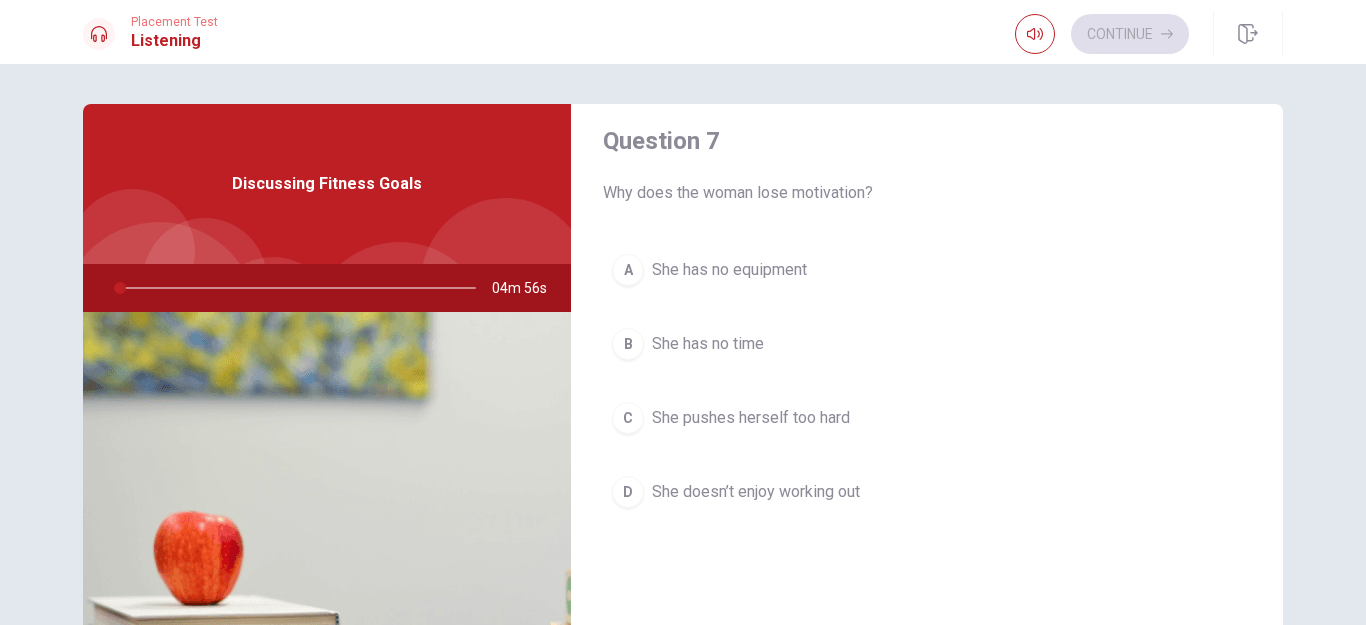 scroll, scrollTop: 568, scrollLeft: 0, axis: vertical 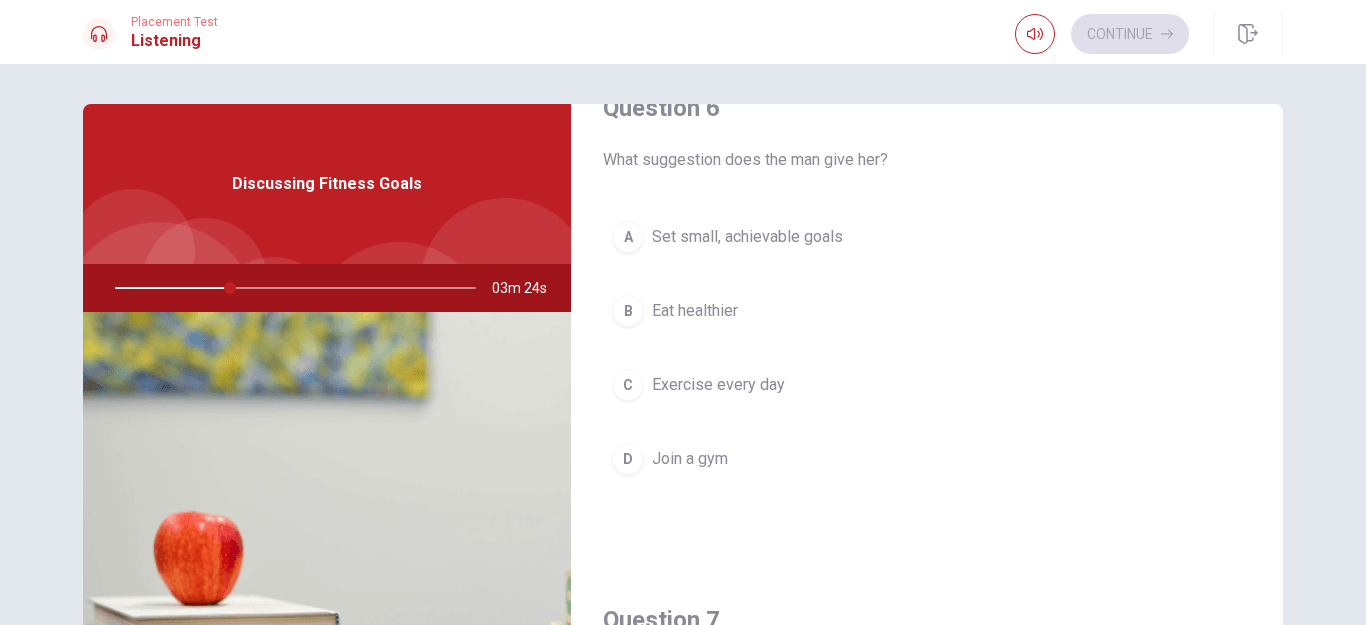 click on "Set small, achievable goals" at bounding box center [747, 237] 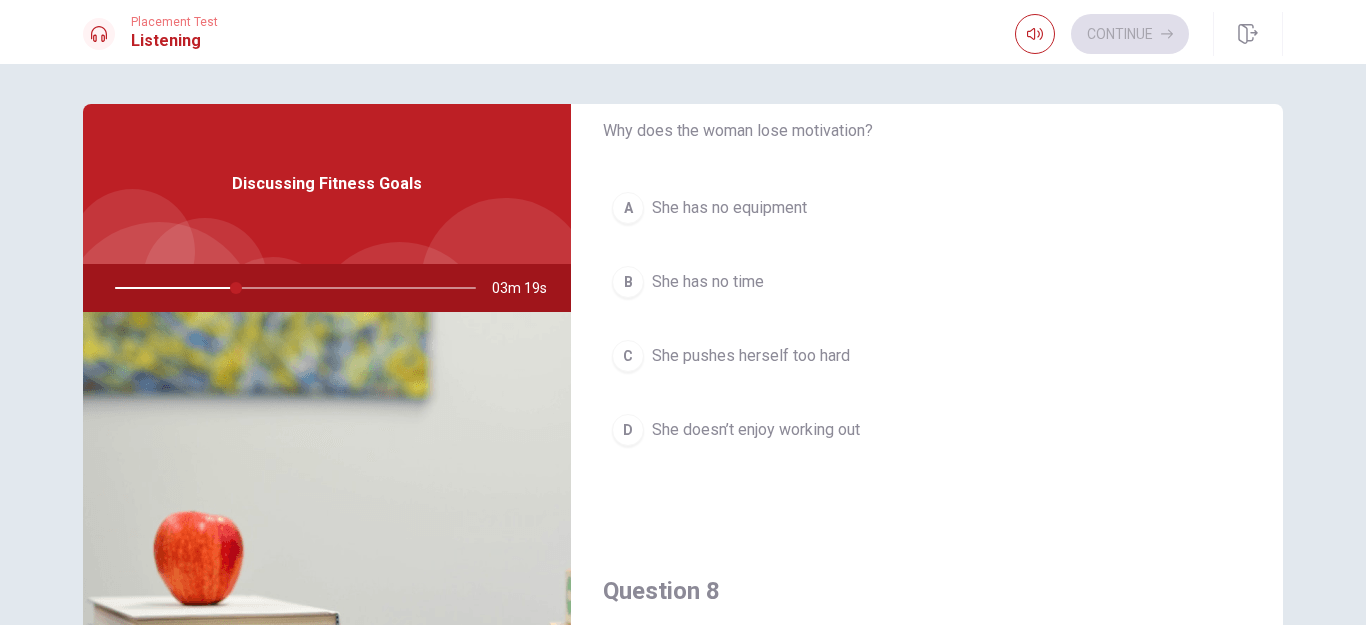 scroll, scrollTop: 571, scrollLeft: 0, axis: vertical 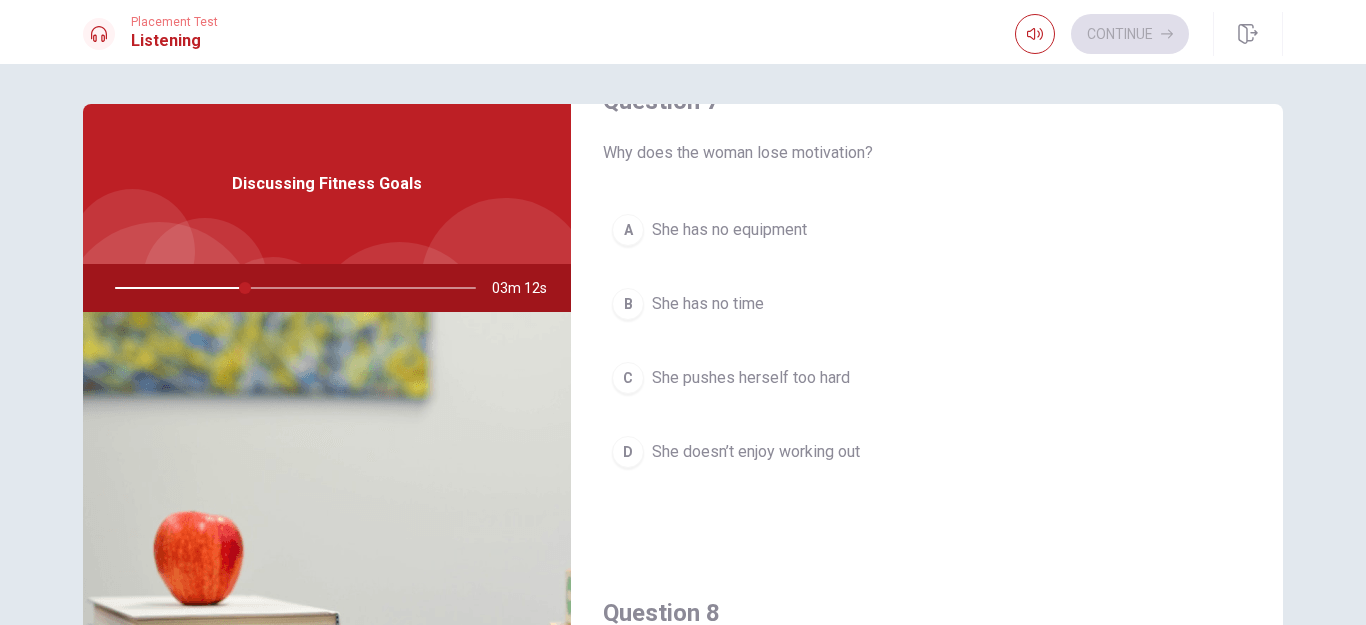 click on "She has no time" at bounding box center (708, 304) 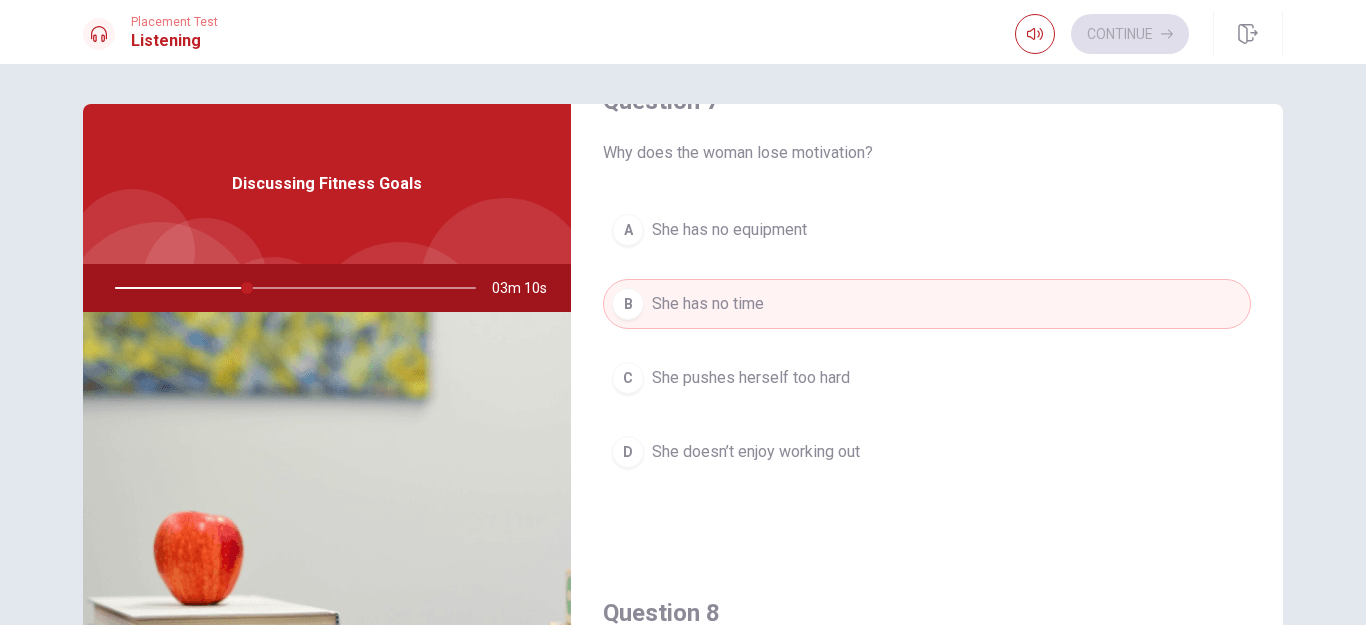 drag, startPoint x: 1280, startPoint y: 330, endPoint x: 1283, endPoint y: 415, distance: 85.052925 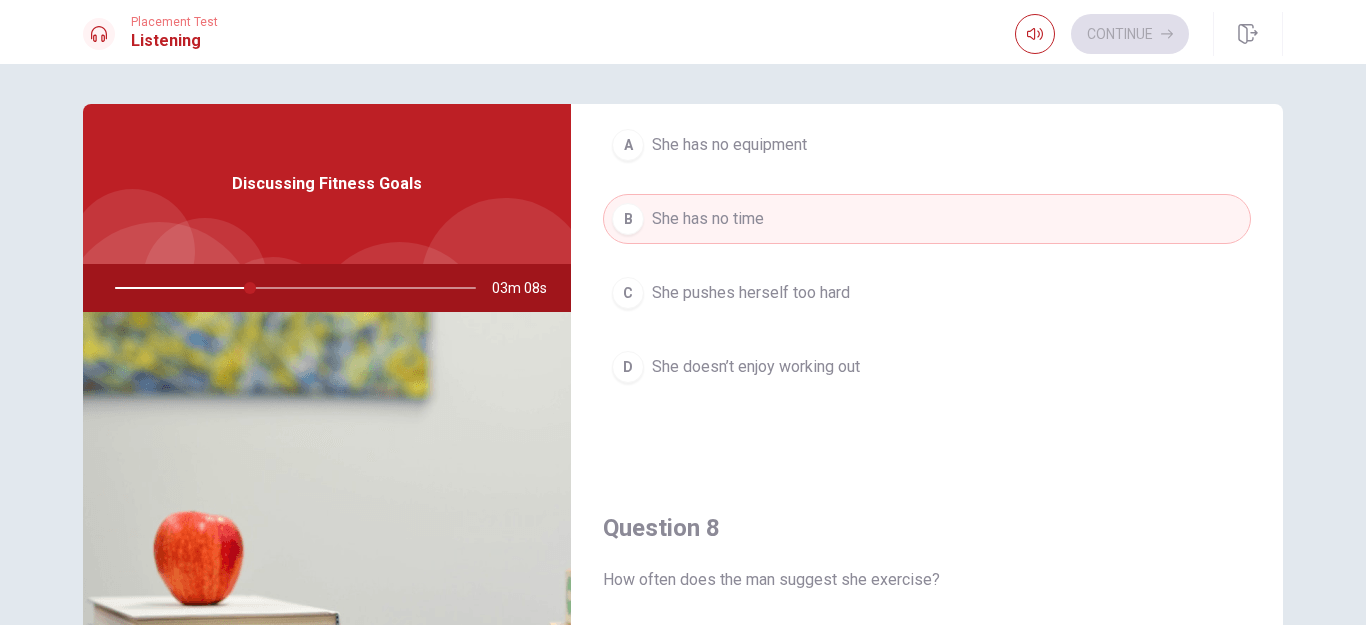 scroll, scrollTop: 664, scrollLeft: 0, axis: vertical 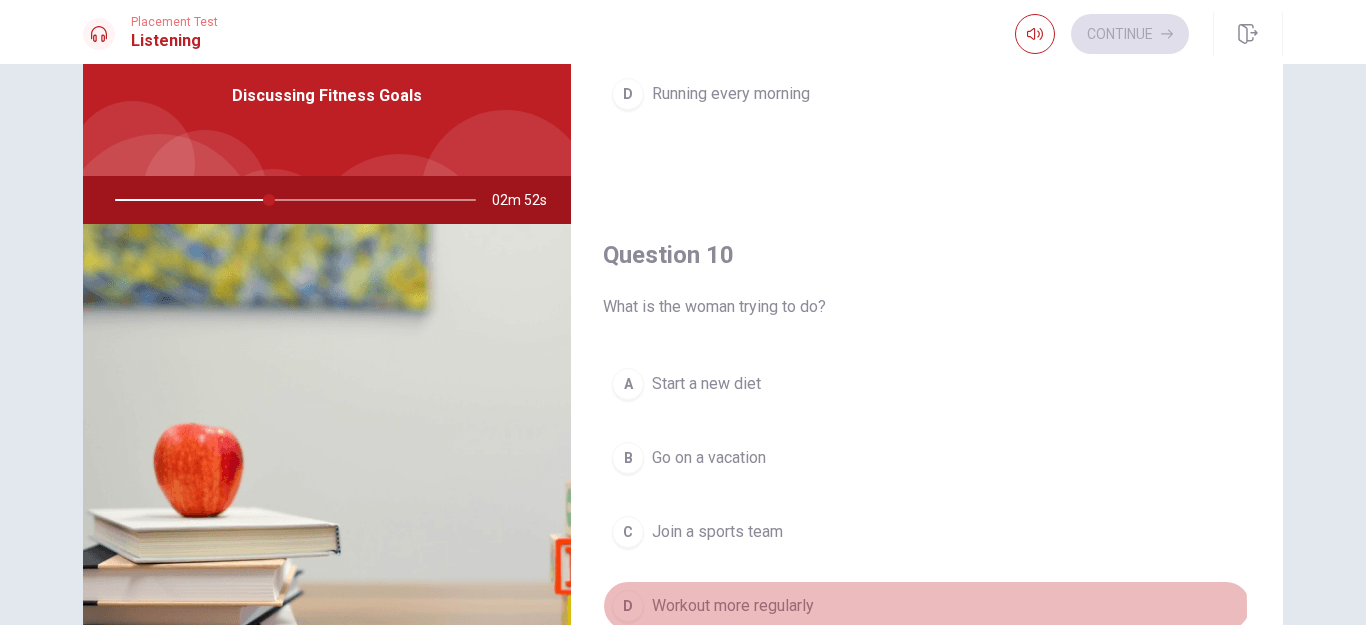 click on "Workout more regularly" at bounding box center [733, 606] 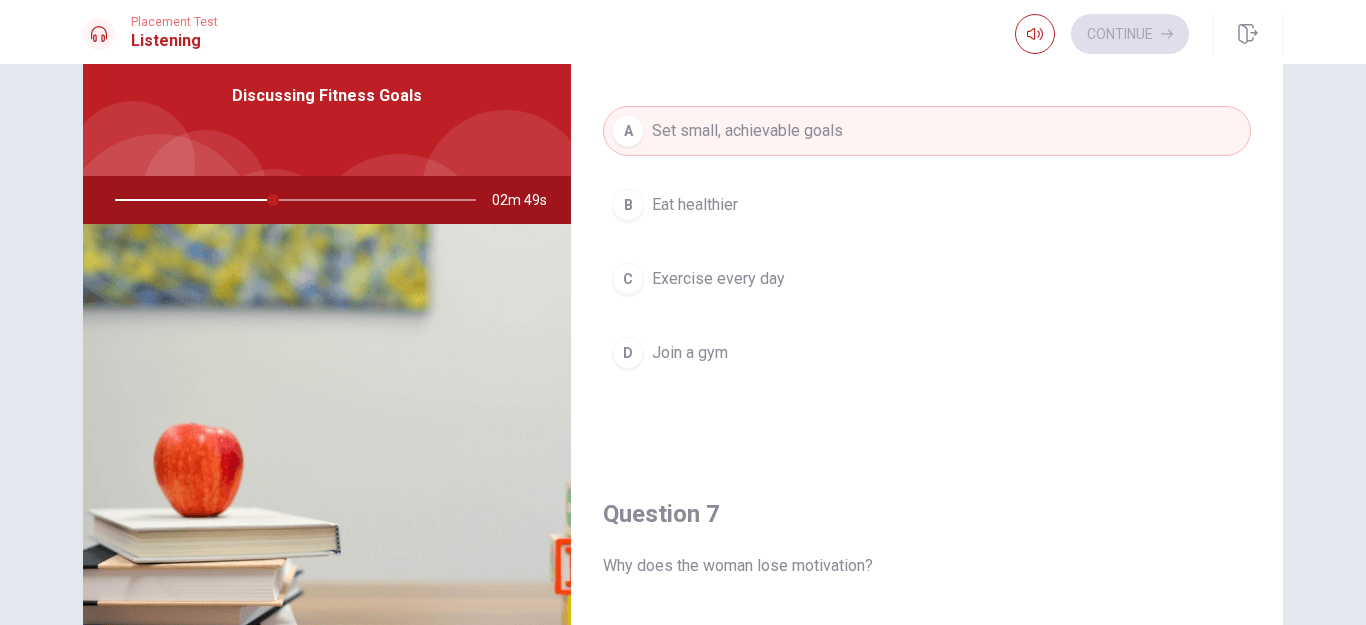 scroll, scrollTop: 62, scrollLeft: 0, axis: vertical 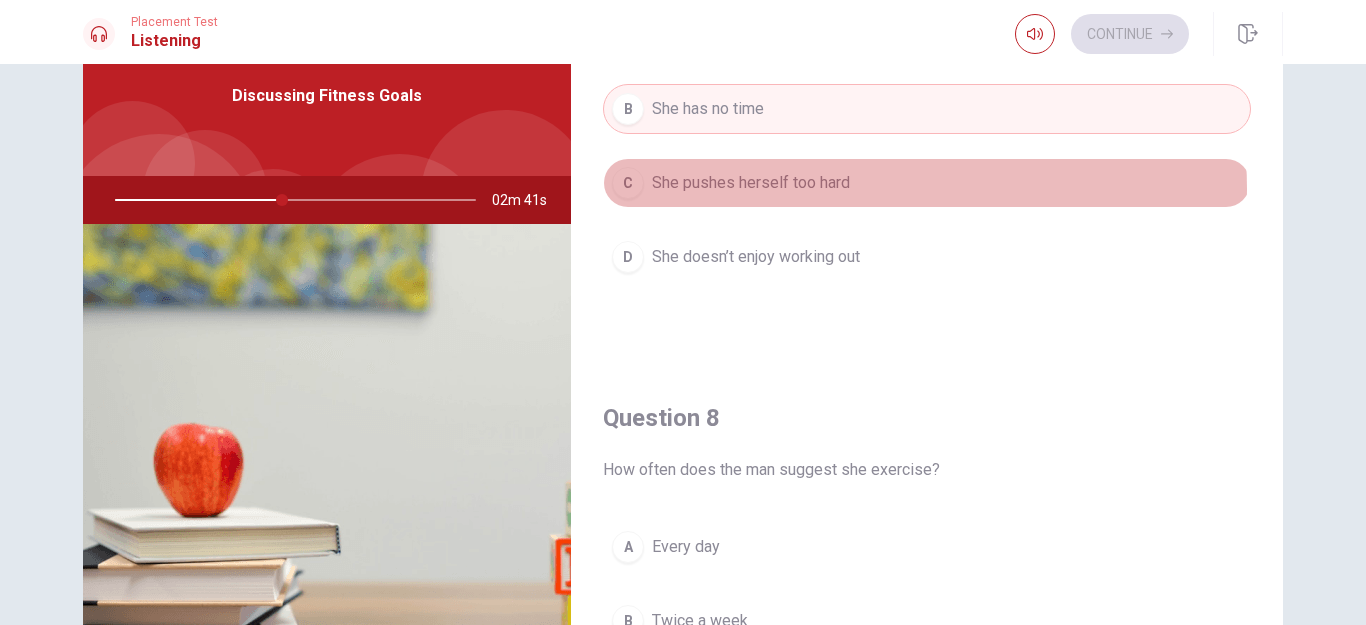 click on "C She pushes herself too hard" at bounding box center [927, 183] 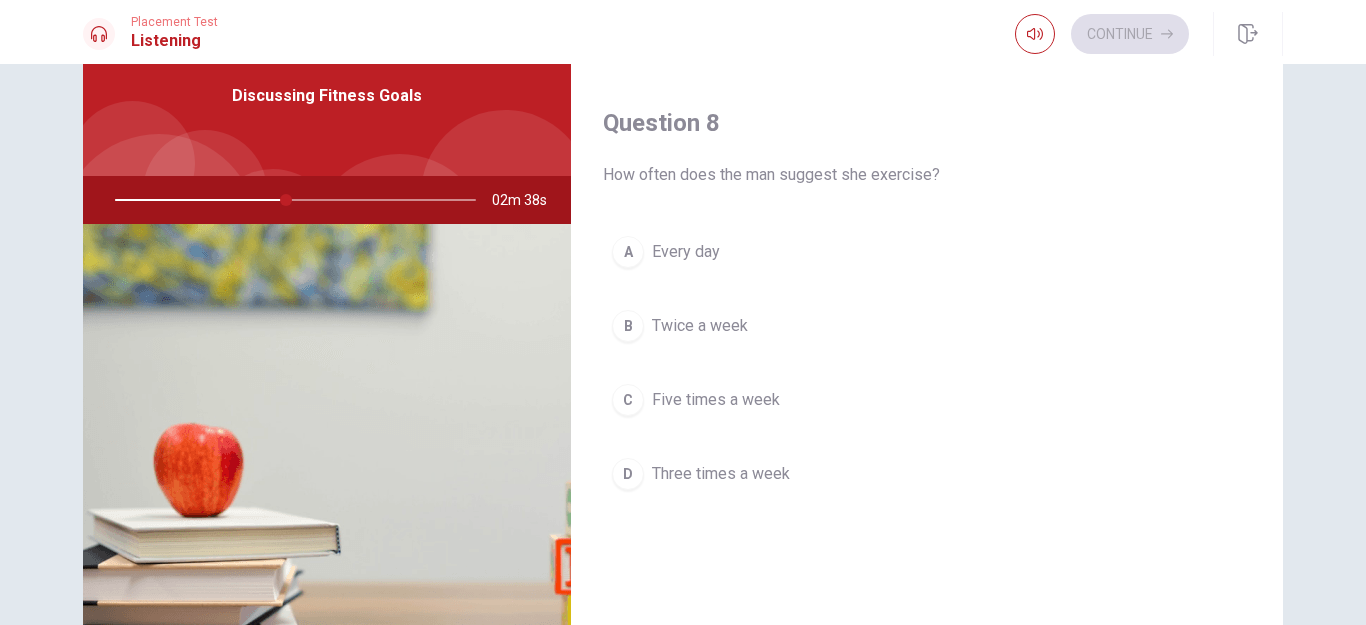 scroll, scrollTop: 984, scrollLeft: 0, axis: vertical 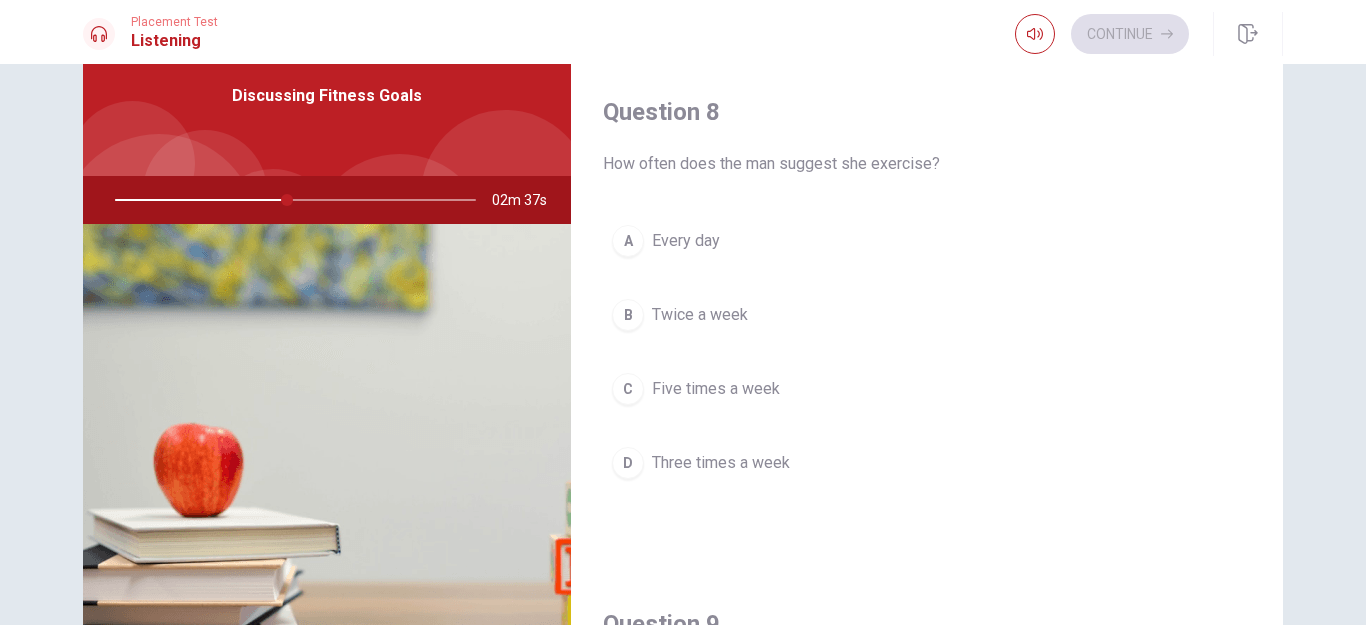 click on "Three times a week" at bounding box center (721, 463) 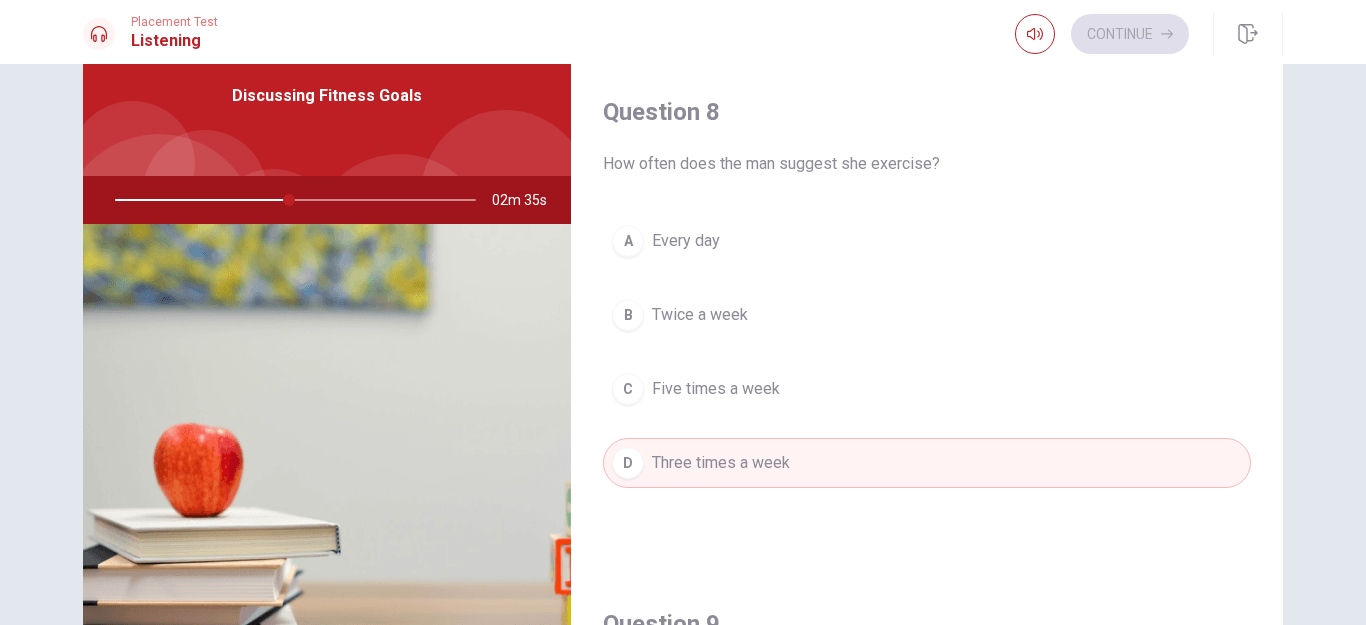 drag, startPoint x: 1280, startPoint y: 294, endPoint x: 1282, endPoint y: 395, distance: 101.0198 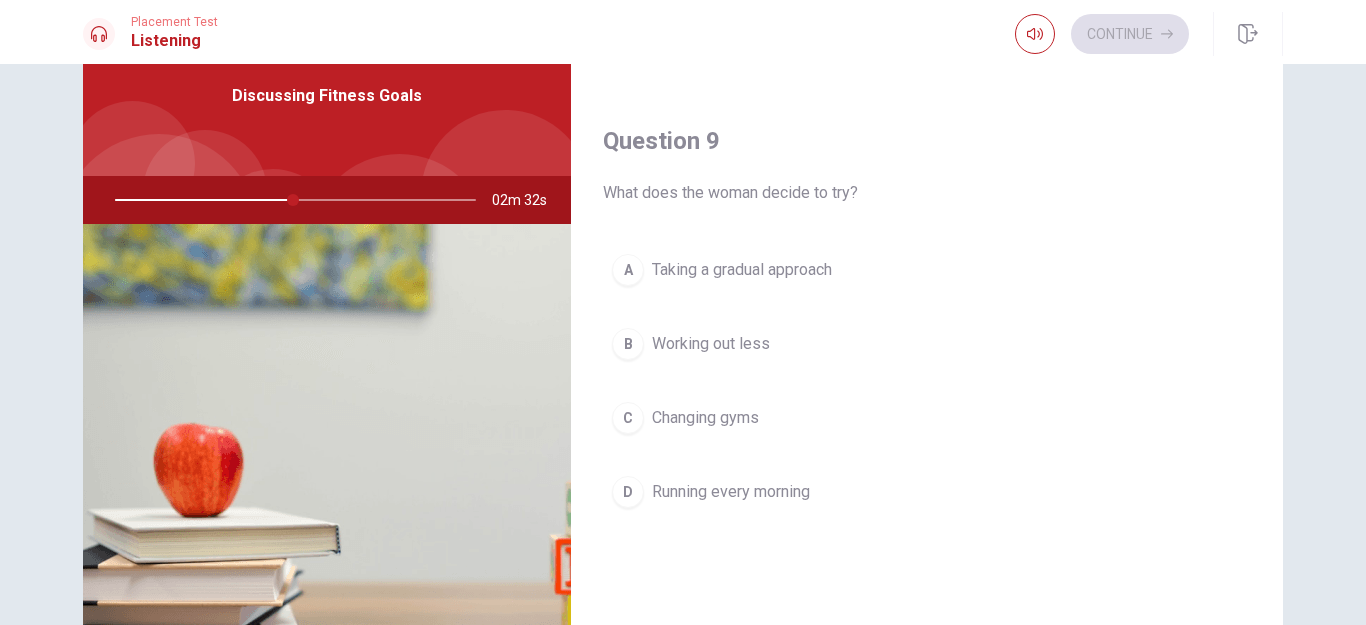 scroll, scrollTop: 1475, scrollLeft: 0, axis: vertical 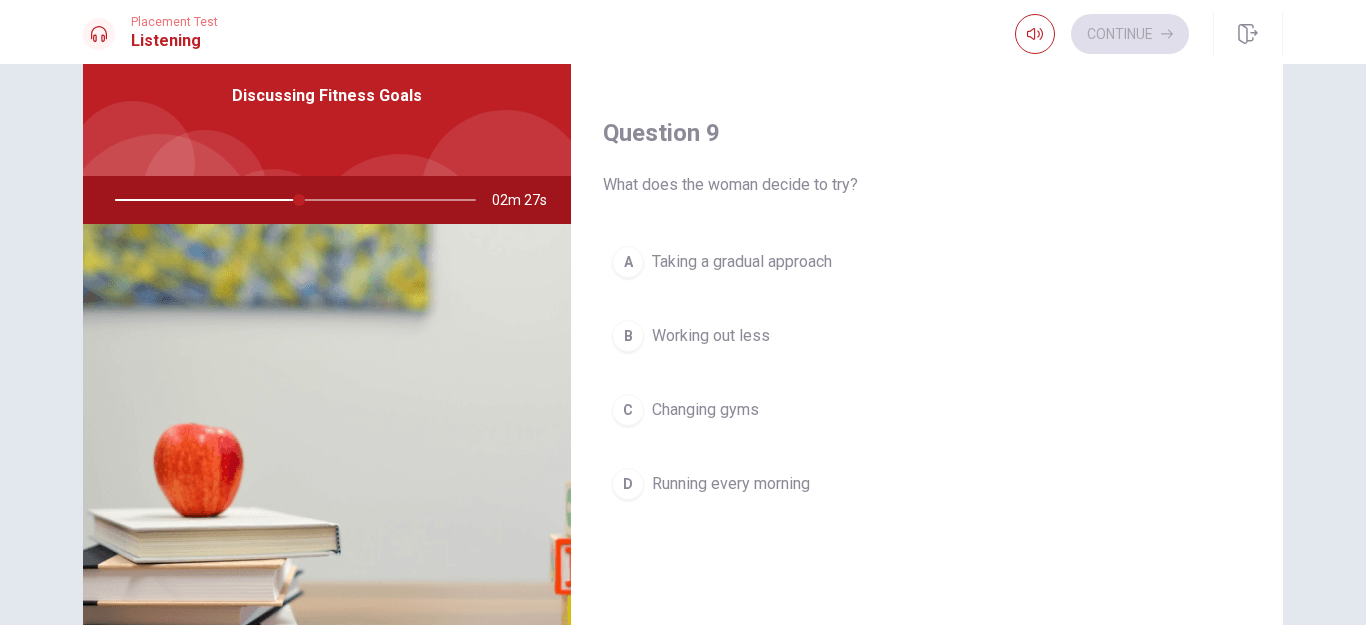 click on "Taking a gradual approach" at bounding box center (742, 262) 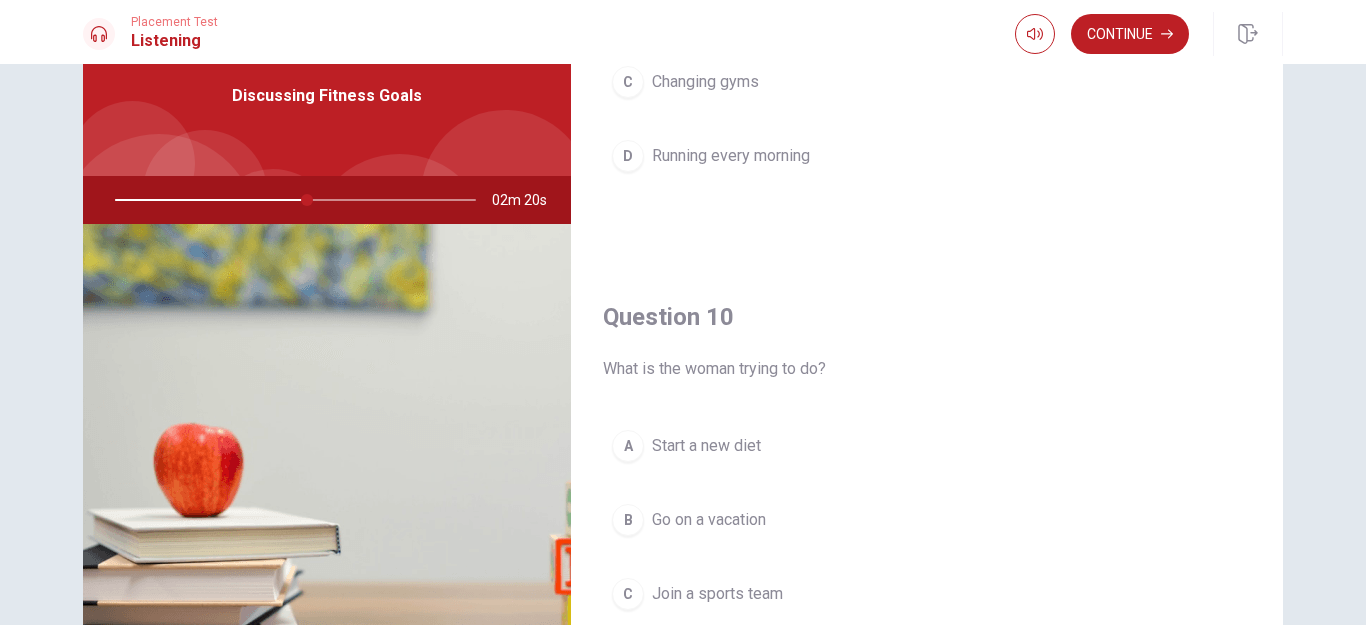 scroll, scrollTop: 1865, scrollLeft: 0, axis: vertical 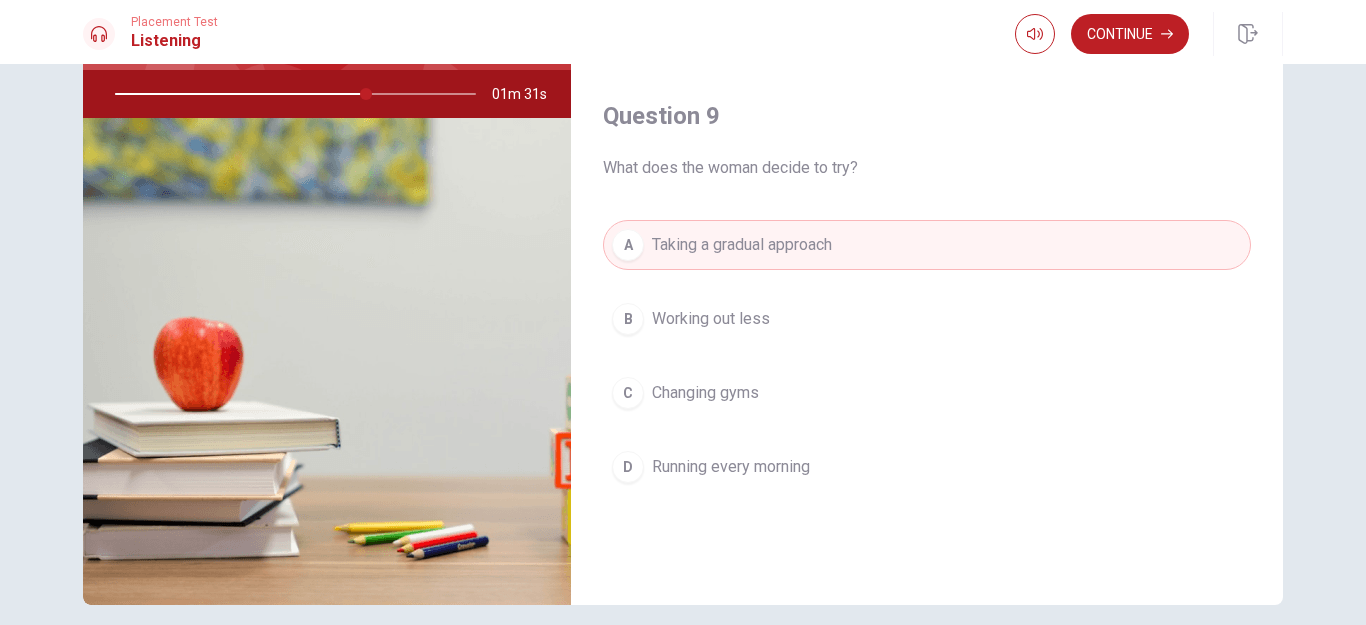 drag, startPoint x: 1280, startPoint y: 463, endPoint x: 1275, endPoint y: 410, distance: 53.235325 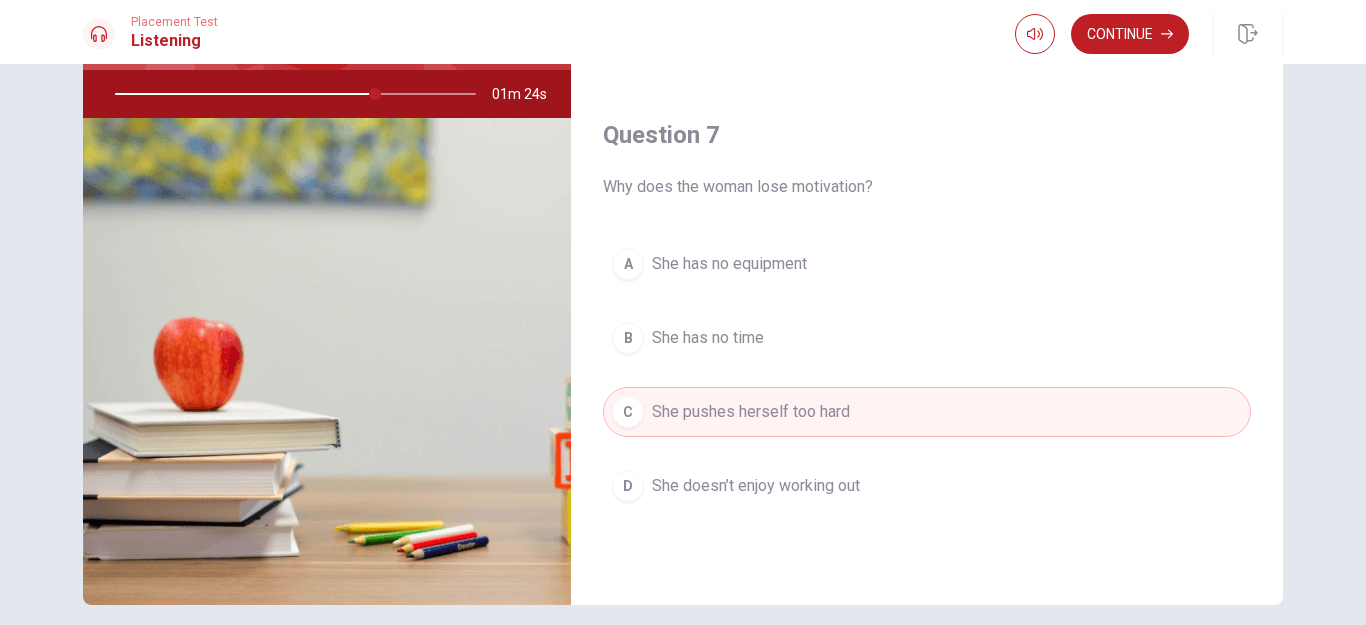 scroll, scrollTop: 339, scrollLeft: 0, axis: vertical 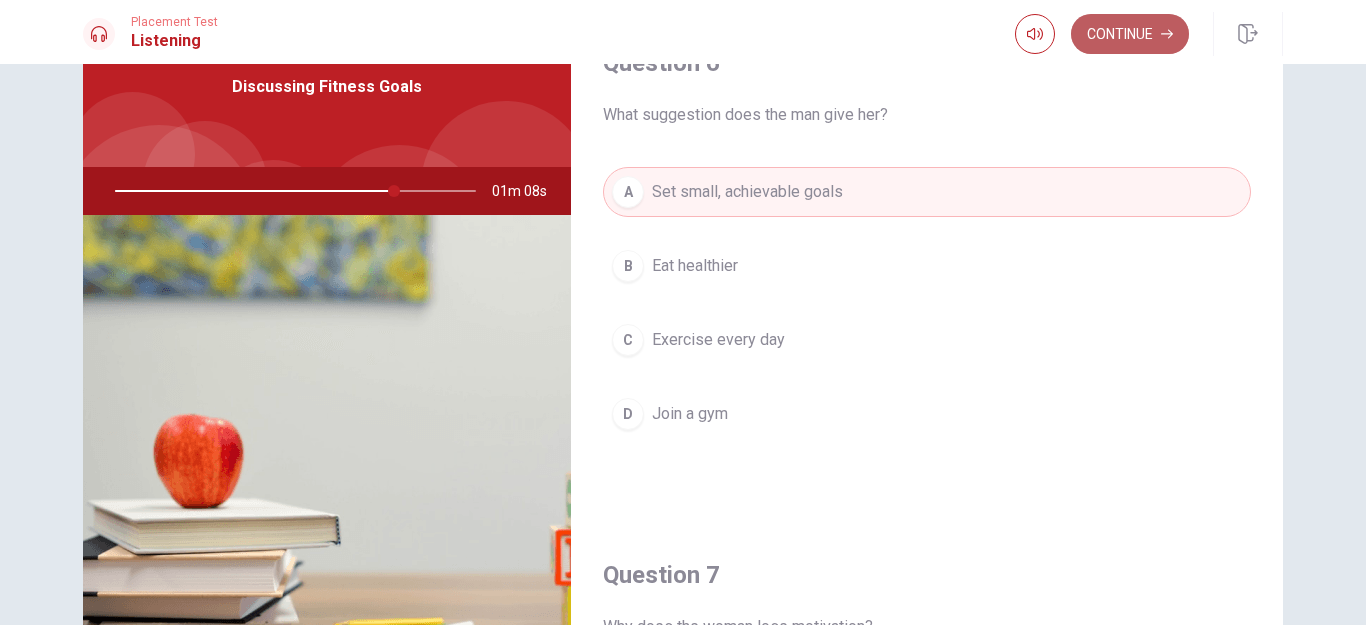 click on "Continue" at bounding box center (1130, 34) 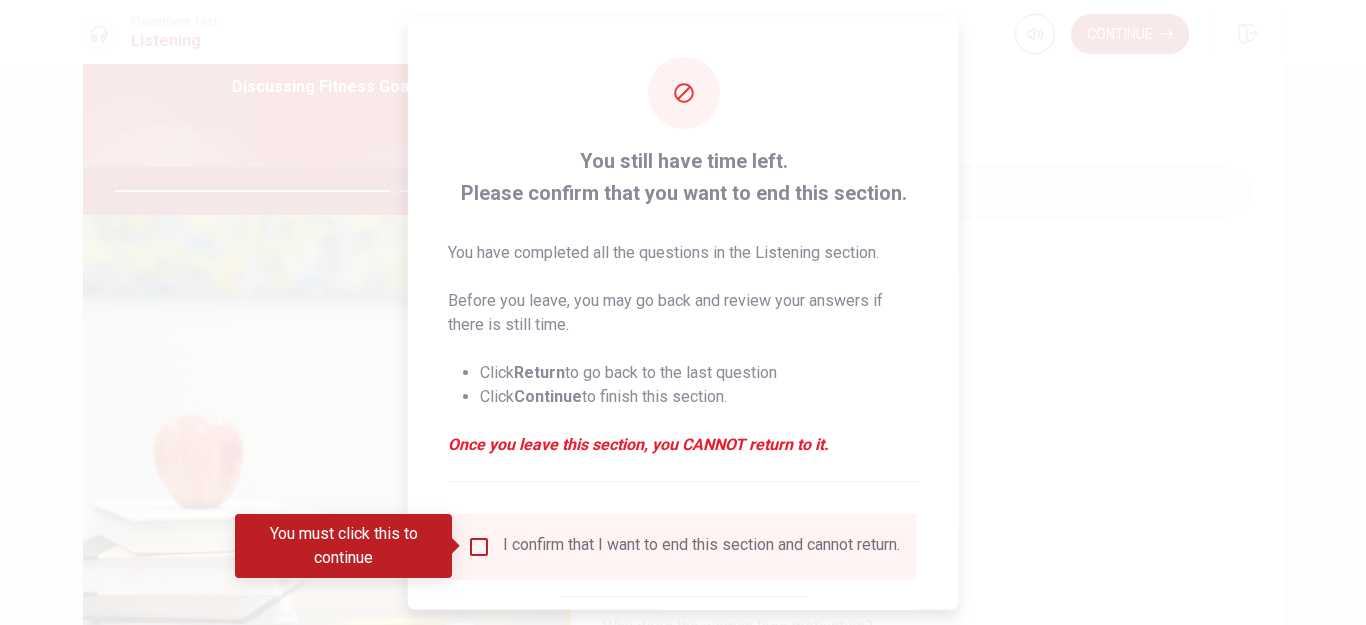 click at bounding box center (479, 546) 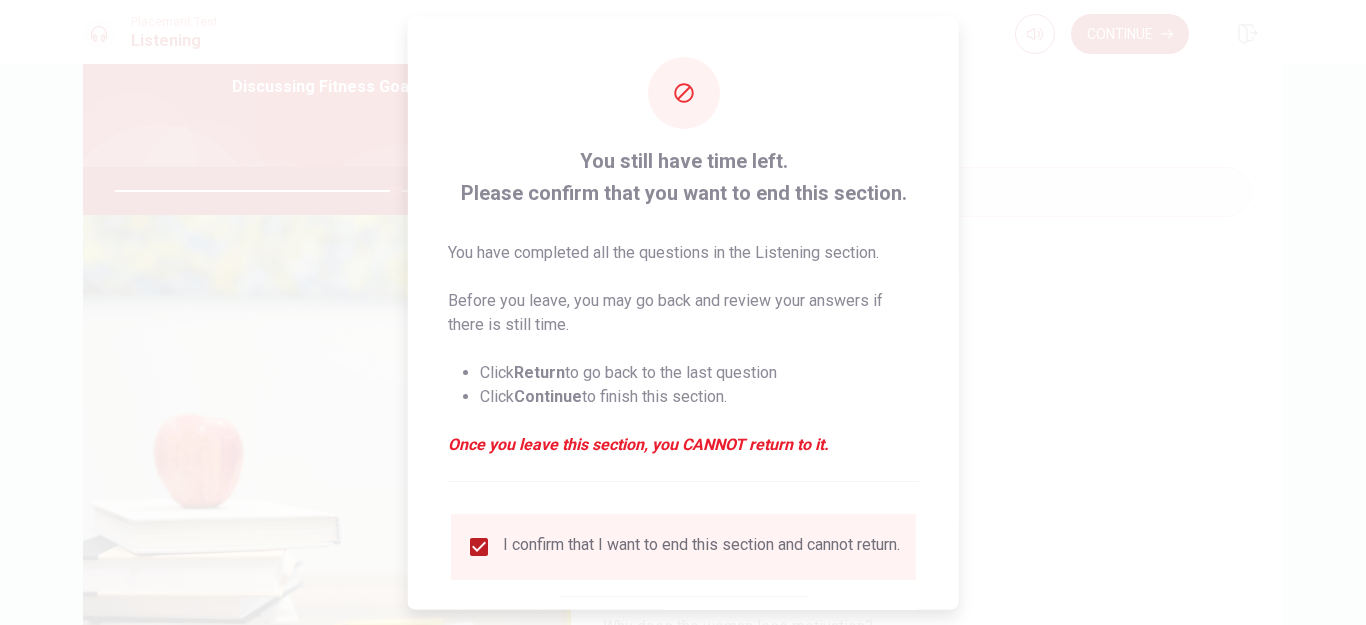 type on "78" 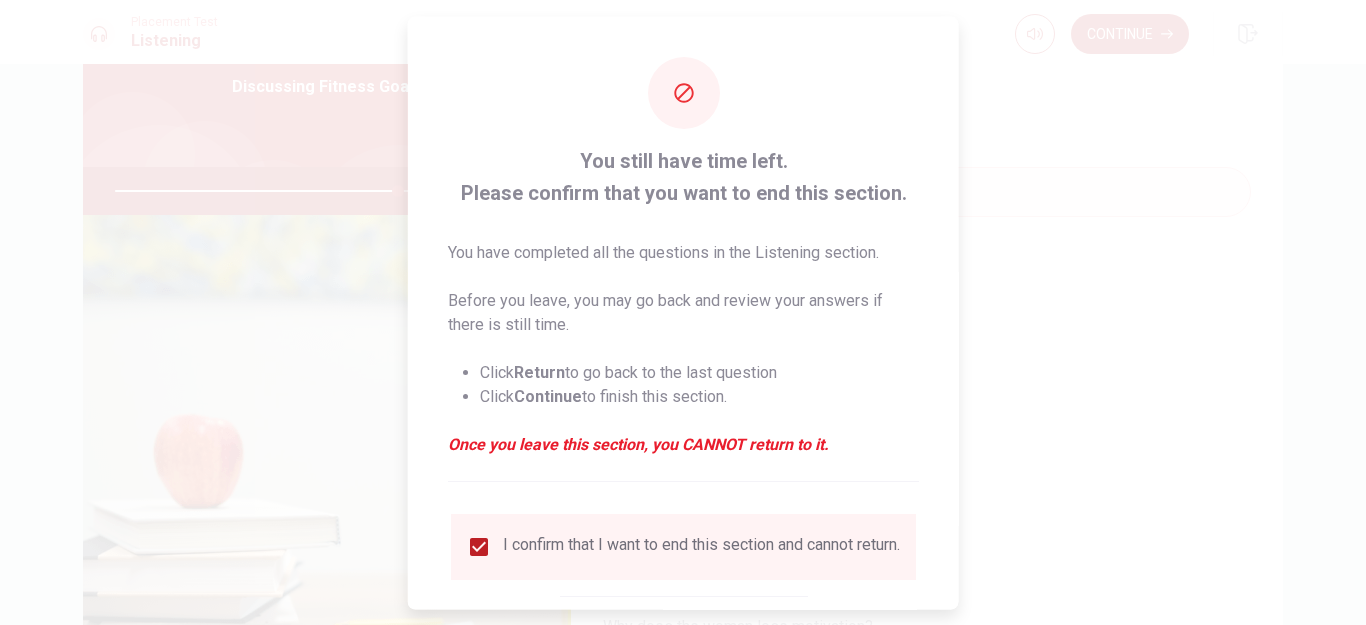scroll, scrollTop: 107, scrollLeft: 0, axis: vertical 